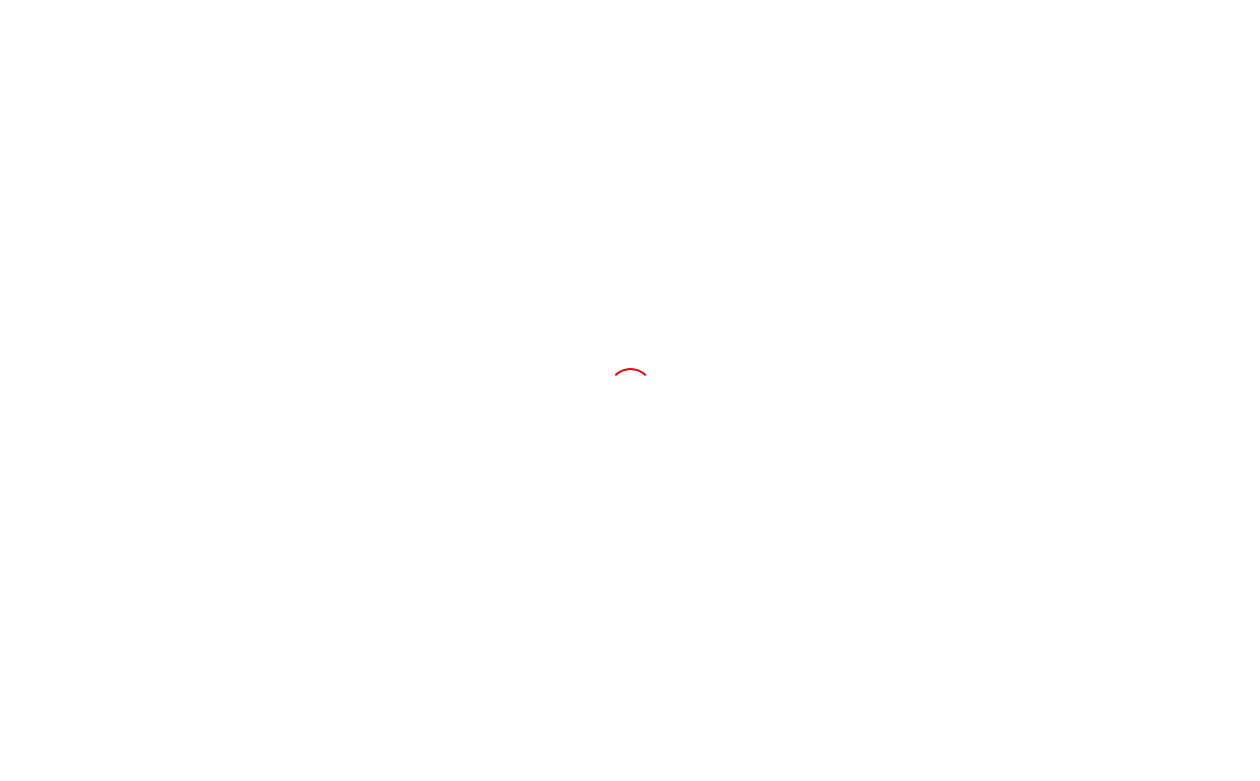 scroll, scrollTop: 0, scrollLeft: 0, axis: both 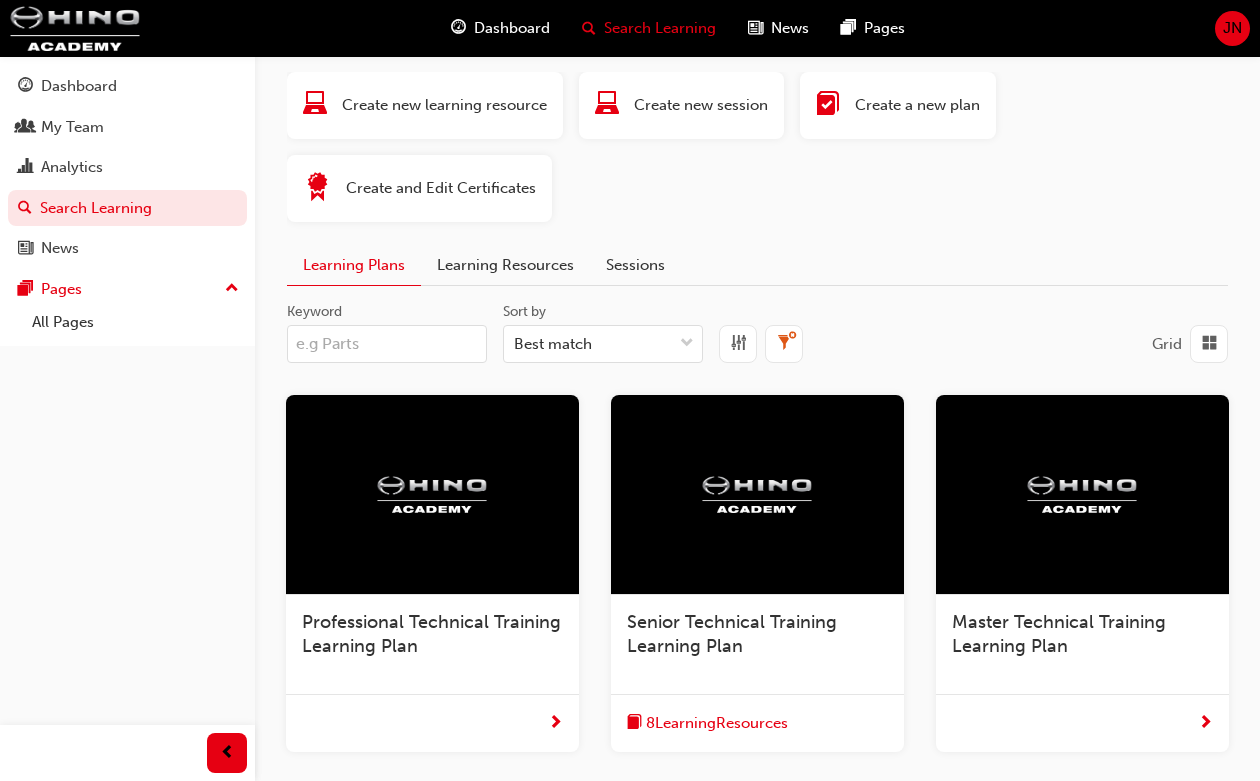 click at bounding box center [432, 495] 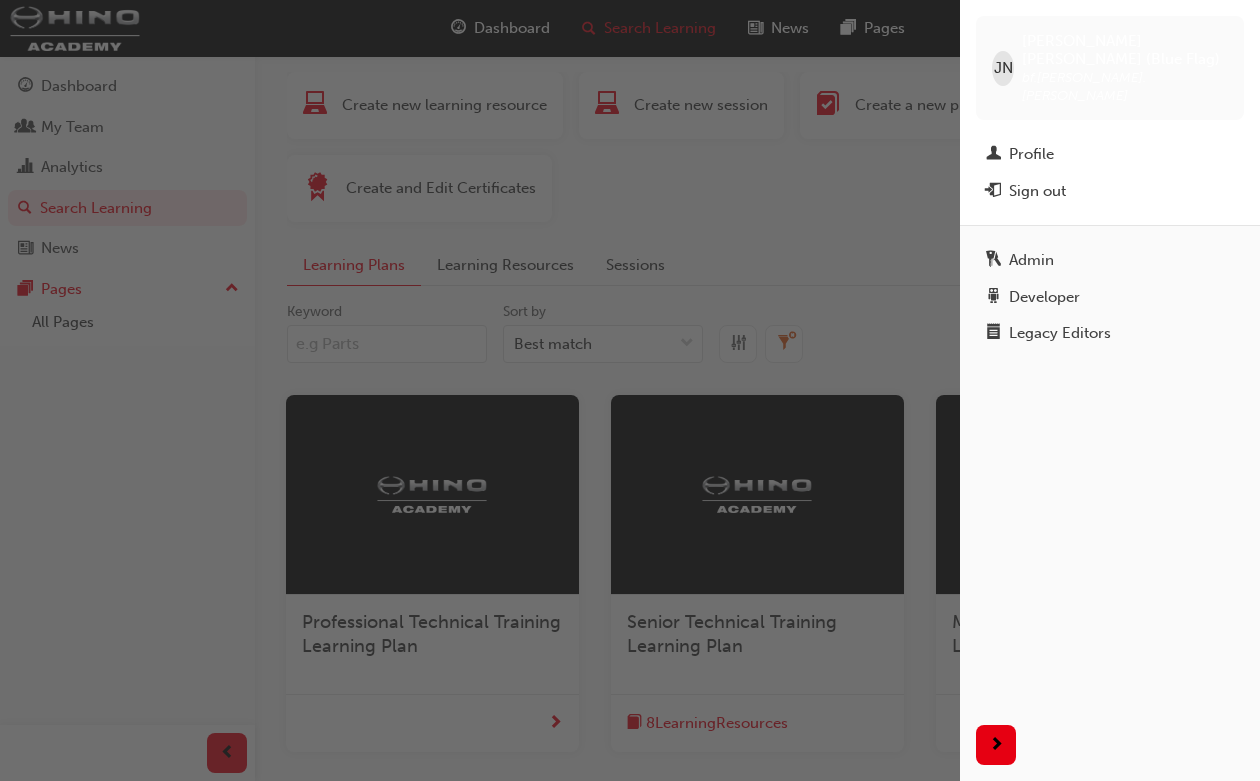 click at bounding box center (480, 390) 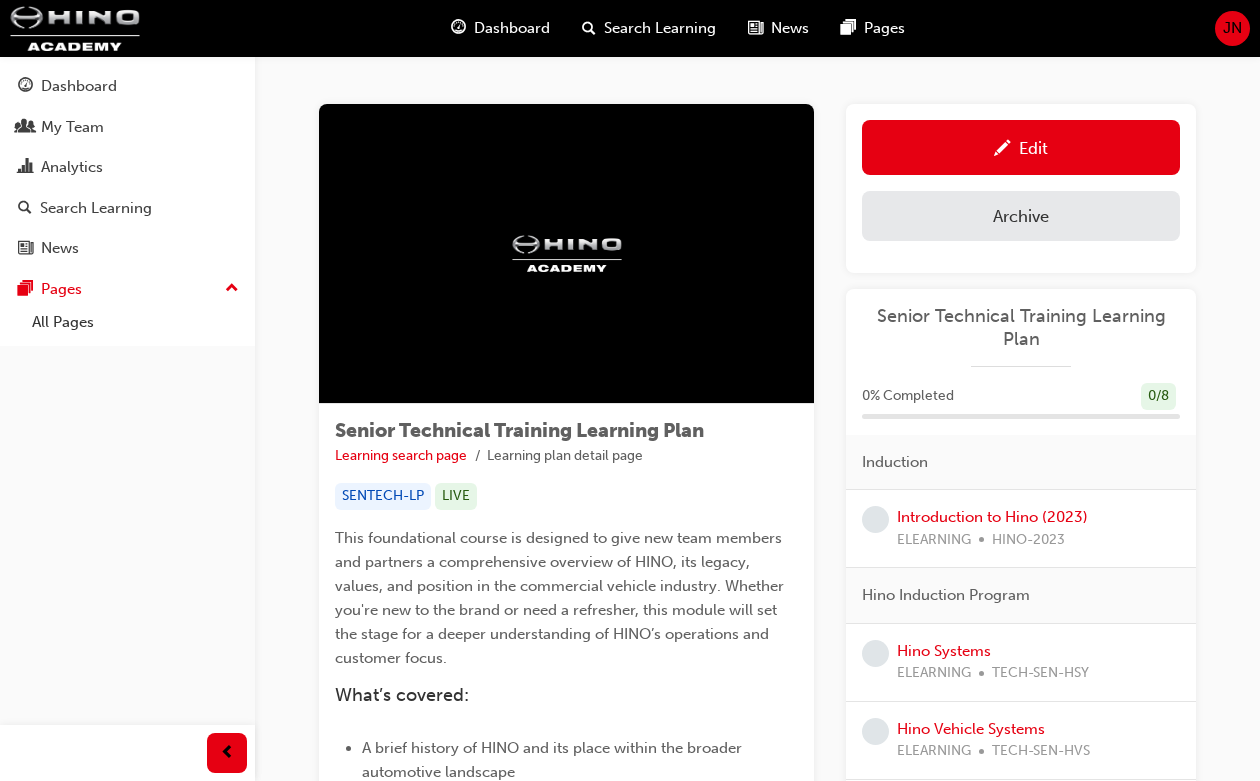 scroll, scrollTop: 0, scrollLeft: 0, axis: both 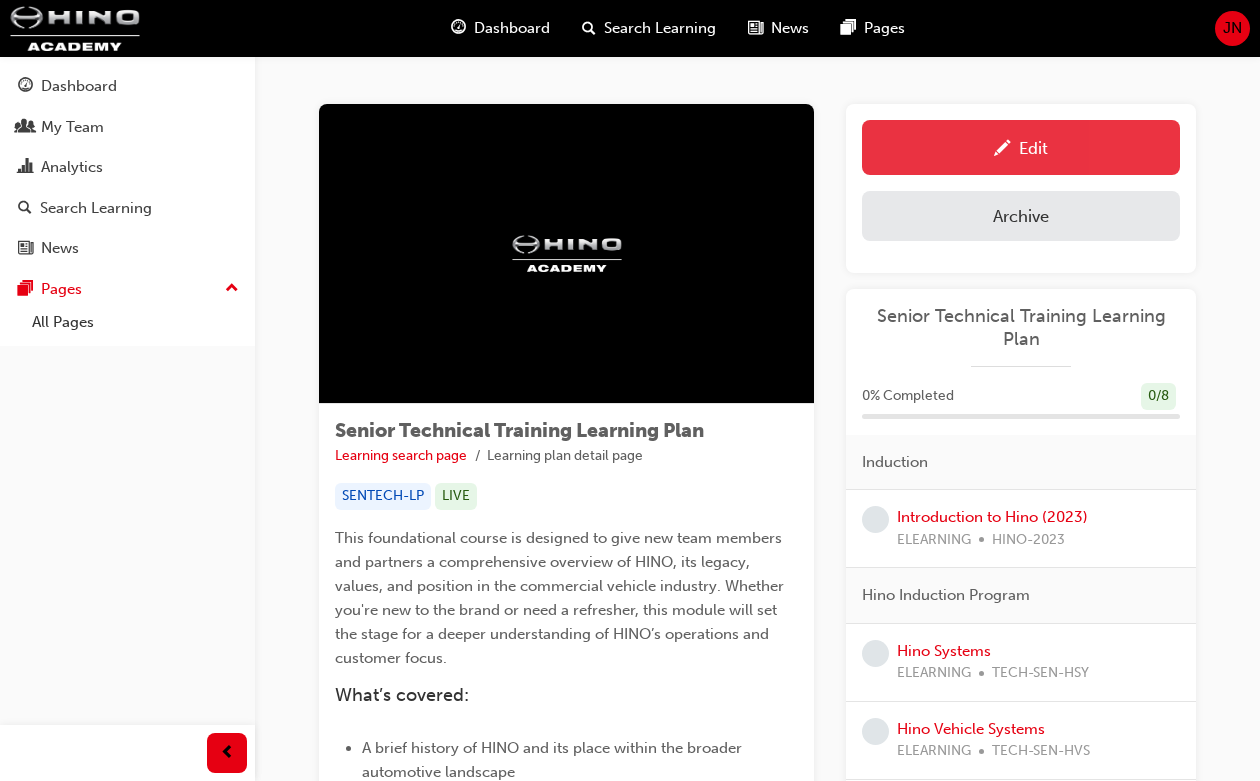 click on "Edit" at bounding box center [1021, 147] 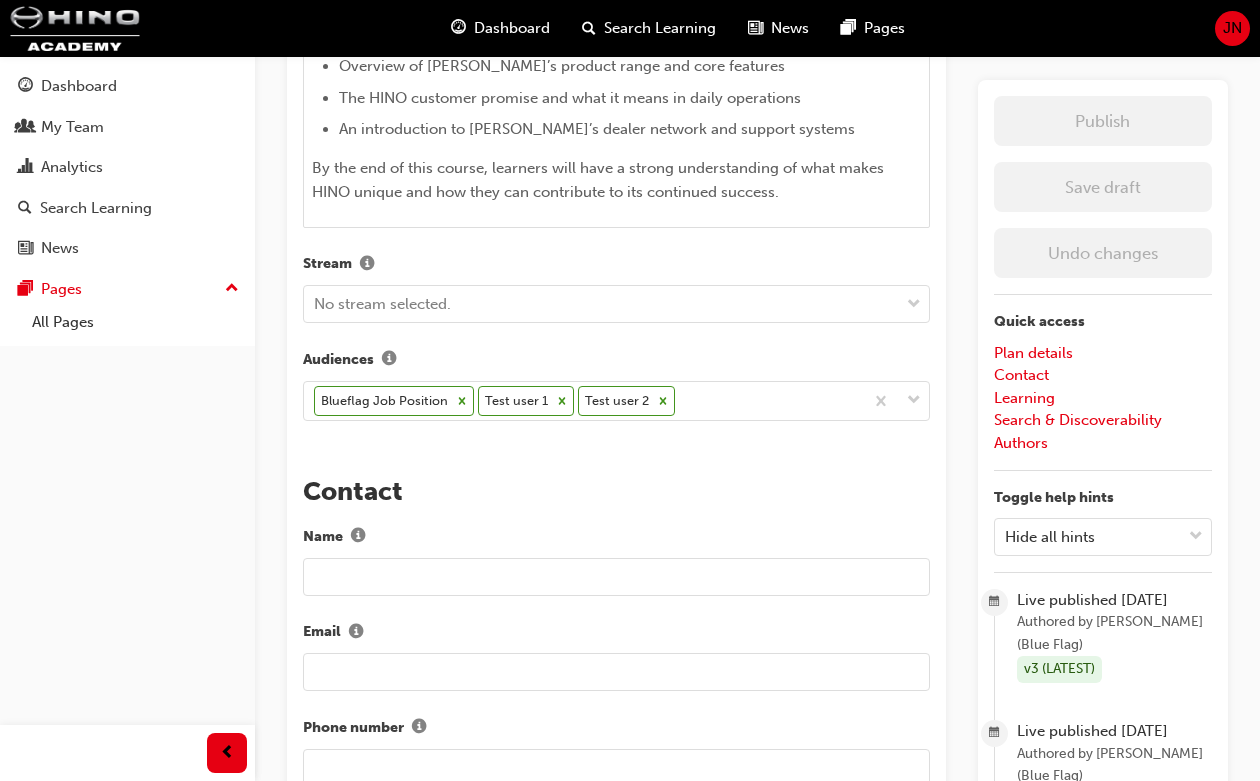 scroll, scrollTop: 1010, scrollLeft: 0, axis: vertical 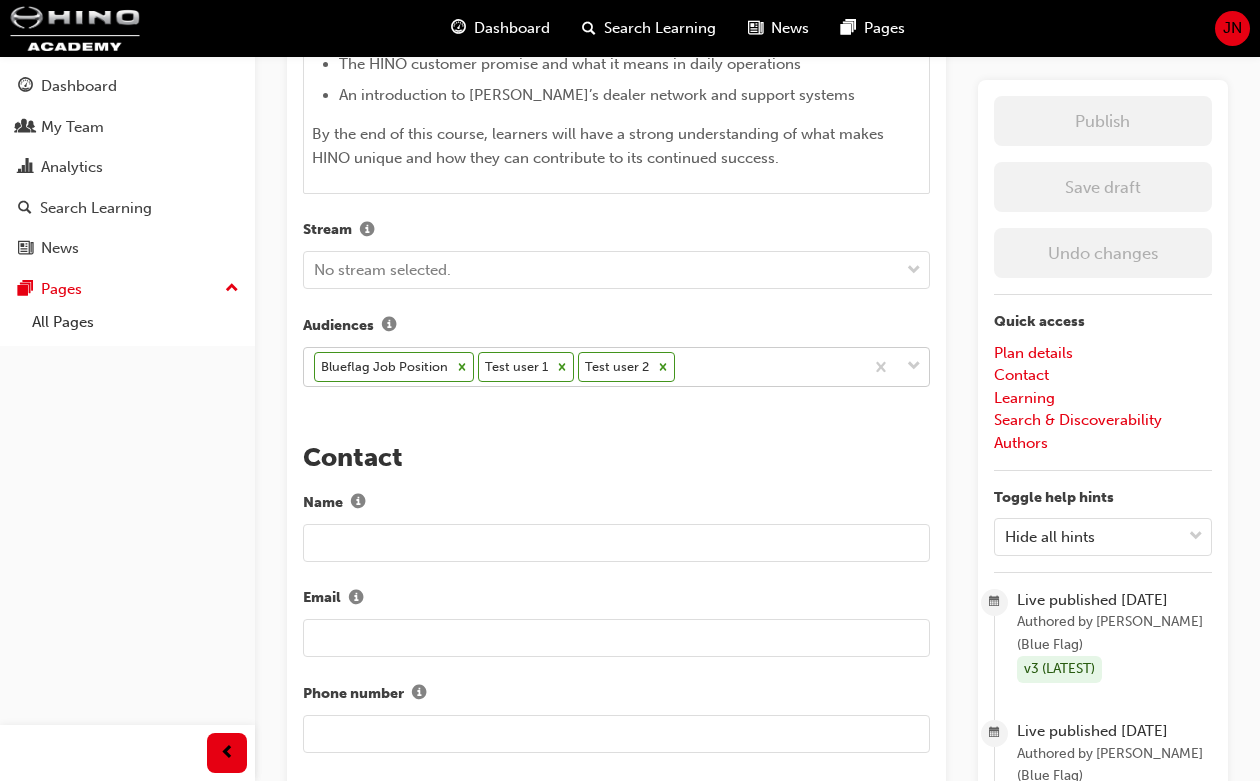 click on "Blueflag Job Position Test user 1 Test user 2" at bounding box center (583, 367) 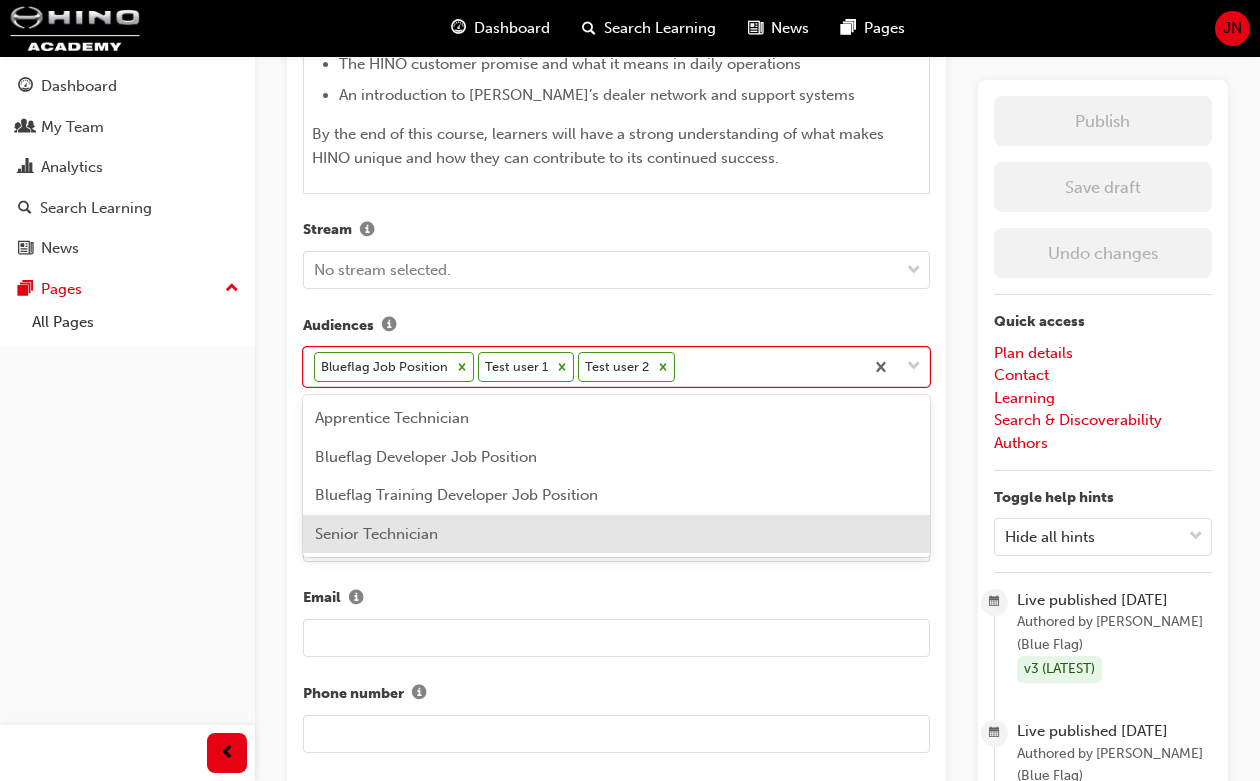 click on "Senior Technician" at bounding box center (616, 534) 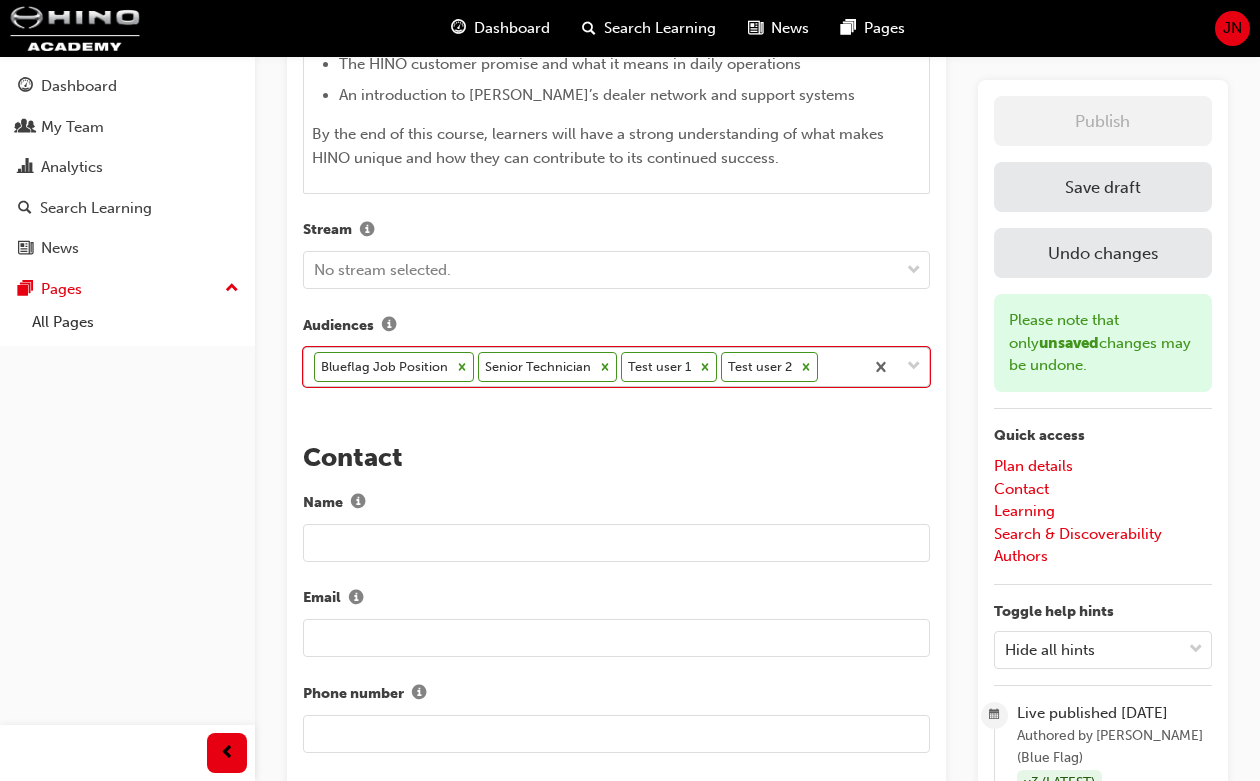 click 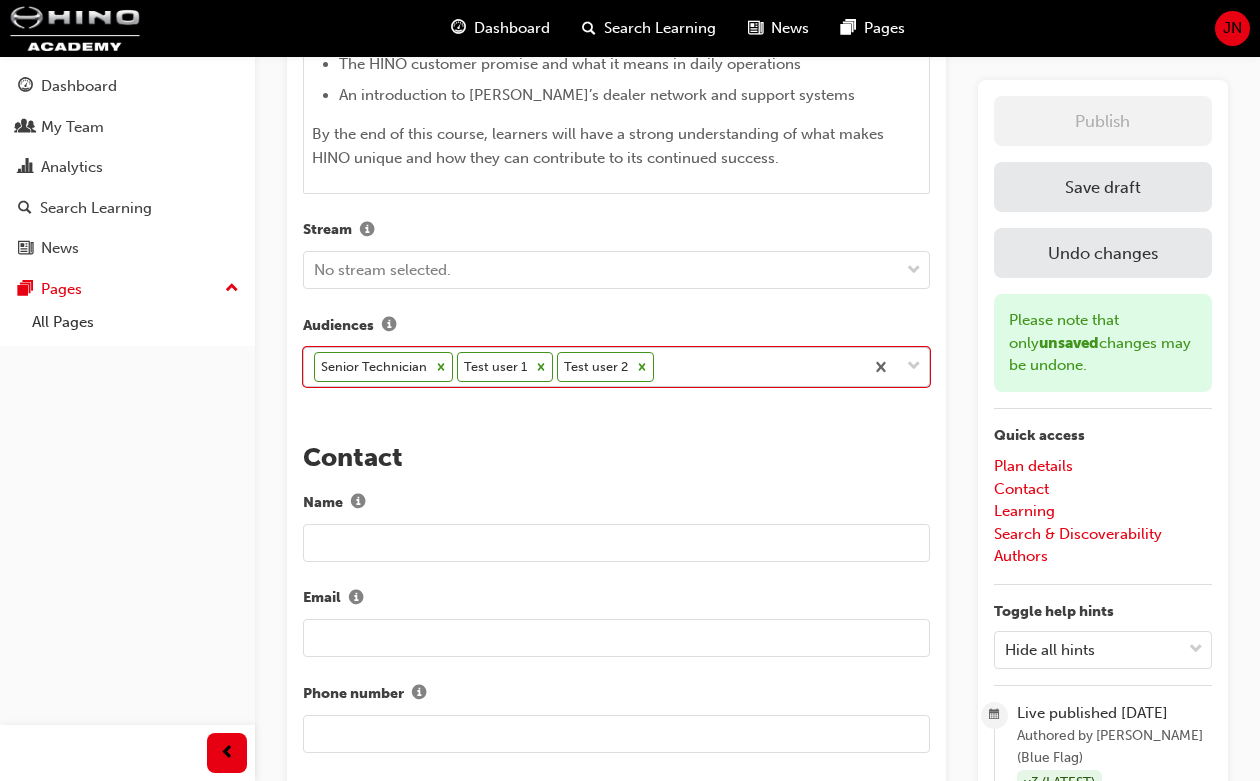 click on "Save draft" at bounding box center [1103, 187] 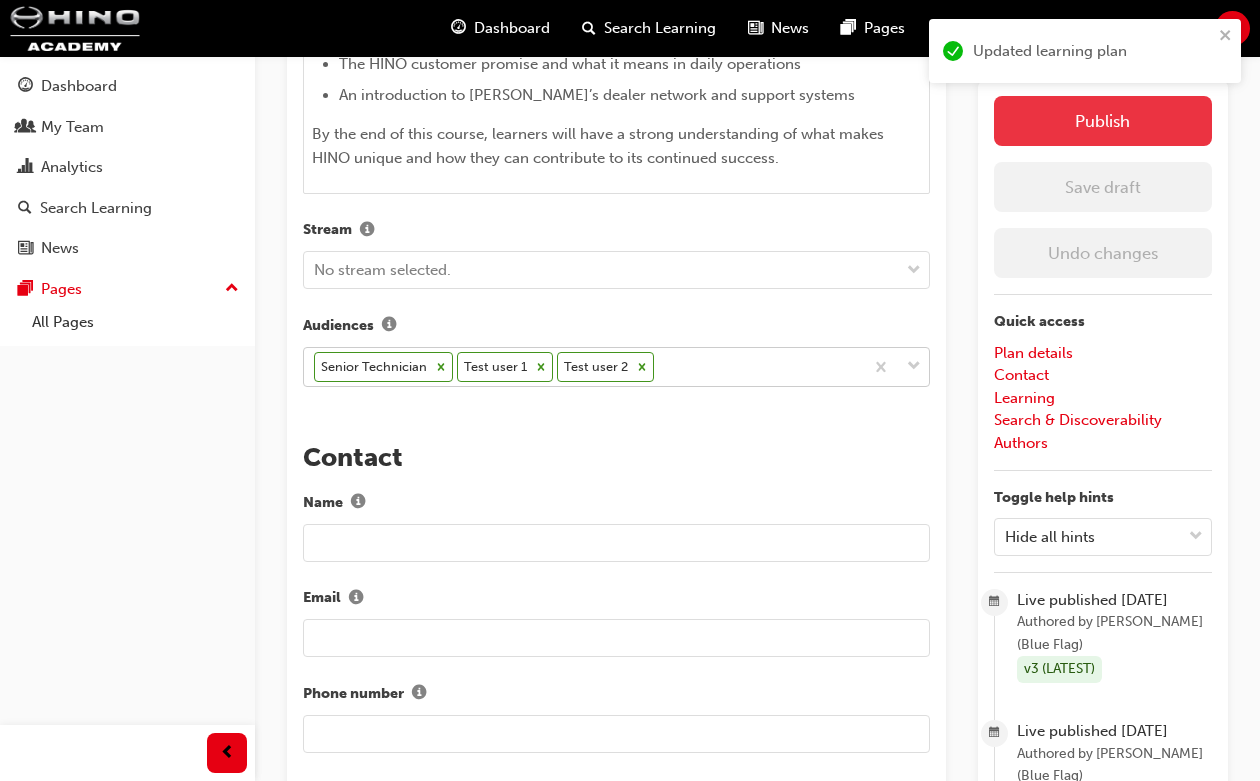 click on "Publish" at bounding box center (1103, 121) 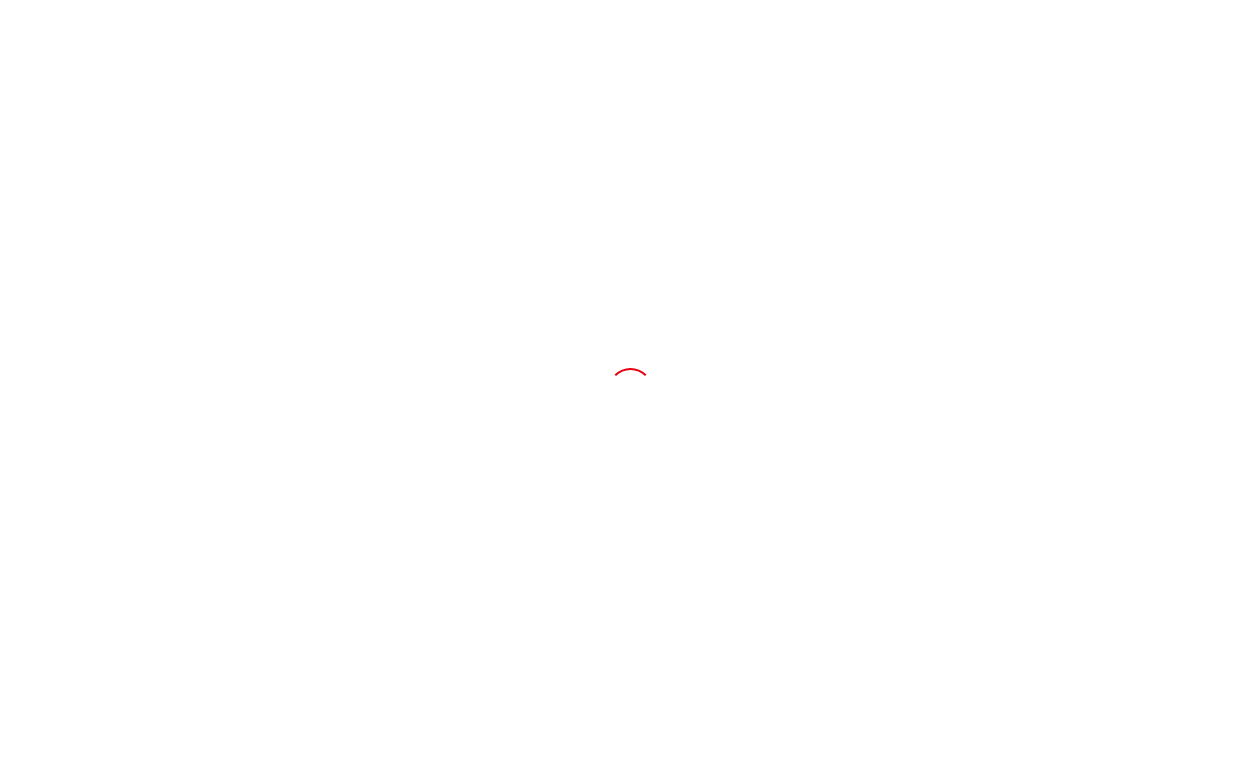 scroll, scrollTop: 0, scrollLeft: 0, axis: both 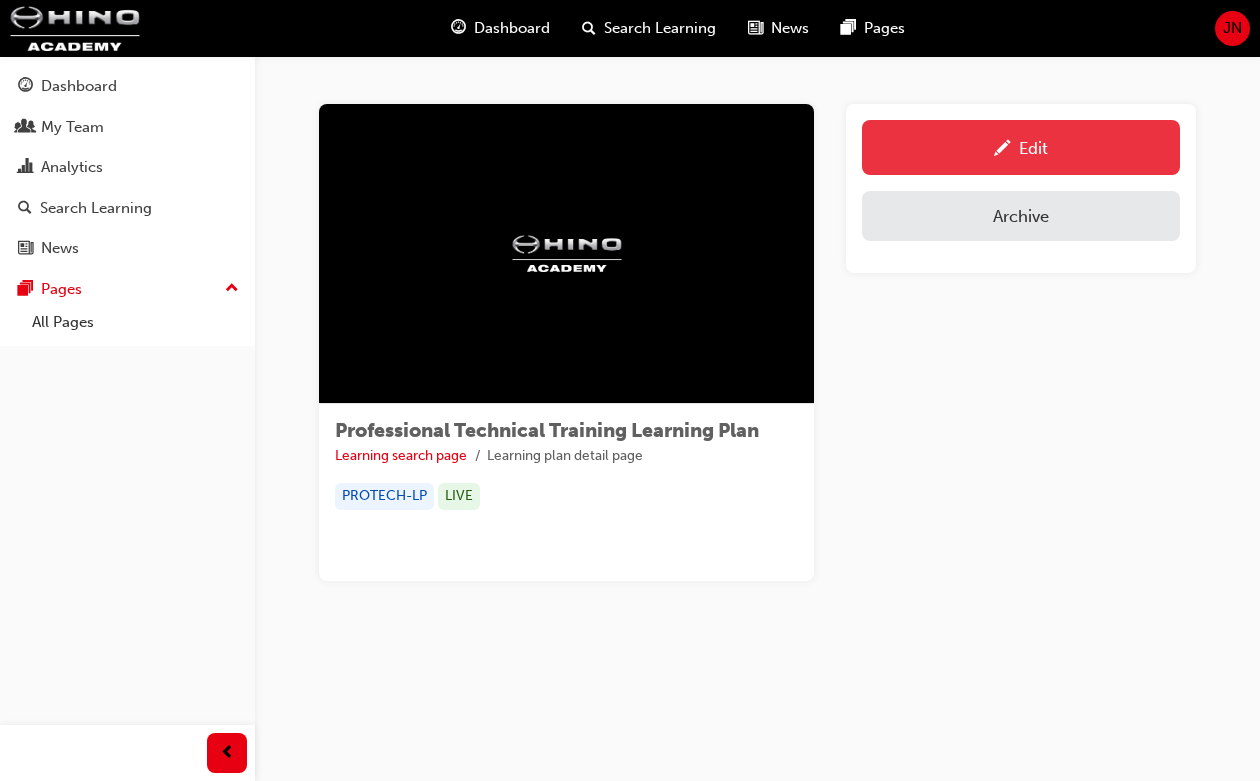 click on "Edit" at bounding box center [1021, 147] 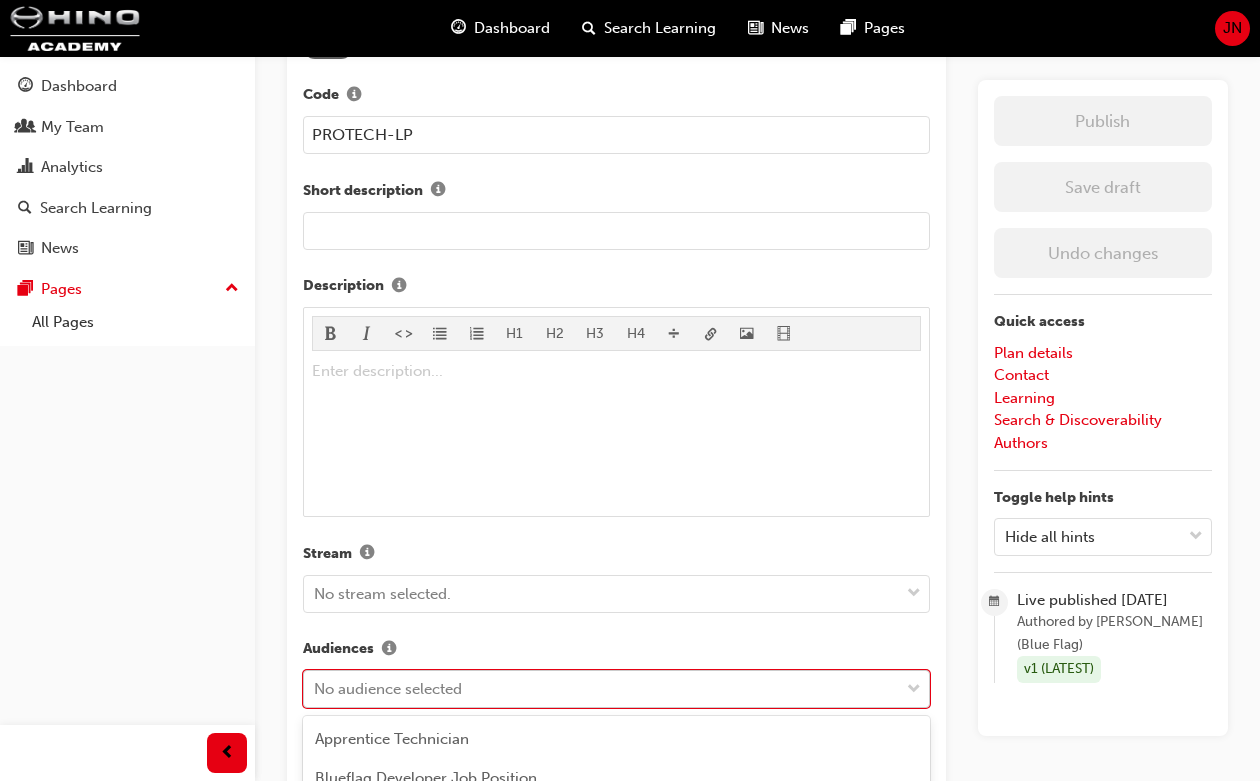 scroll, scrollTop: 667, scrollLeft: 0, axis: vertical 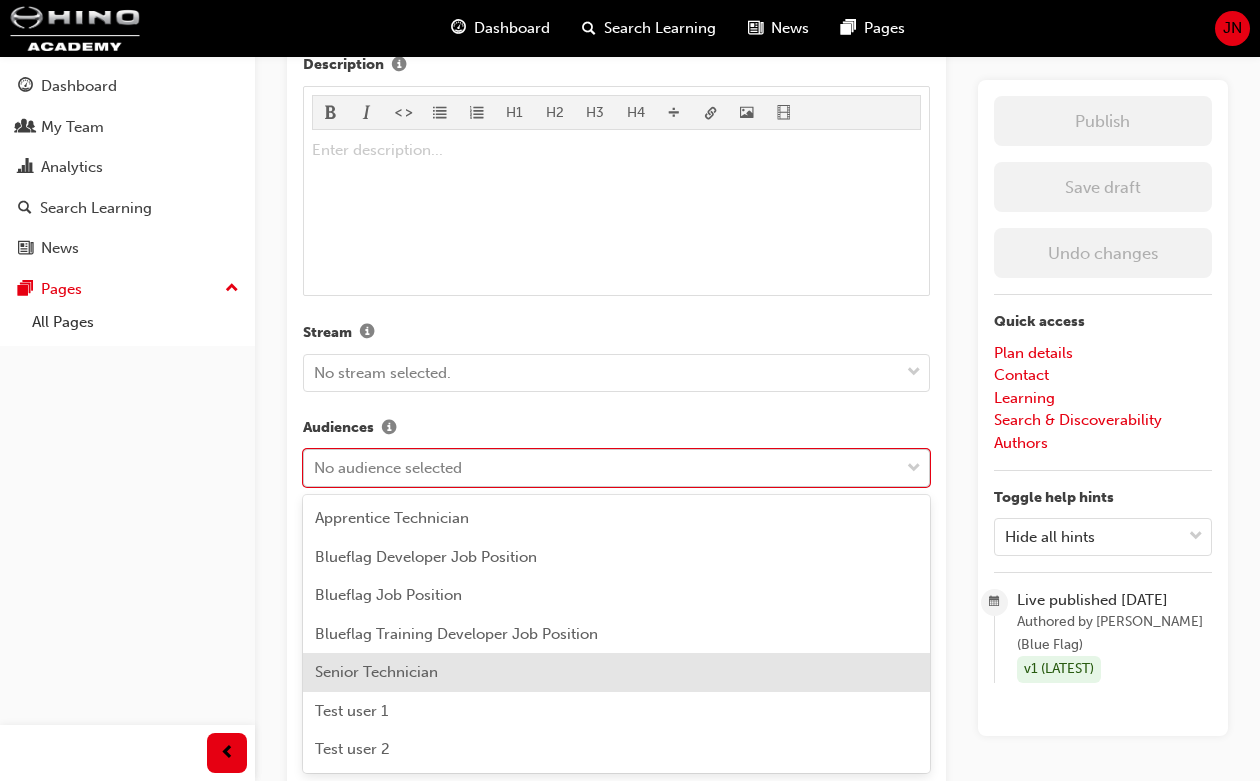 click on "Your version of Internet Explorer is outdated and not supported. Please upgrade to a  modern browser . Dashboard Search Learning News Pages JN Dashboard My Team Analytics Search Learning News Pages Pages All Pages Professional Technical Training Learning Plan Learning plan detail page Learning plan edit page The recent updates to learning plan sections may require  manual migration steps . We have detected this plan may require such actions. Please  click here  to get started. Plan details Title   Professional Technical Training Learning Plan Featured Image Drag a file here or click to select a file Please upload file. Purchasable Code   PROTECH-LP Short description   Description   H1 H2 H3 H4 Enter description... ﻿ Stream   No stream selected. Audiences        option Senior Technician focused, 5 of 7. 7 results available. Use Up and Down to choose options, press Enter to select the currently focused option, press Escape to exit the menu, press Tab to select the option and exit the menu. Contact Name" at bounding box center (630, -277) 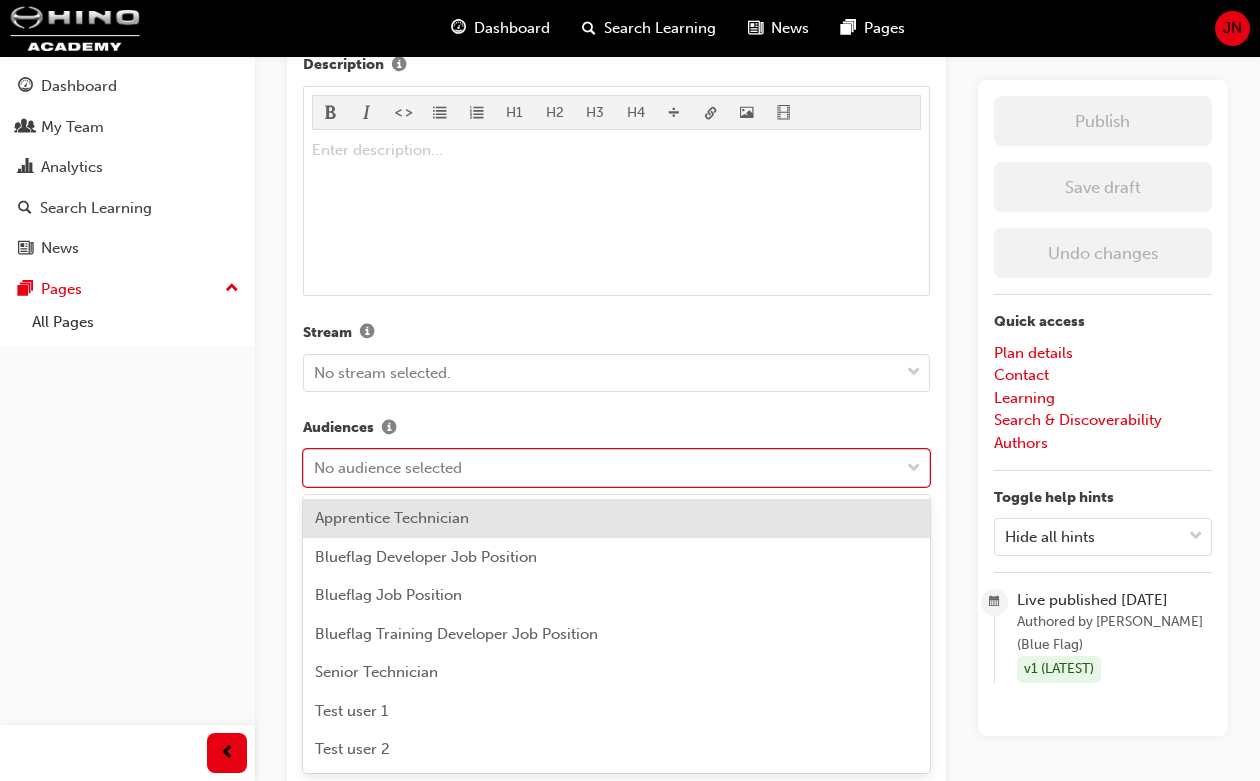 click on "No audience selected" at bounding box center (616, 468) 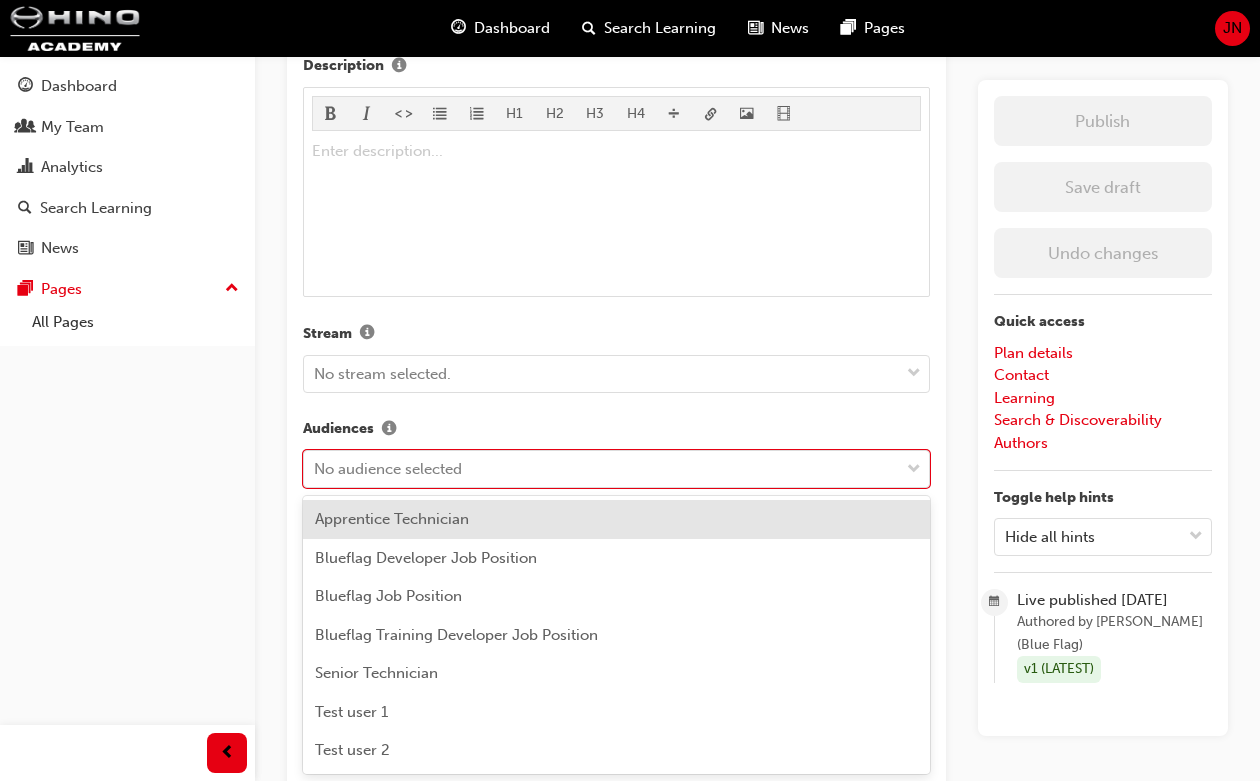 click on "Apprentice Technician" at bounding box center [392, 519] 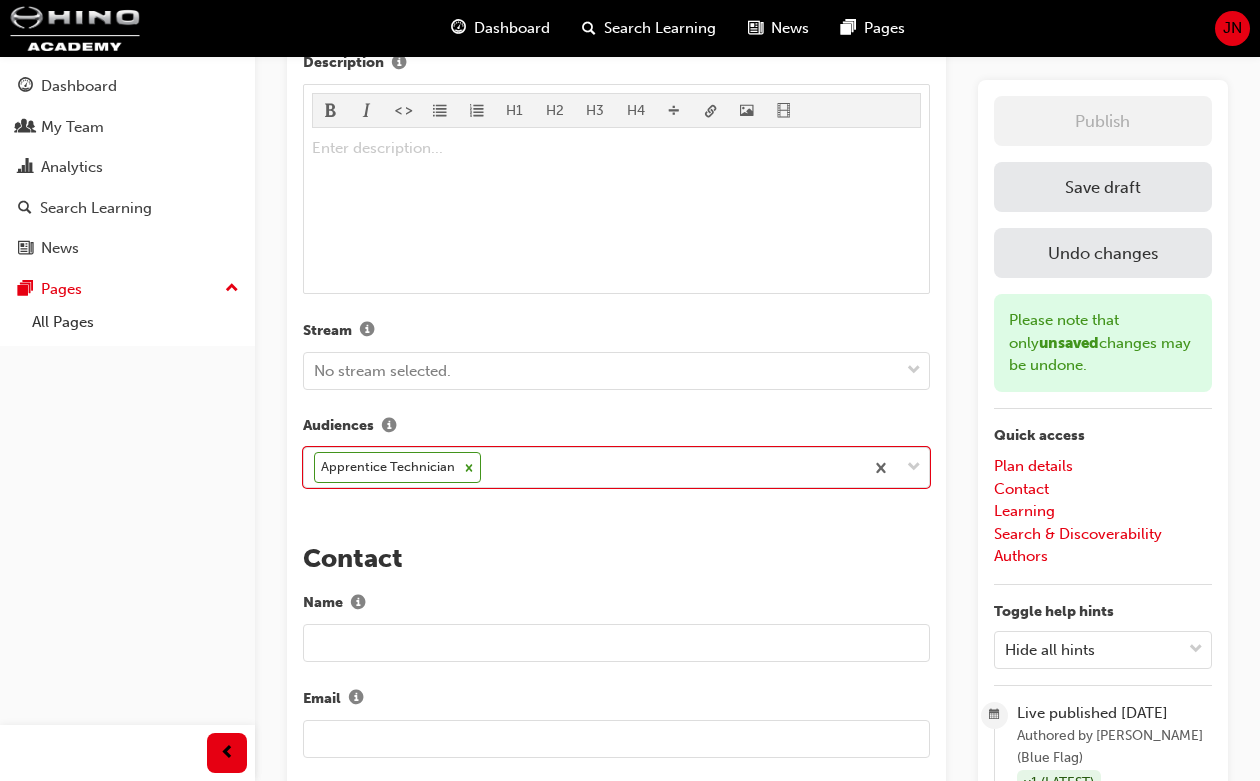 click on "Save draft" at bounding box center [1103, 187] 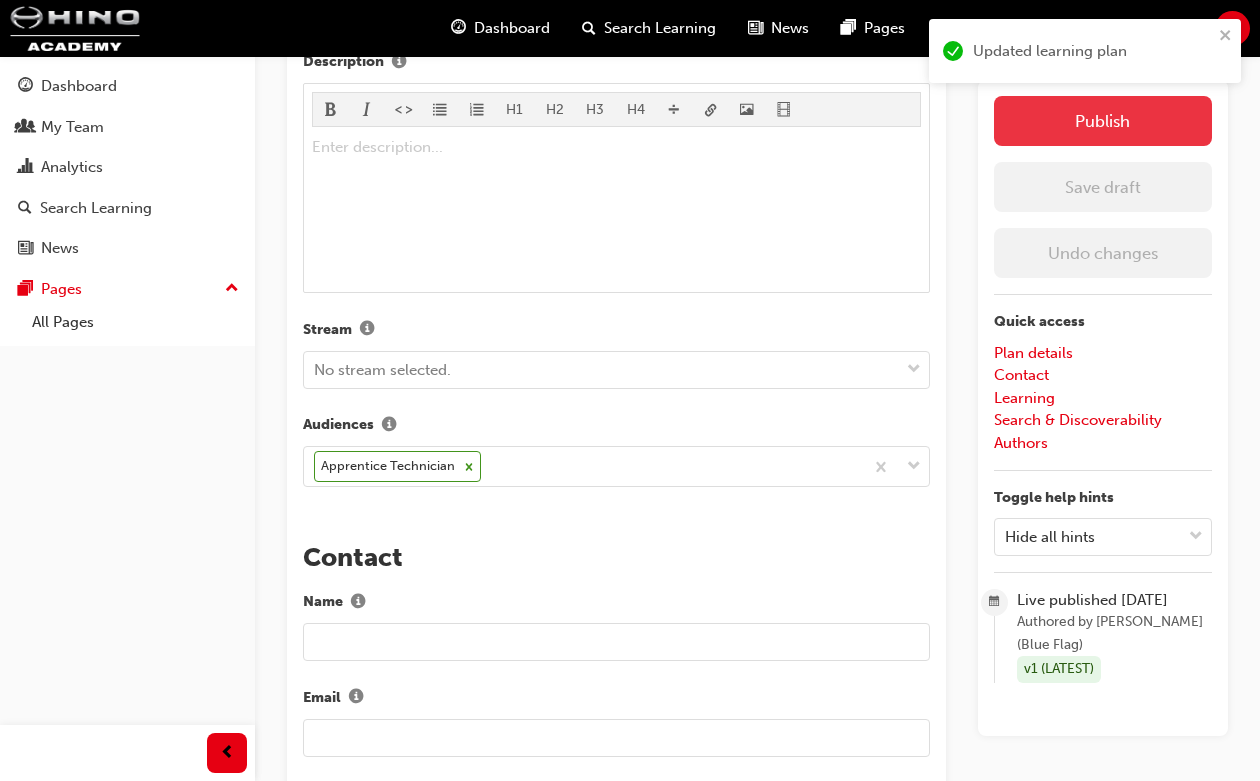 click on "Publish" at bounding box center [1103, 121] 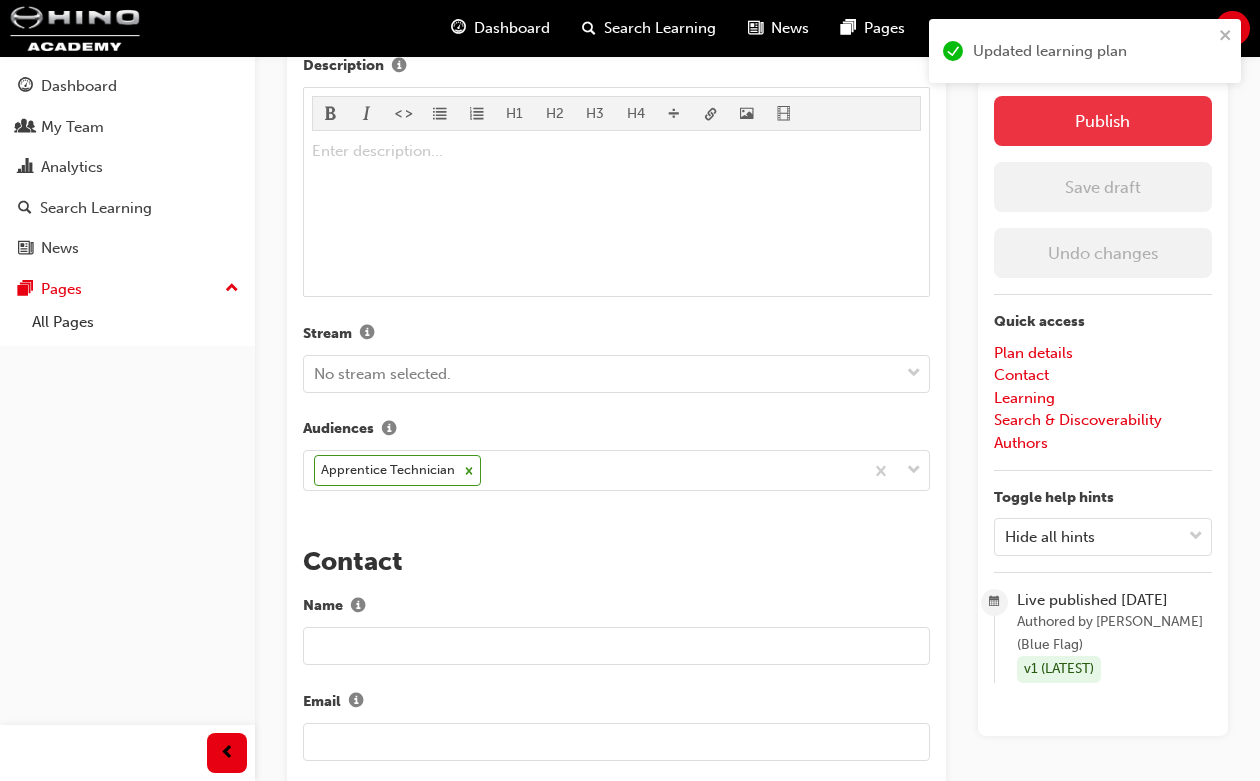 scroll, scrollTop: 661, scrollLeft: 0, axis: vertical 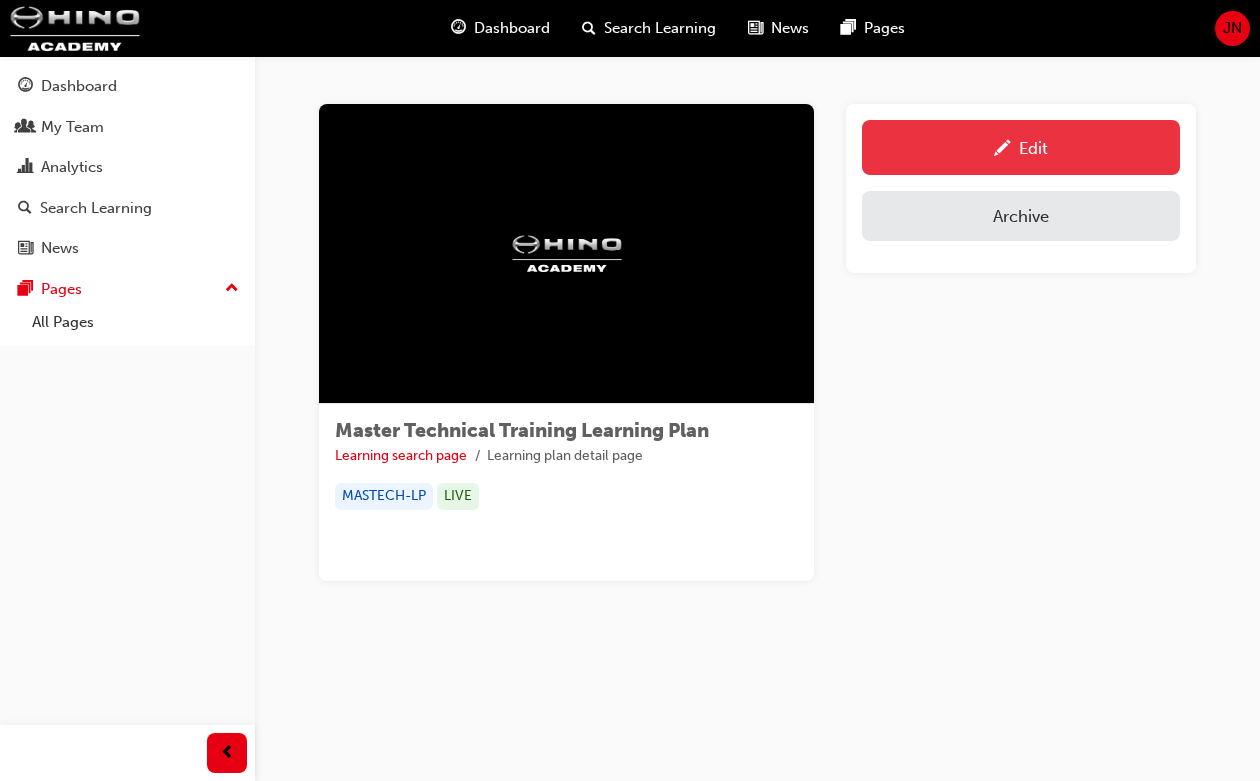 click on "Edit" at bounding box center (1021, 147) 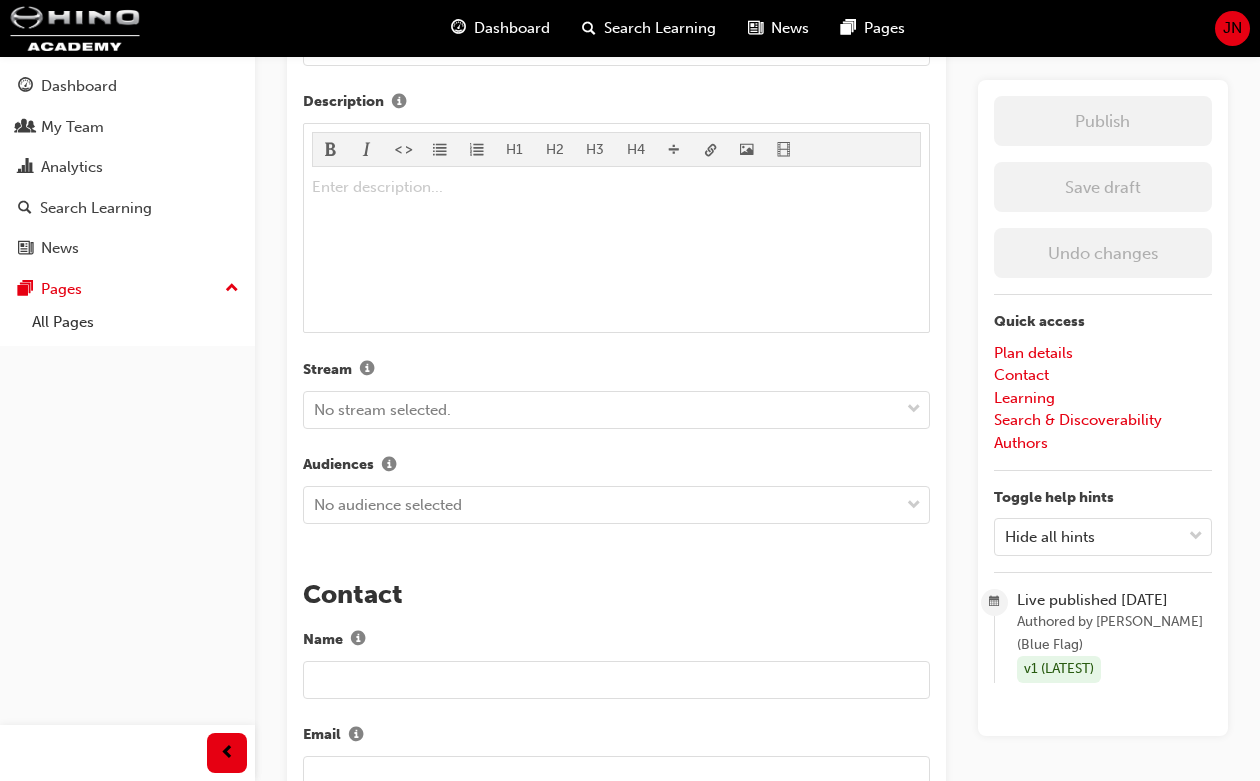 scroll, scrollTop: 633, scrollLeft: 0, axis: vertical 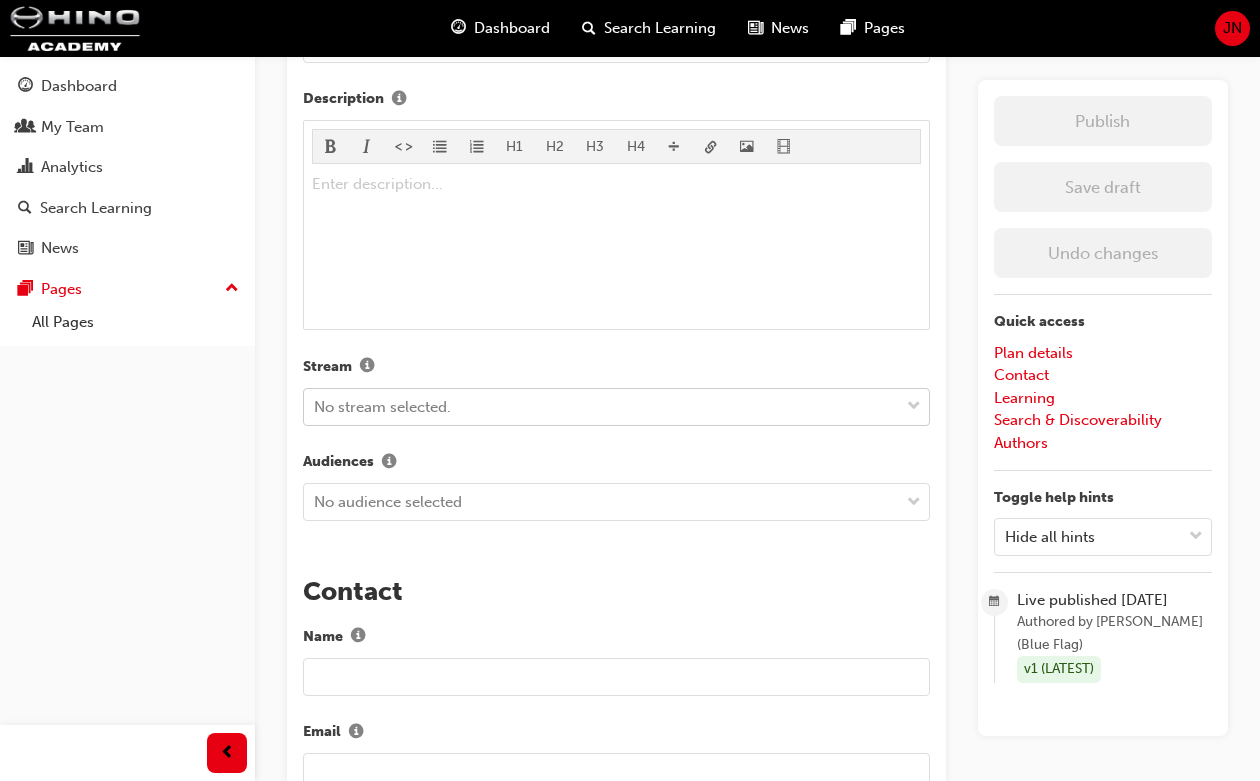 click on "No stream selected." at bounding box center (382, 407) 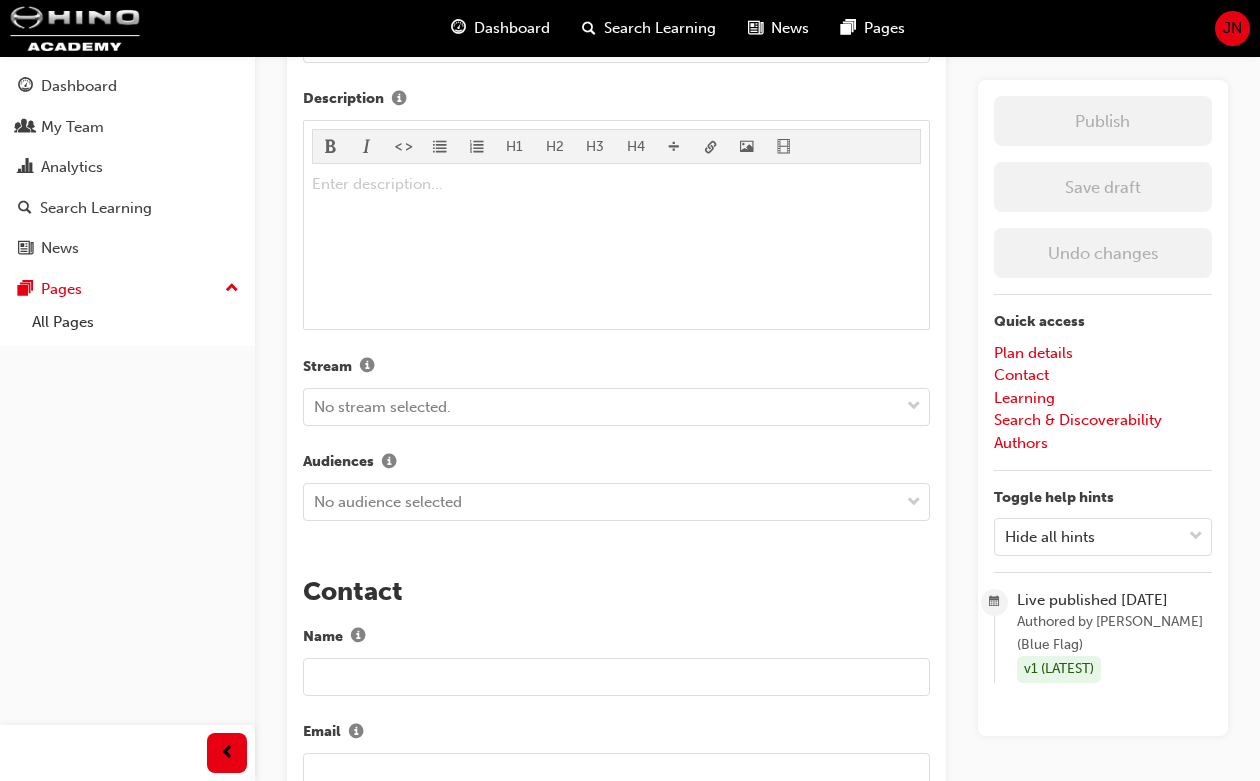 click on "Stream" at bounding box center (616, 367) 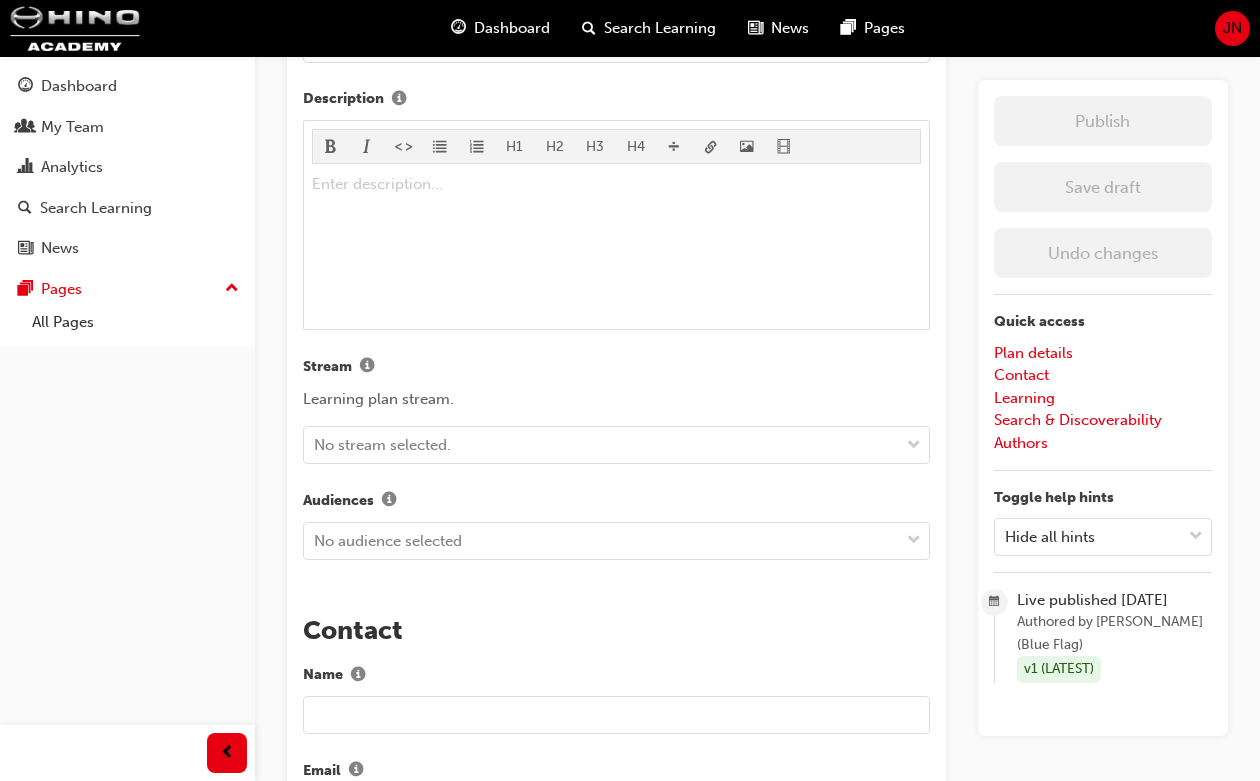 click on "Audiences   No audience selected" at bounding box center [616, 524] 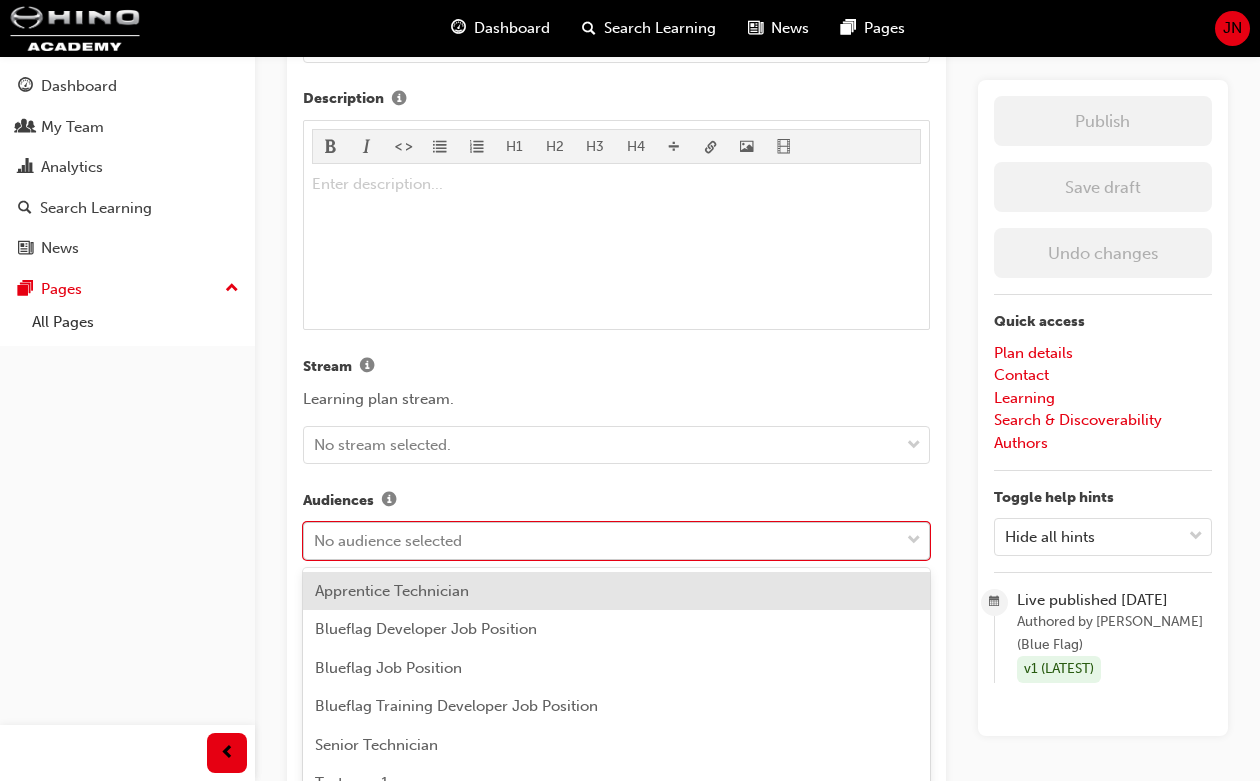 scroll, scrollTop: 705, scrollLeft: 0, axis: vertical 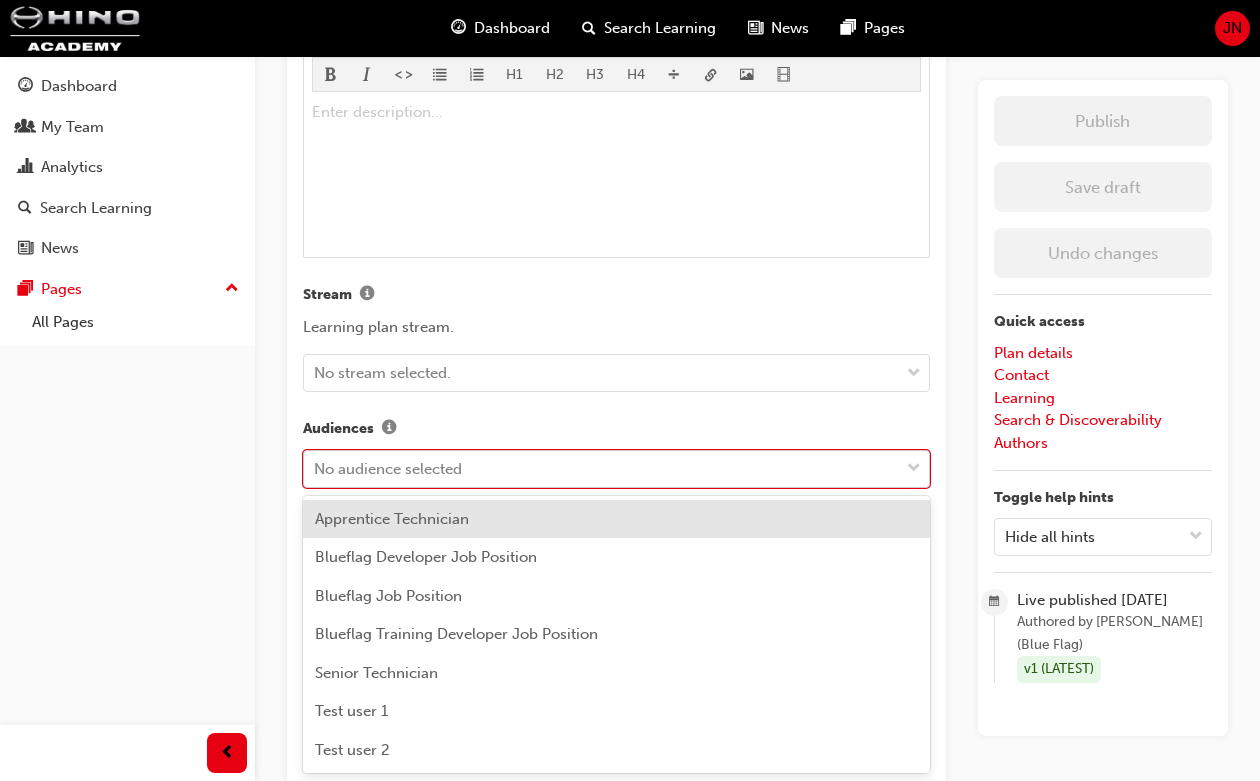 click on "Your version of Internet Explorer is outdated and not supported. Please upgrade to a  modern browser . Dashboard Search Learning News Pages JN Dashboard My Team Analytics Search Learning News Pages Pages All Pages Master Technical Training Learning Plan Learning plan detail page Learning plan edit page The recent updates to learning plan sections may require  manual migration steps . We have detected this plan may require such actions. Please  click here  to get started. Plan details Title   Master Technical Training Learning Plan Featured Image Drag a file here or click to select a file Please upload file. Purchasable Code   MASTECH-LP Short description   Description   H1 H2 H3 H4 Enter description... ﻿ Stream   Learning plan stream. No stream selected. Audiences        option Apprentice Technician focused, 1 of 7. 7 results available. Use Up and Down to choose options, press Enter to select the currently focused option, press Escape to exit the menu, press Tab to select the option and exit the menu." at bounding box center (630, -315) 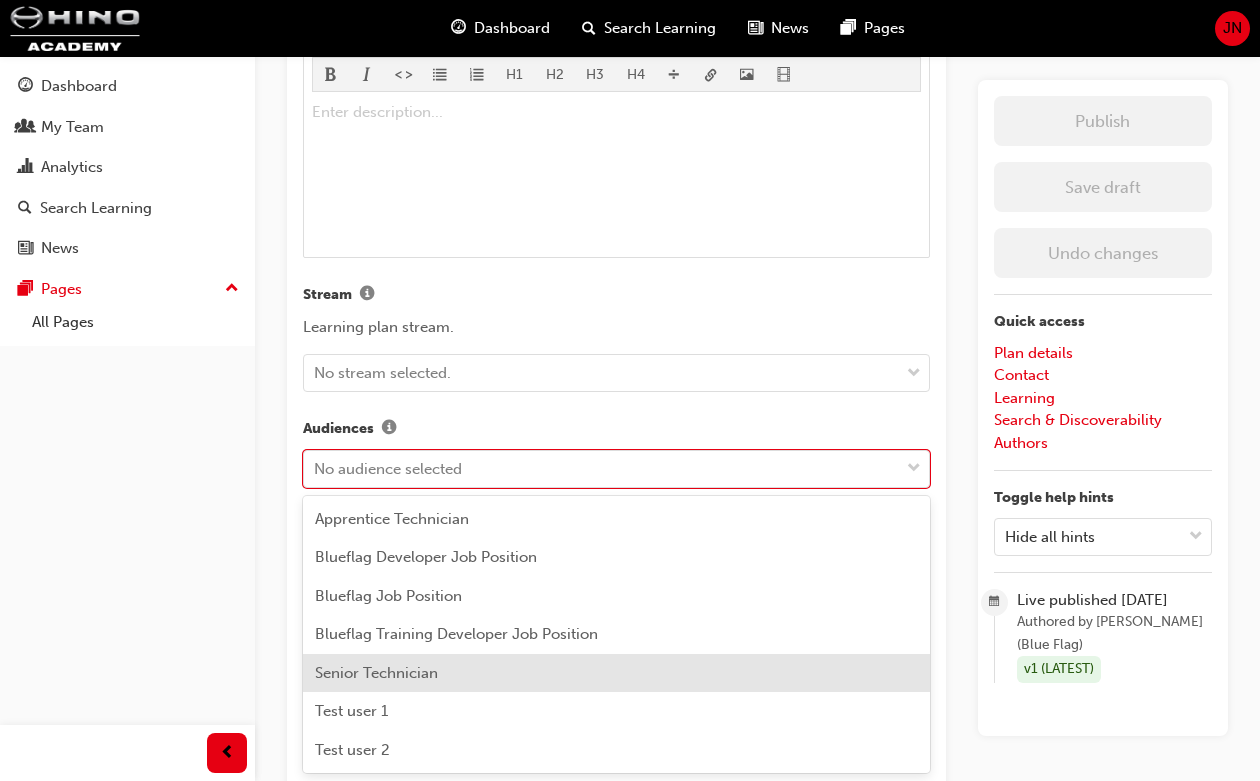 click on "Senior Technician" at bounding box center [376, 673] 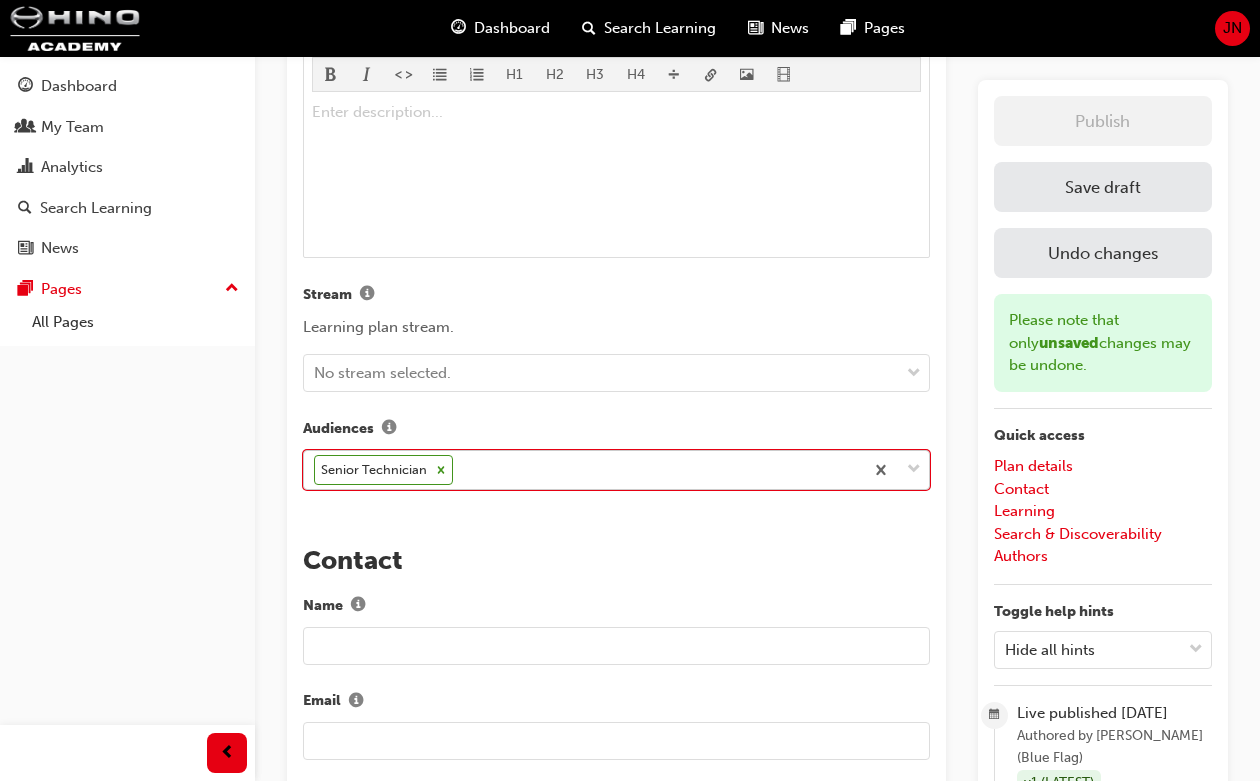click on "Senior Technician" at bounding box center (583, 470) 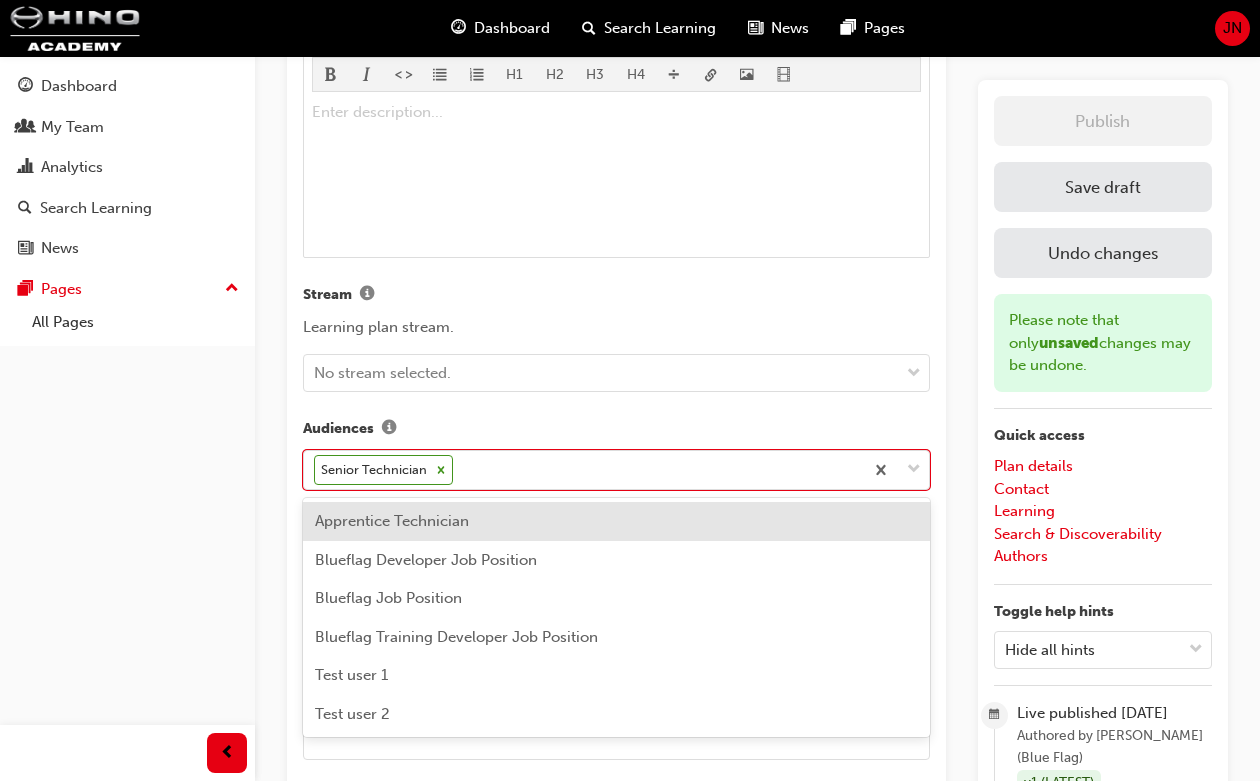 click on "Apprentice Technician" at bounding box center (616, 521) 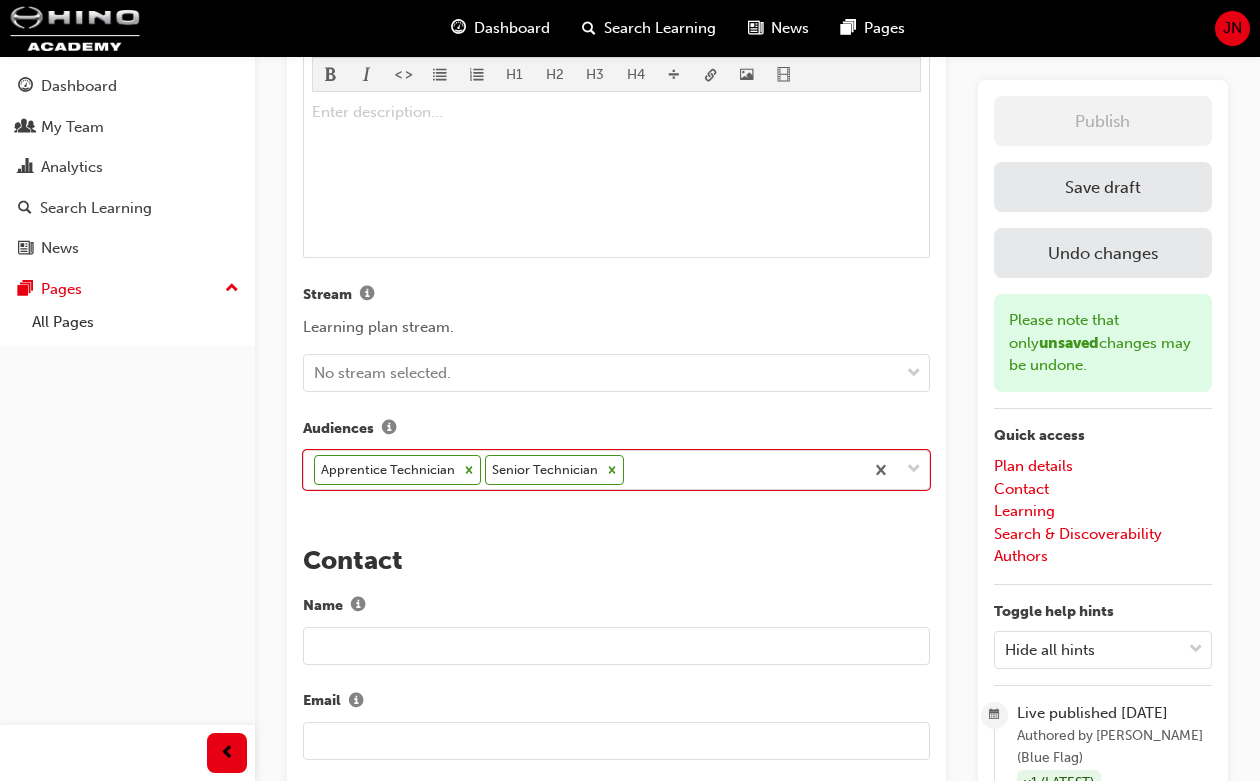 click on "Save draft" at bounding box center (1103, 187) 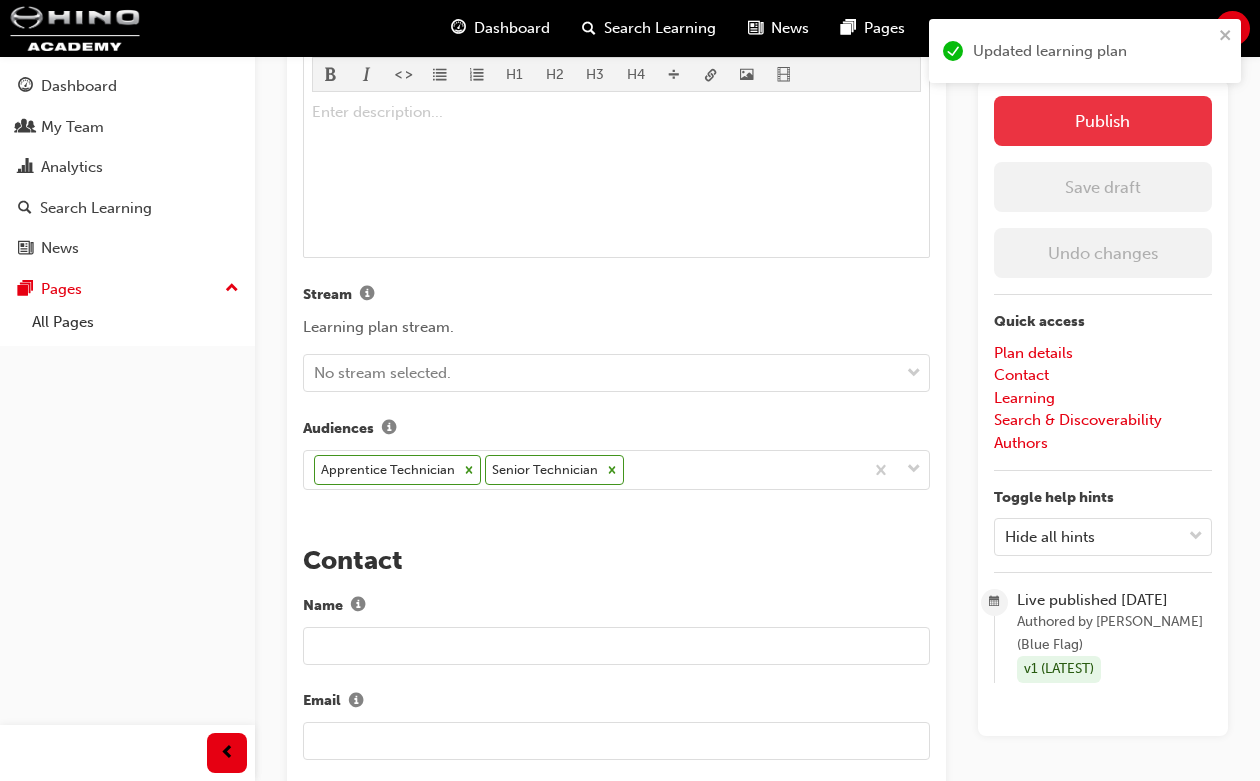 click on "Publish" at bounding box center [1103, 121] 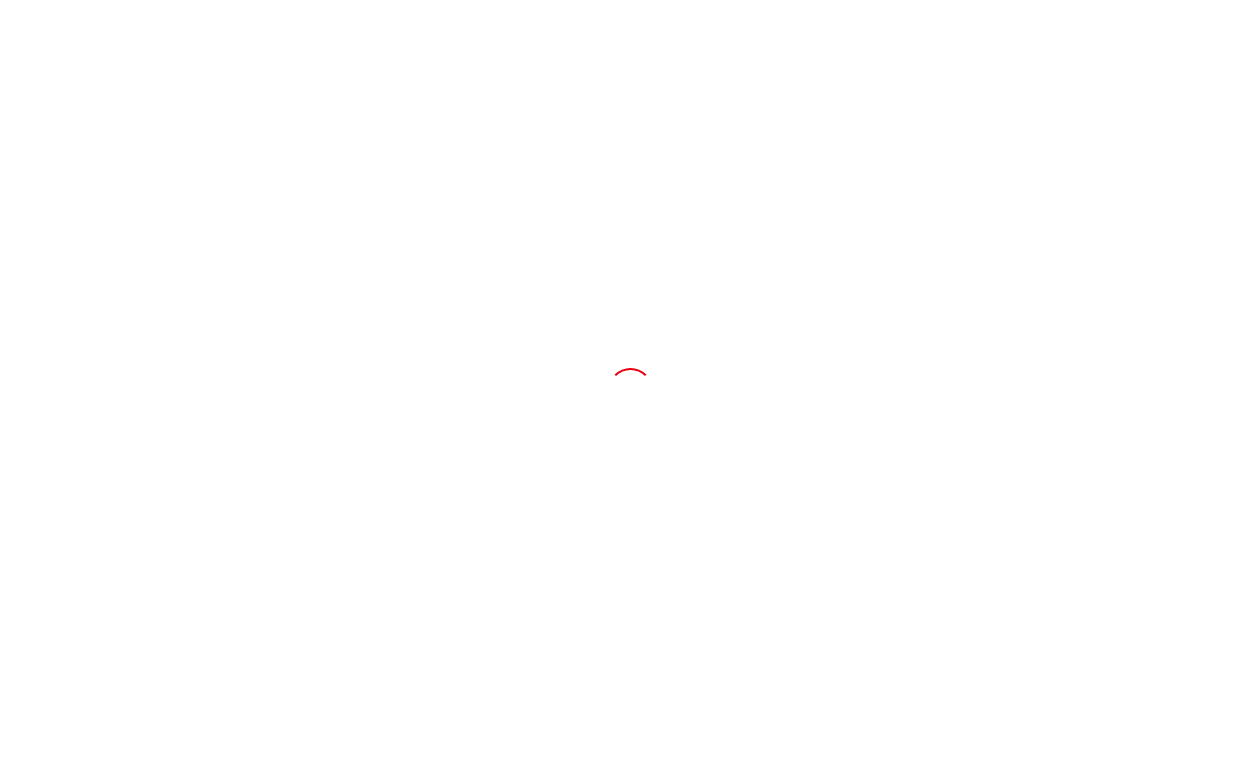 scroll, scrollTop: 0, scrollLeft: 0, axis: both 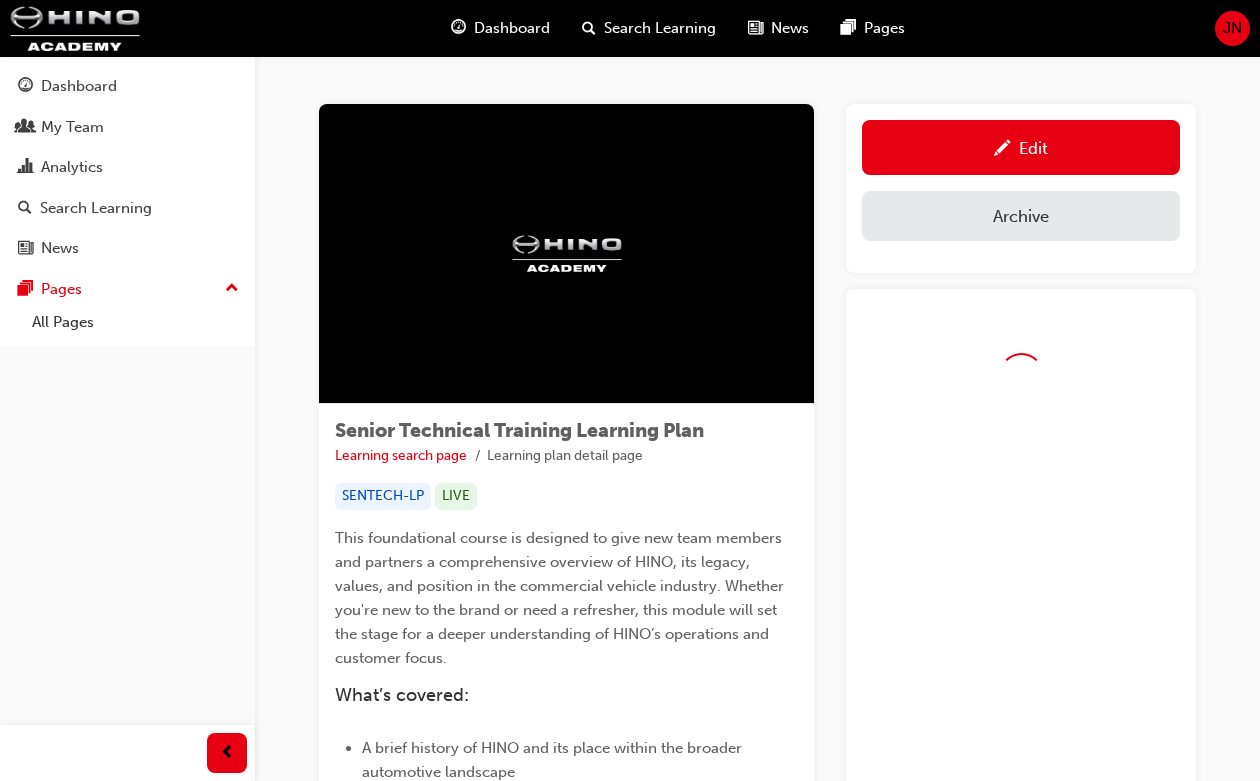 click on "Edit" at bounding box center (1033, 148) 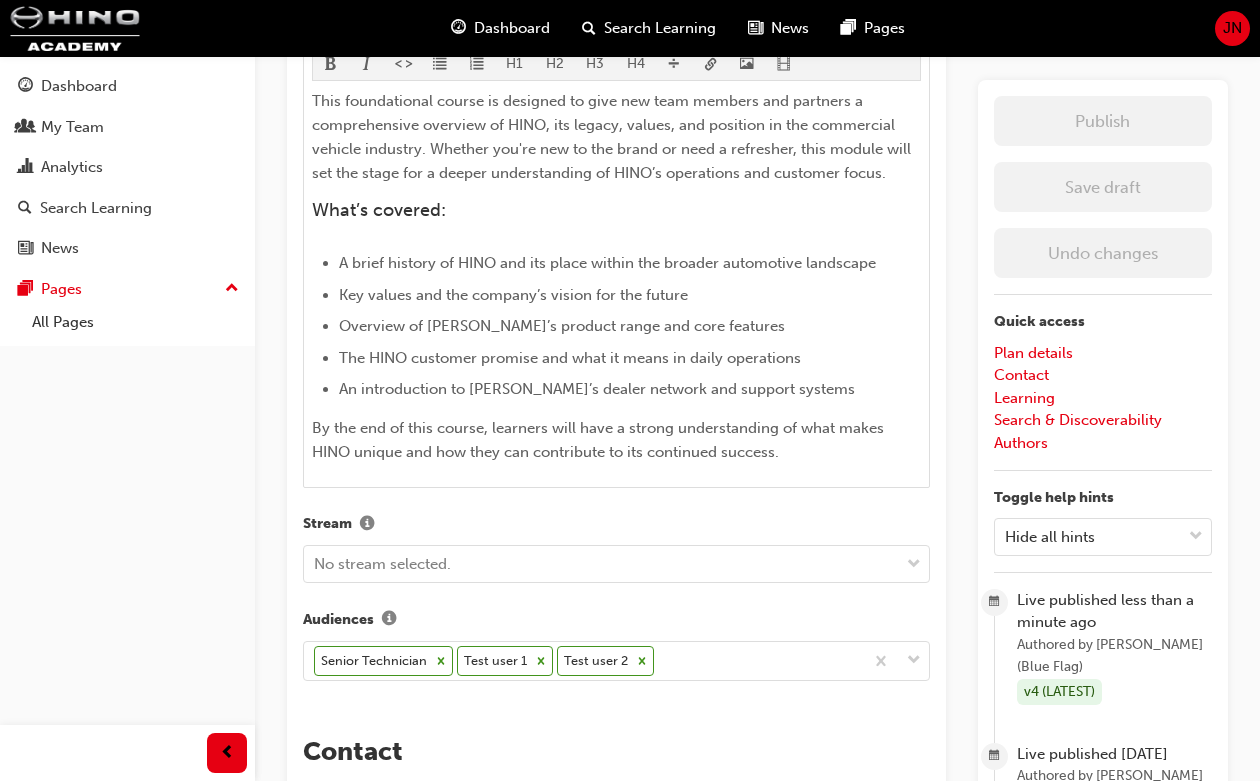 scroll, scrollTop: 776, scrollLeft: 0, axis: vertical 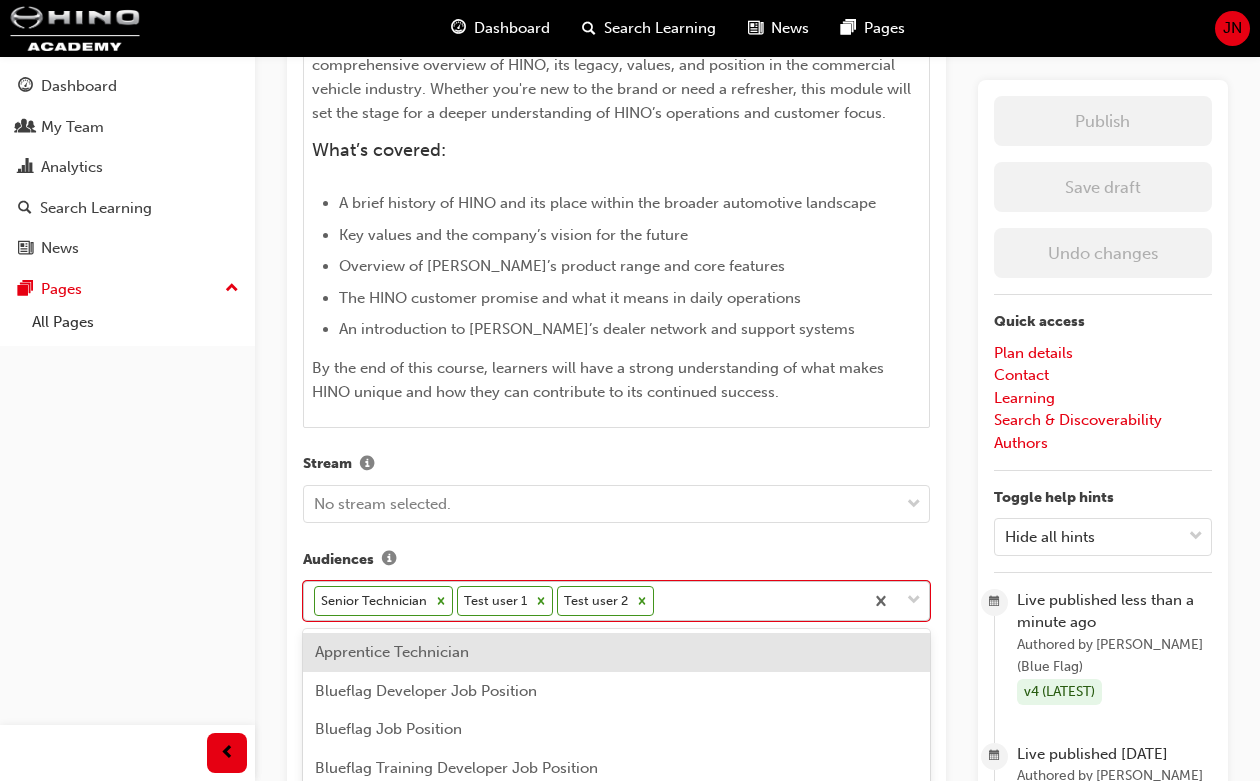 click on "Senior Technician Test user 1 Test user 2" at bounding box center (583, 601) 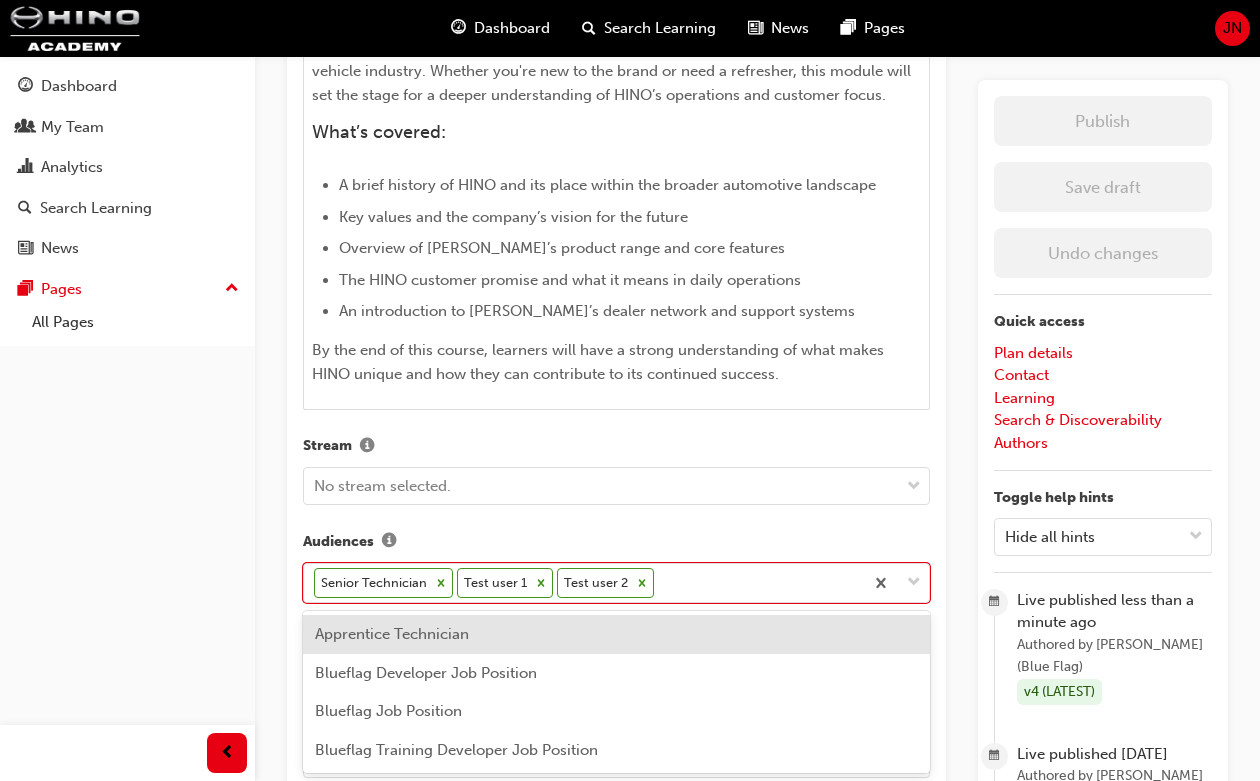 drag, startPoint x: 439, startPoint y: 635, endPoint x: 570, endPoint y: 512, distance: 179.69418 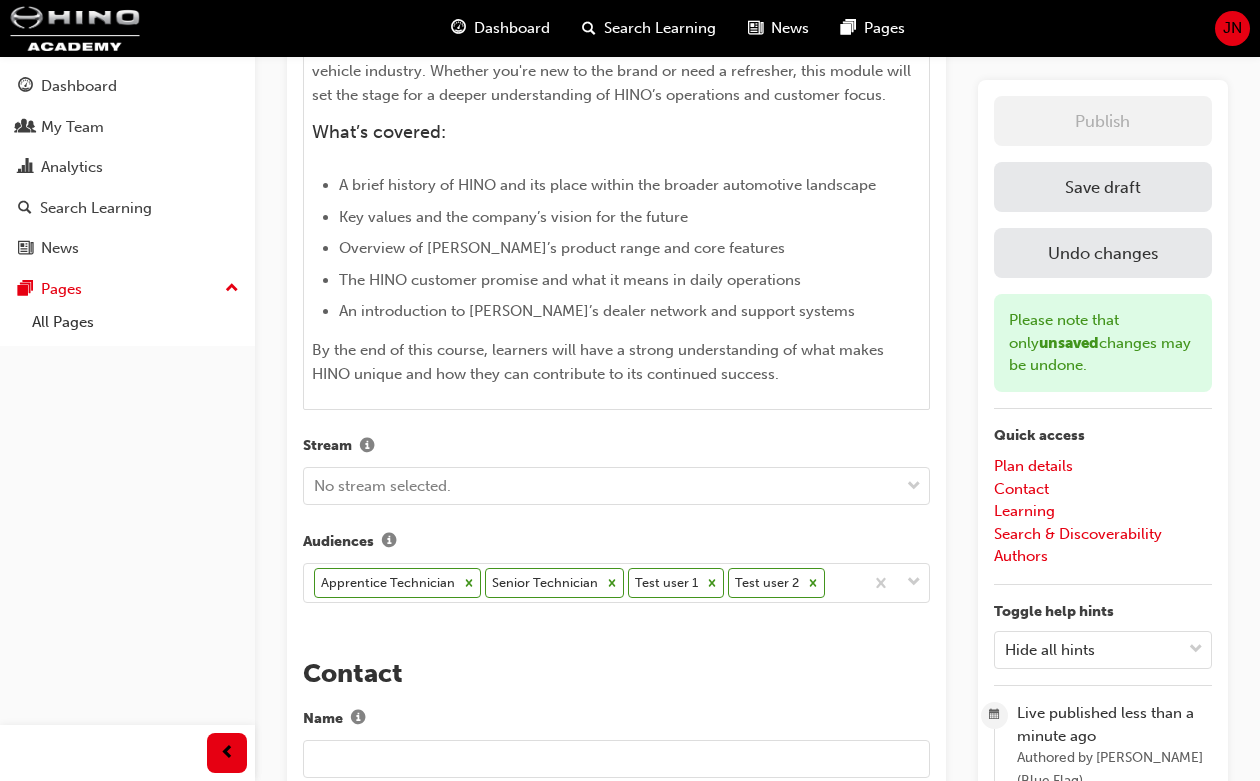 drag, startPoint x: 1081, startPoint y: 202, endPoint x: 1079, endPoint y: 164, distance: 38.052597 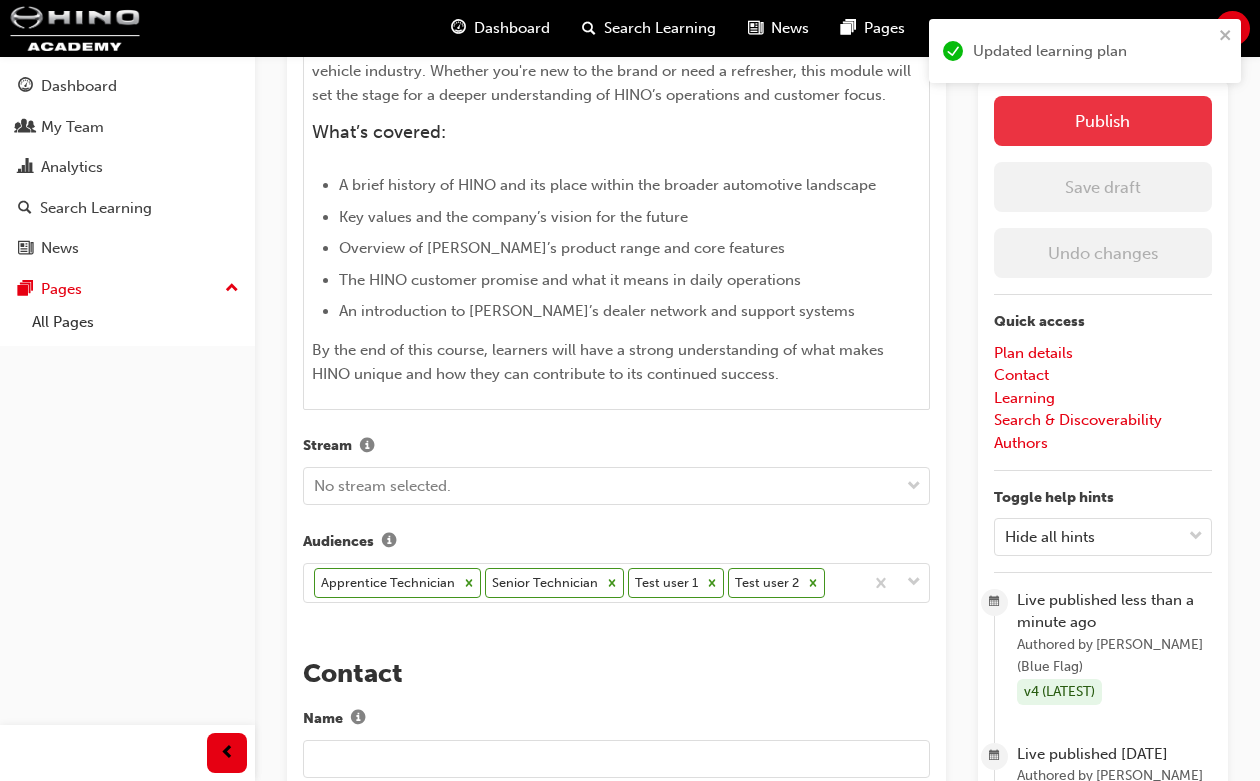 click on "Publish" at bounding box center (1103, 121) 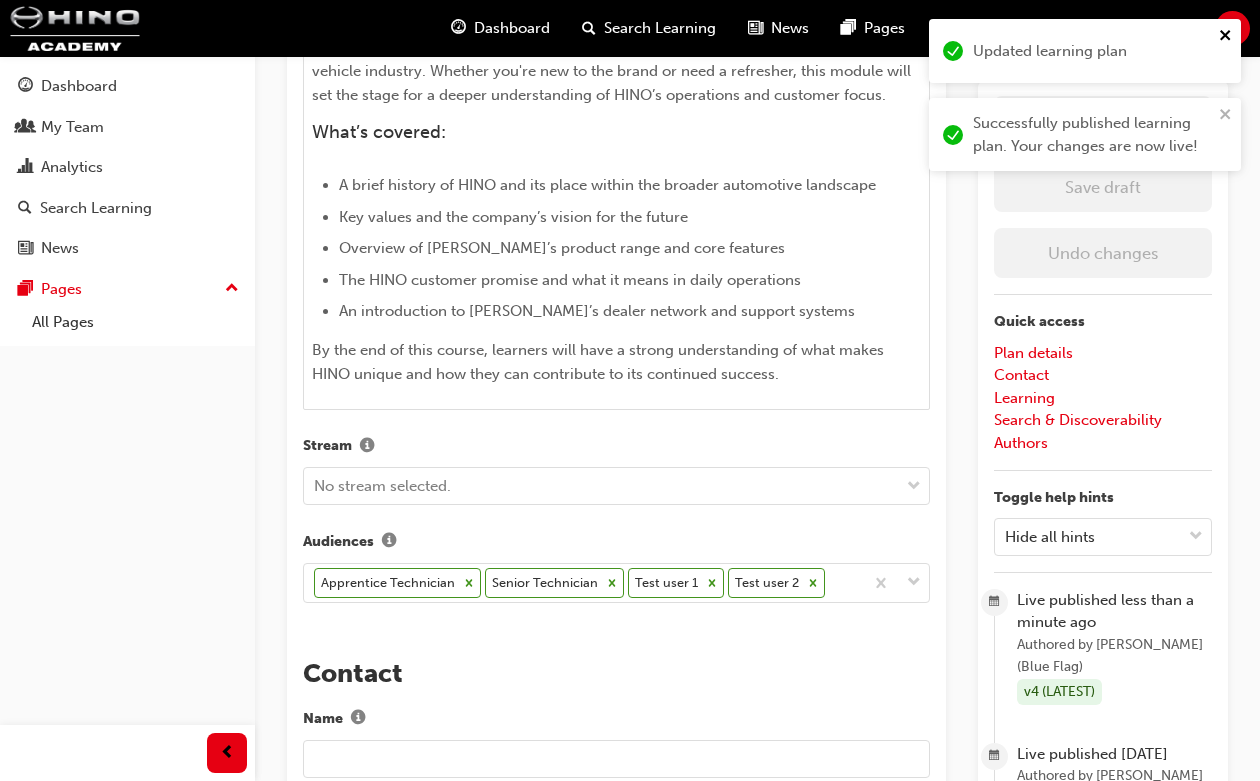 click 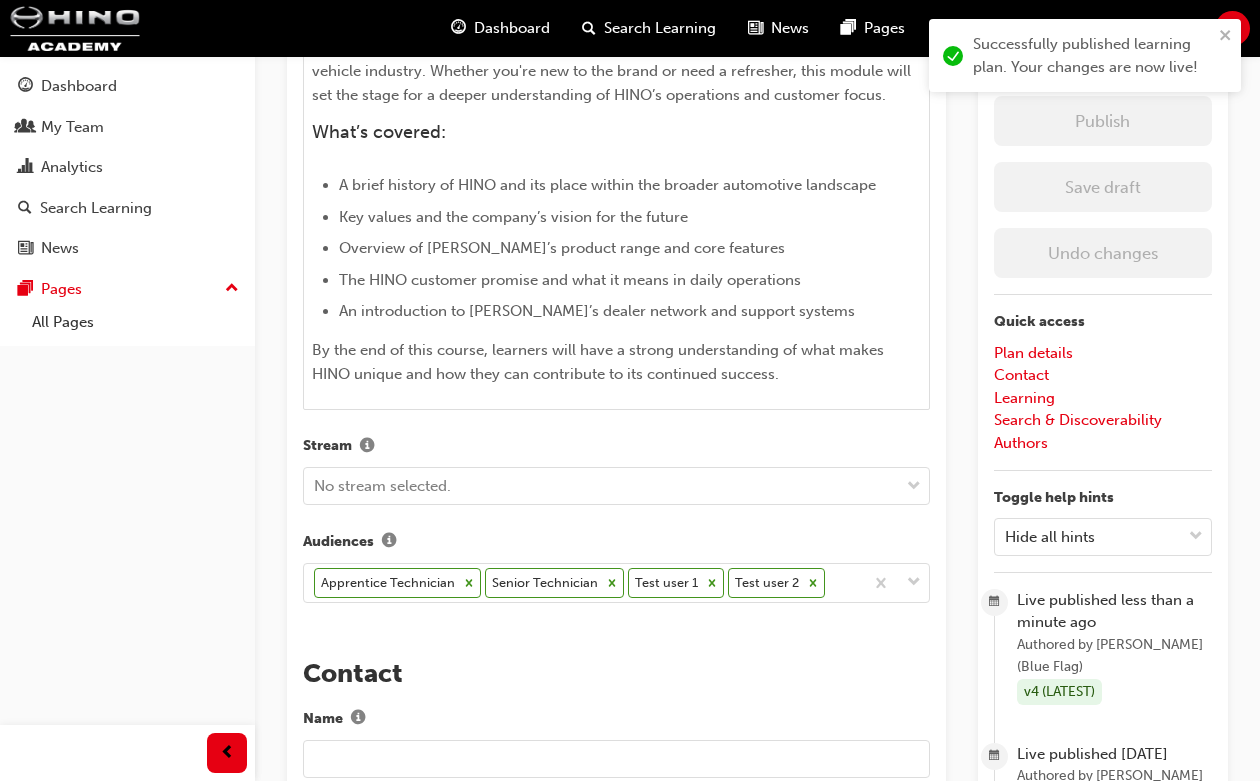 click on "Updated learning plan Successfully published learning plan. Your changes are now live!" at bounding box center (1085, 63) 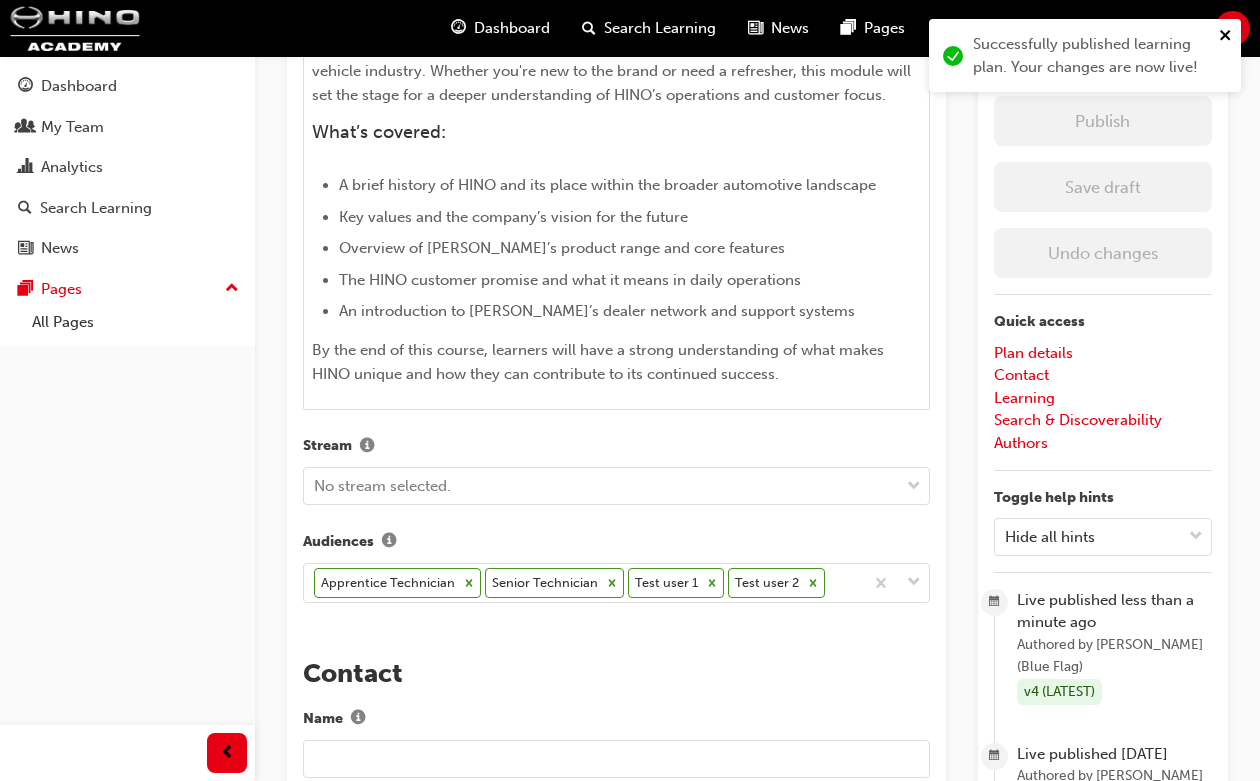 click 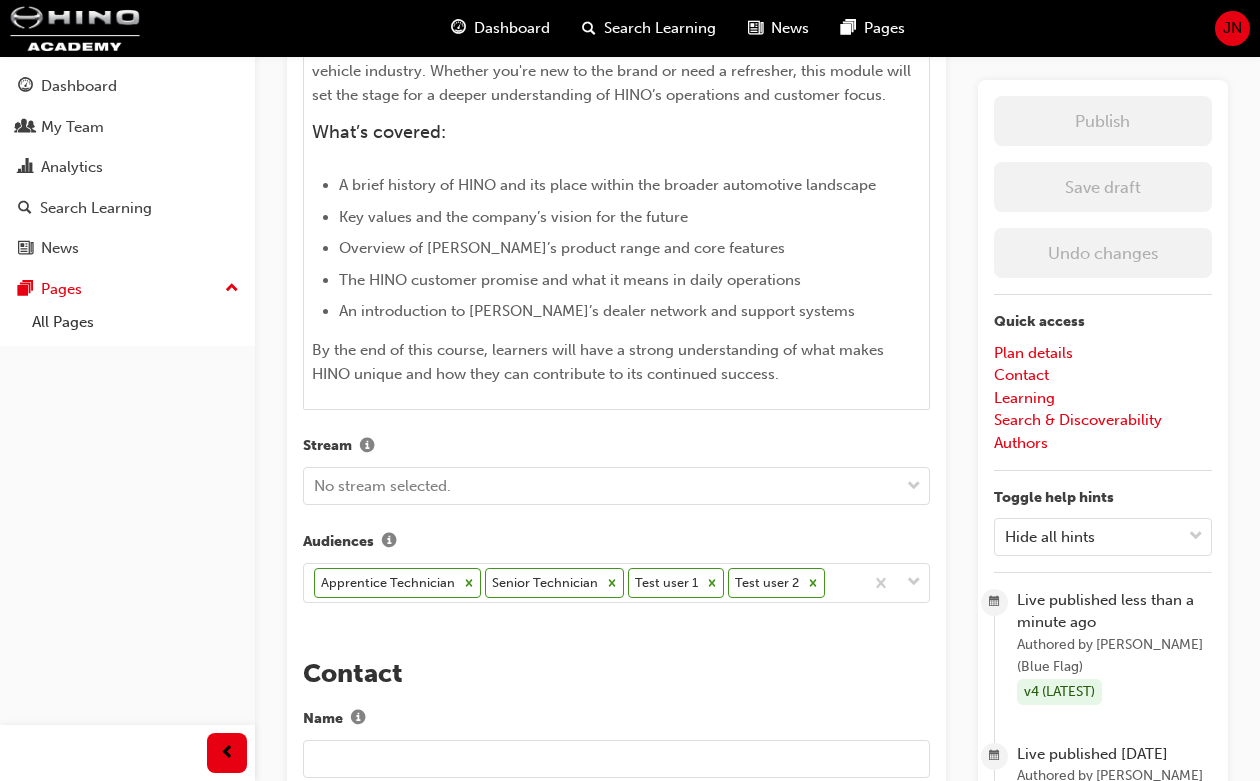 click on "Successfully published learning plan. Your changes are now live!" at bounding box center [1085, 63] 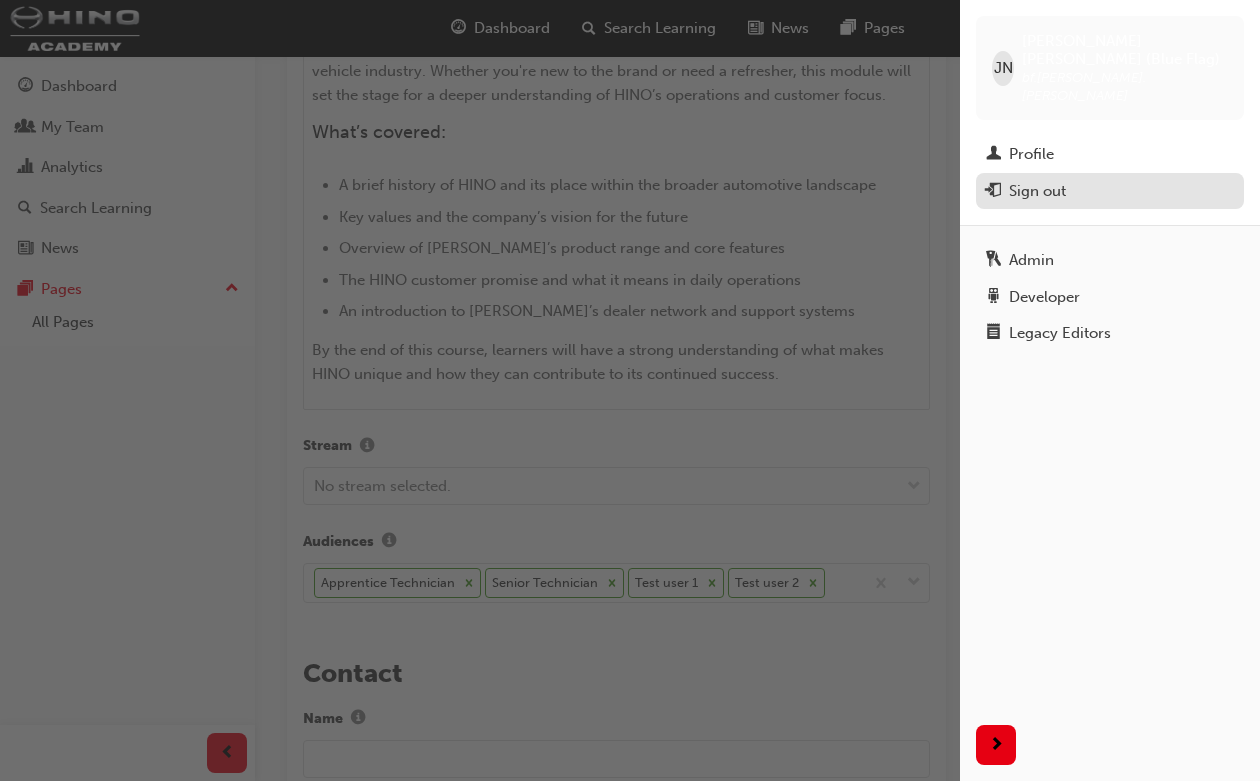 click on "Sign out" at bounding box center (1110, 191) 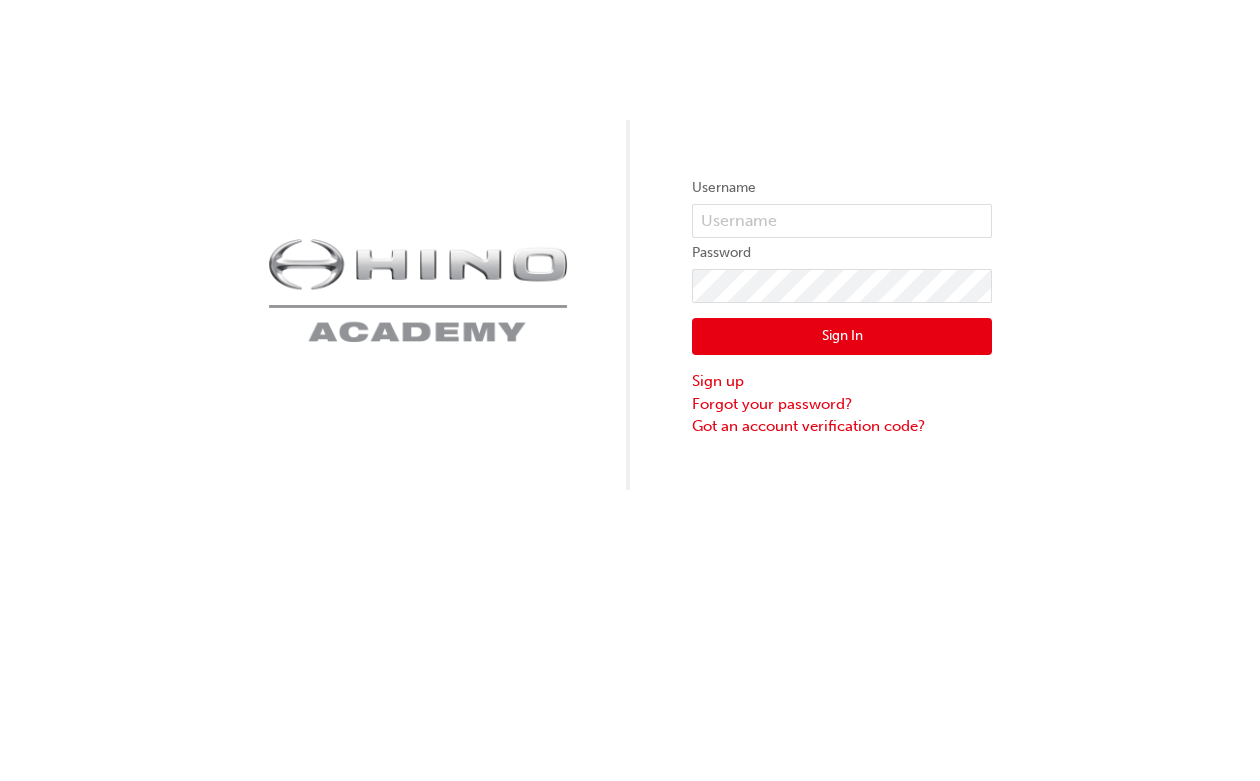 scroll, scrollTop: 0, scrollLeft: 0, axis: both 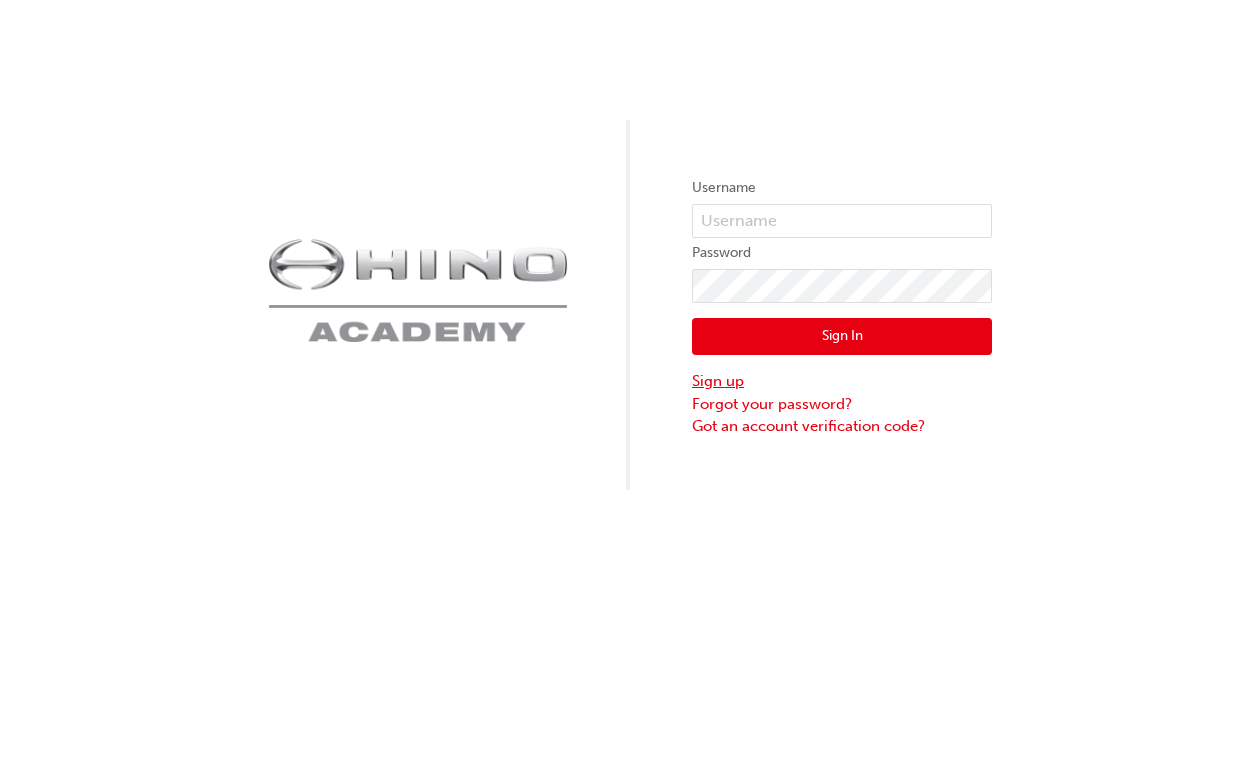 click on "Sign up" at bounding box center [842, 381] 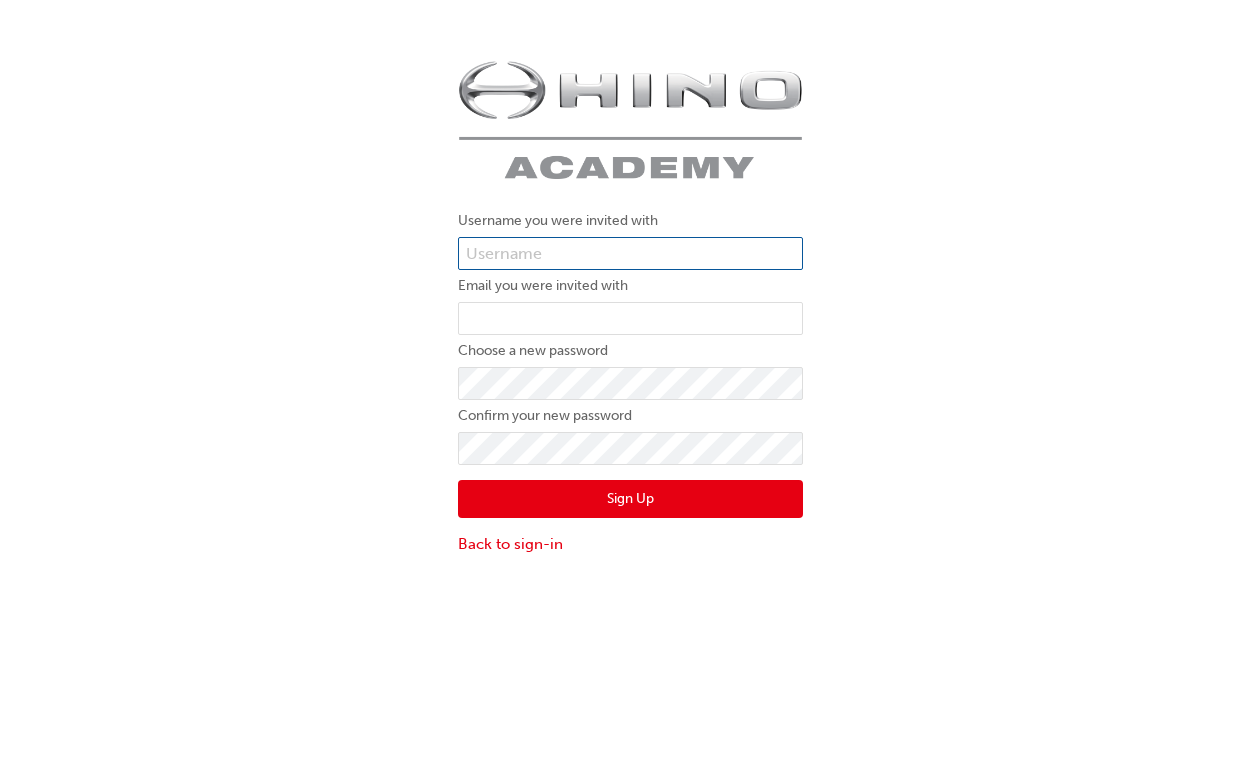 click at bounding box center [630, 254] 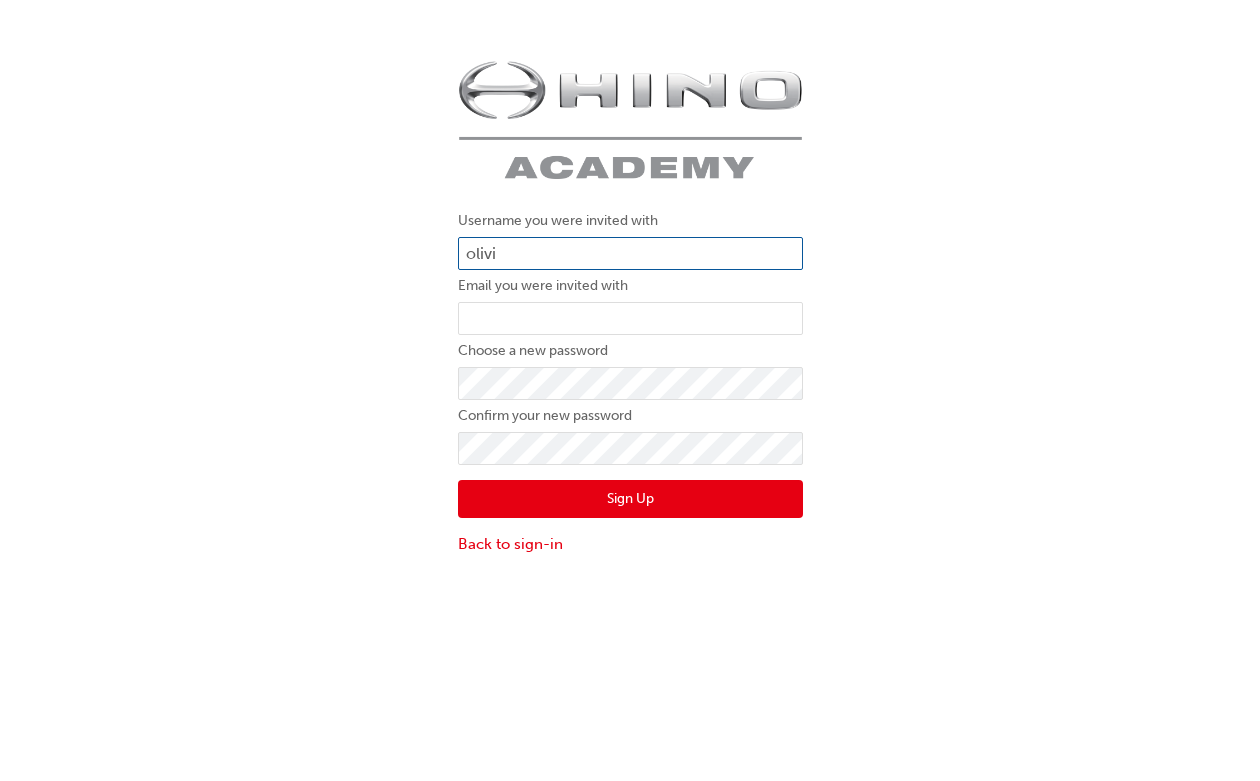 type on "[PERSON_NAME]" 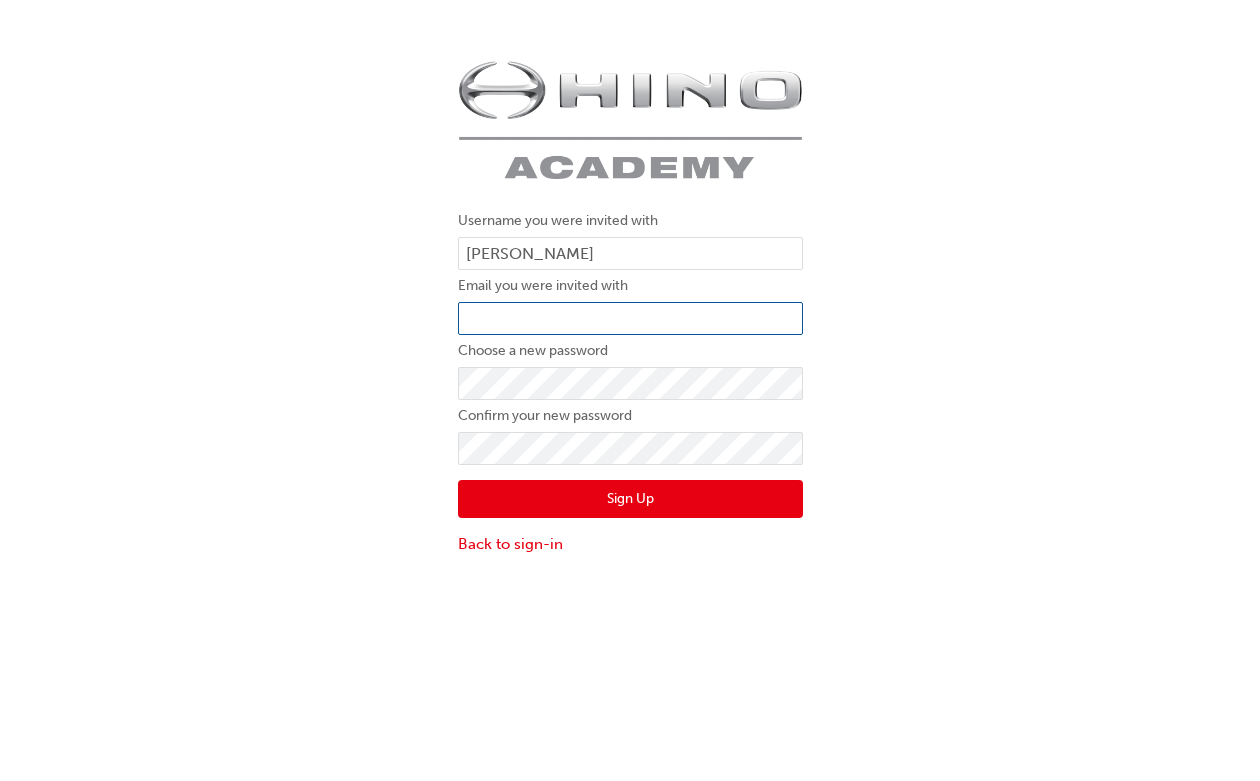 click at bounding box center [630, 319] 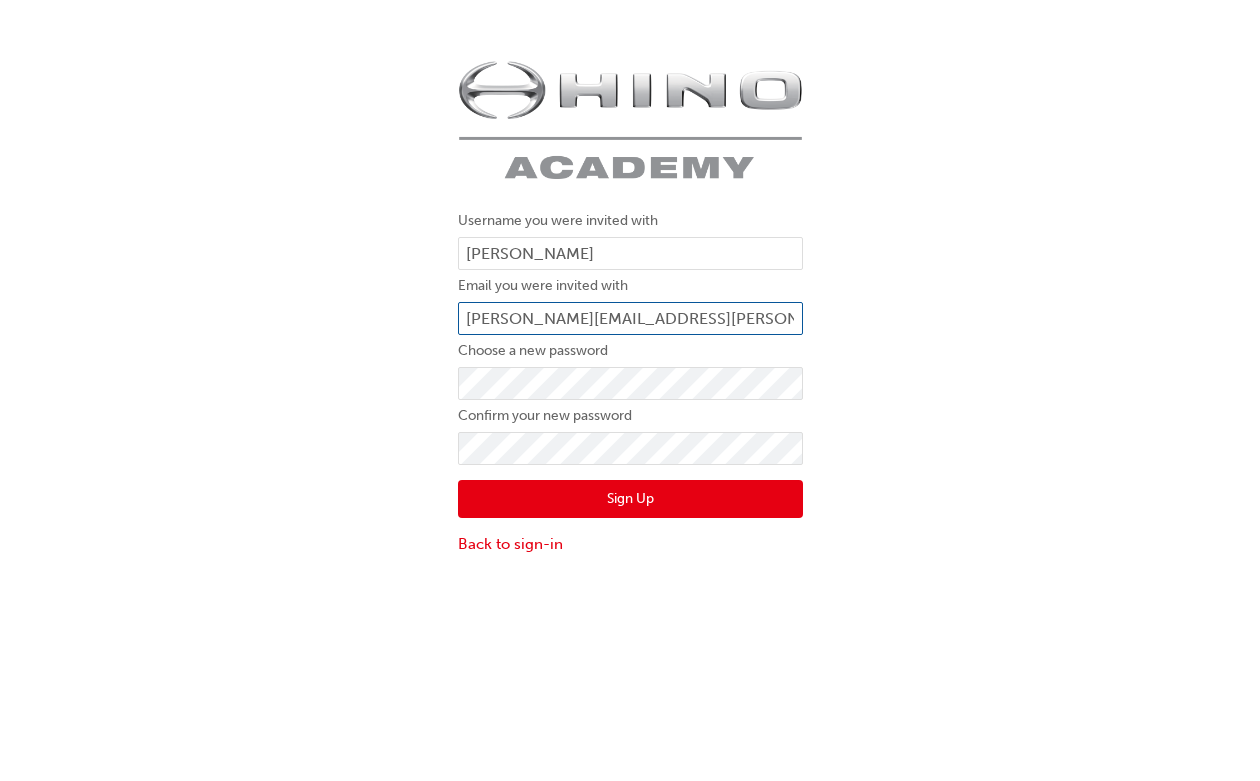 click on "jenny.nguyen@blueflag.com.au" at bounding box center (630, 319) 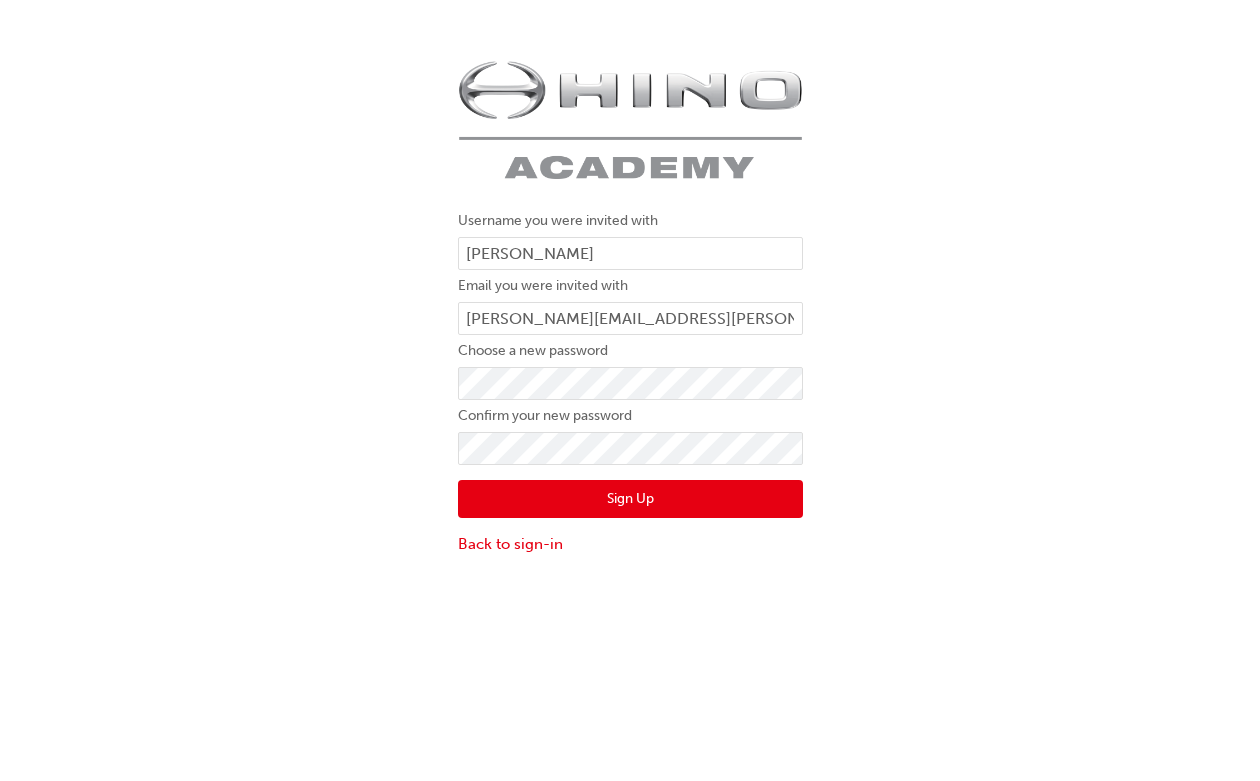 click on "Sign Up" at bounding box center (630, 499) 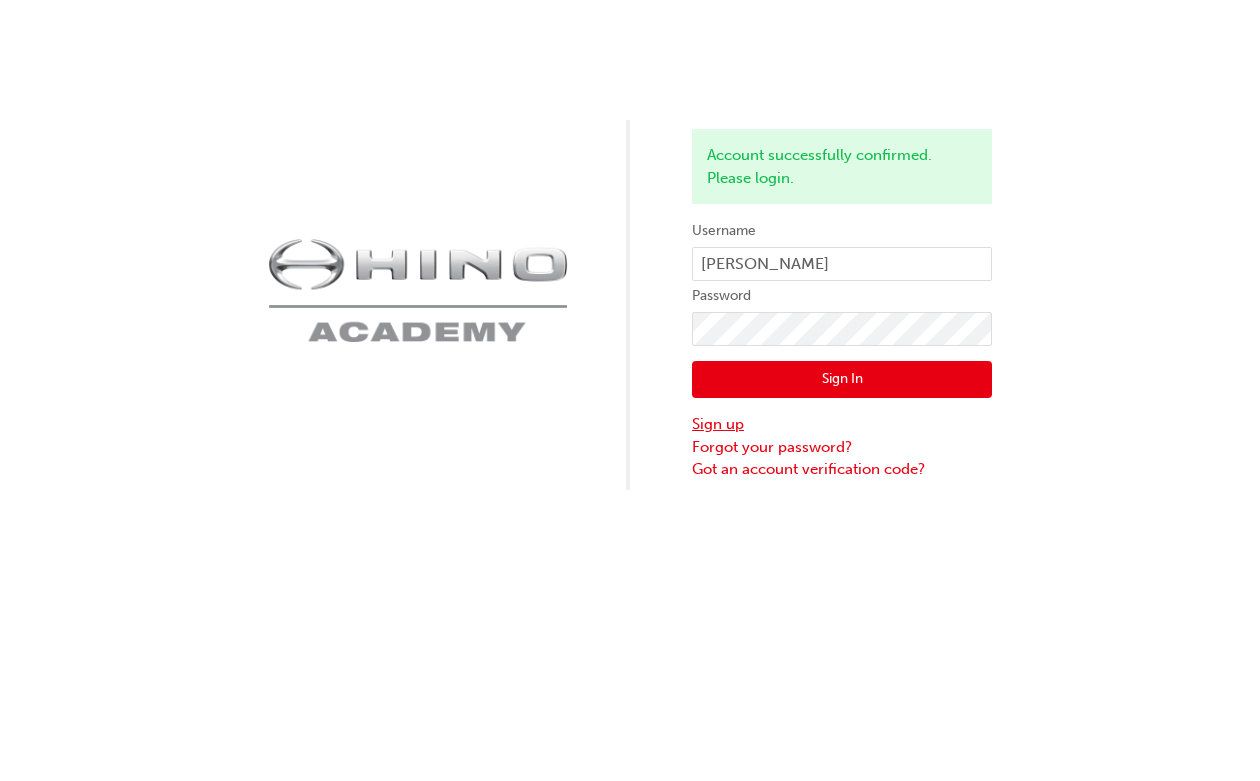 click on "Sign up" at bounding box center [842, 424] 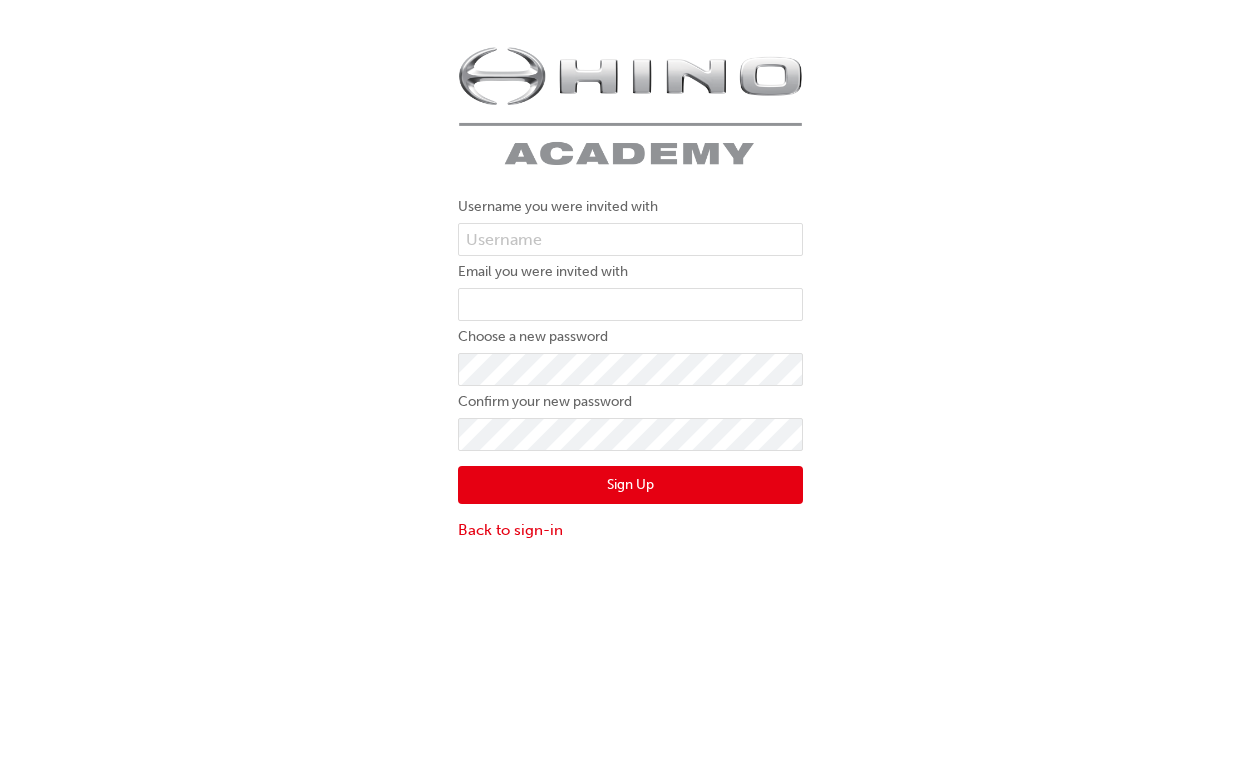 scroll, scrollTop: 8, scrollLeft: 0, axis: vertical 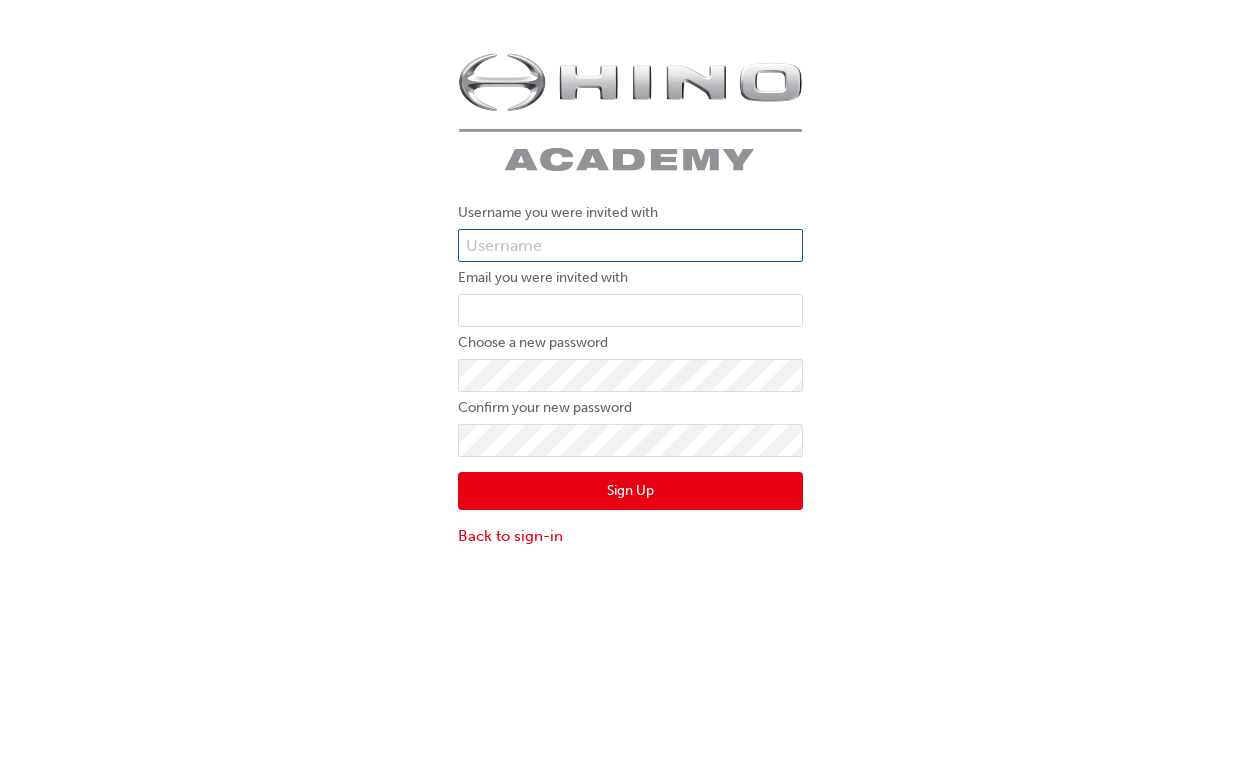 click at bounding box center [630, 246] 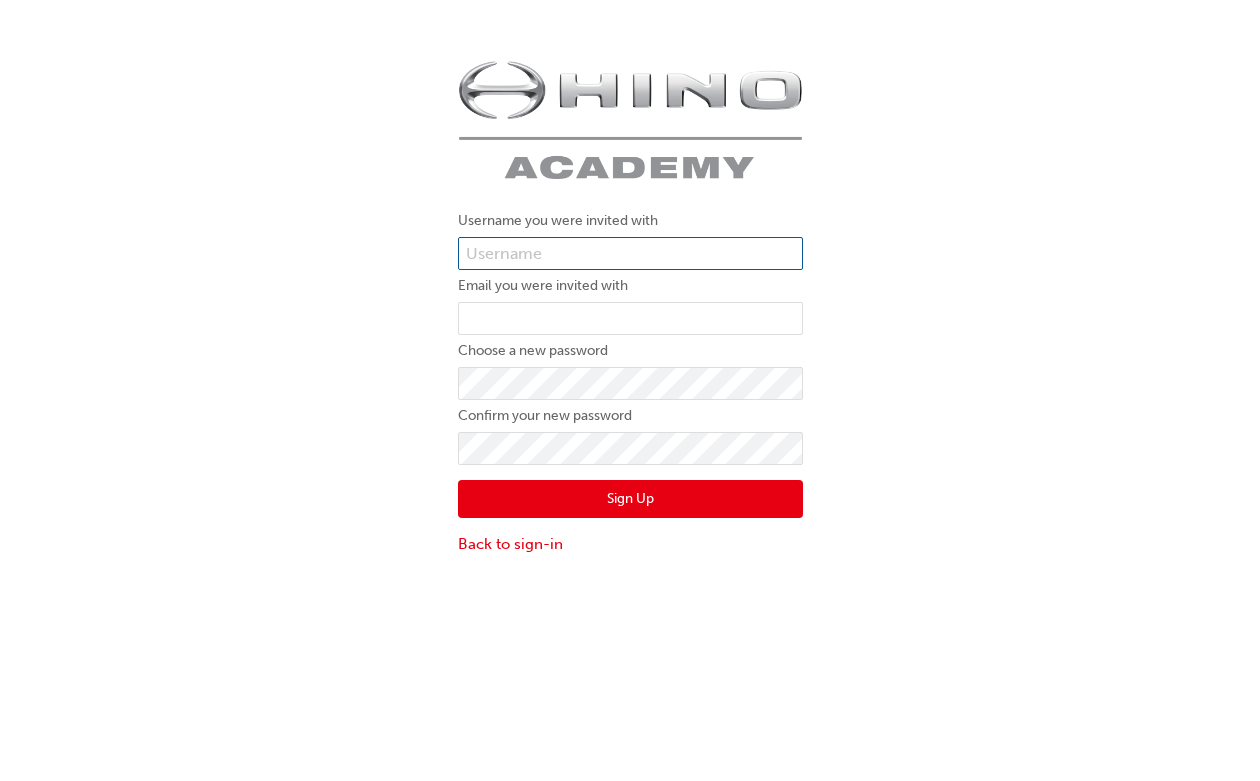 click at bounding box center [630, 254] 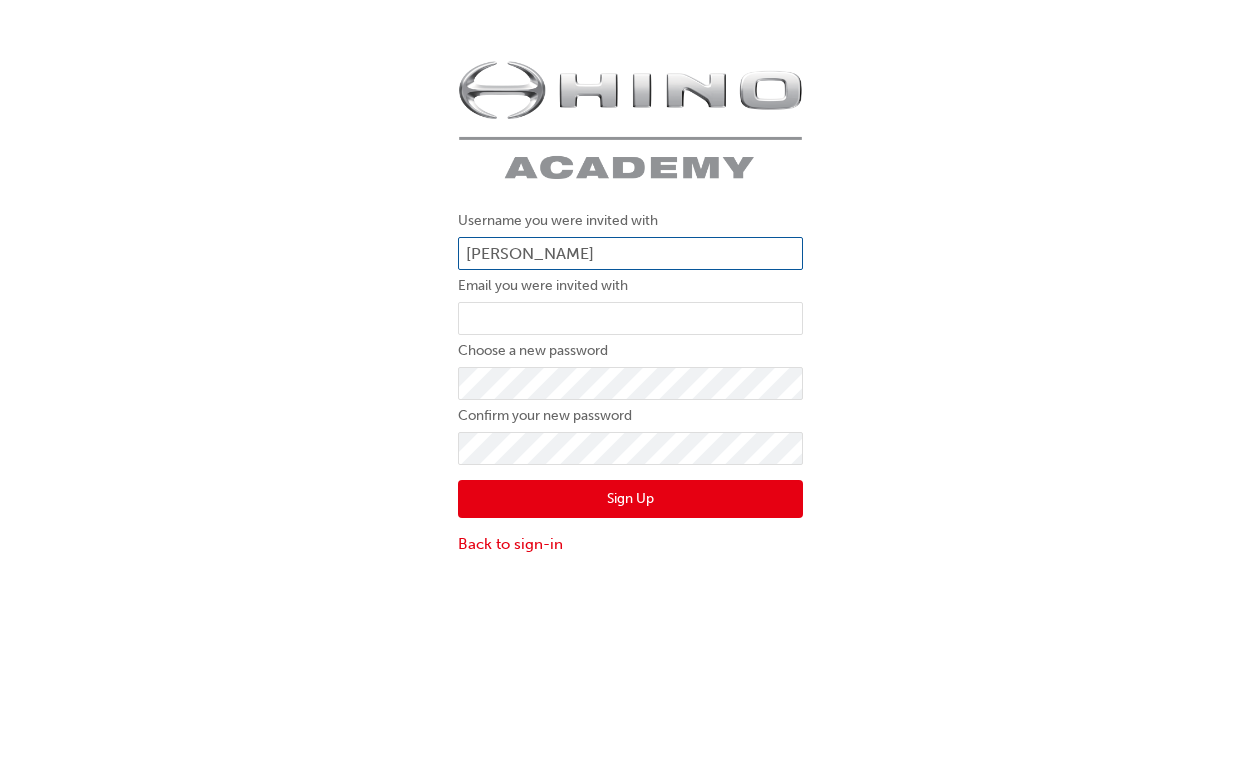 type on "michael" 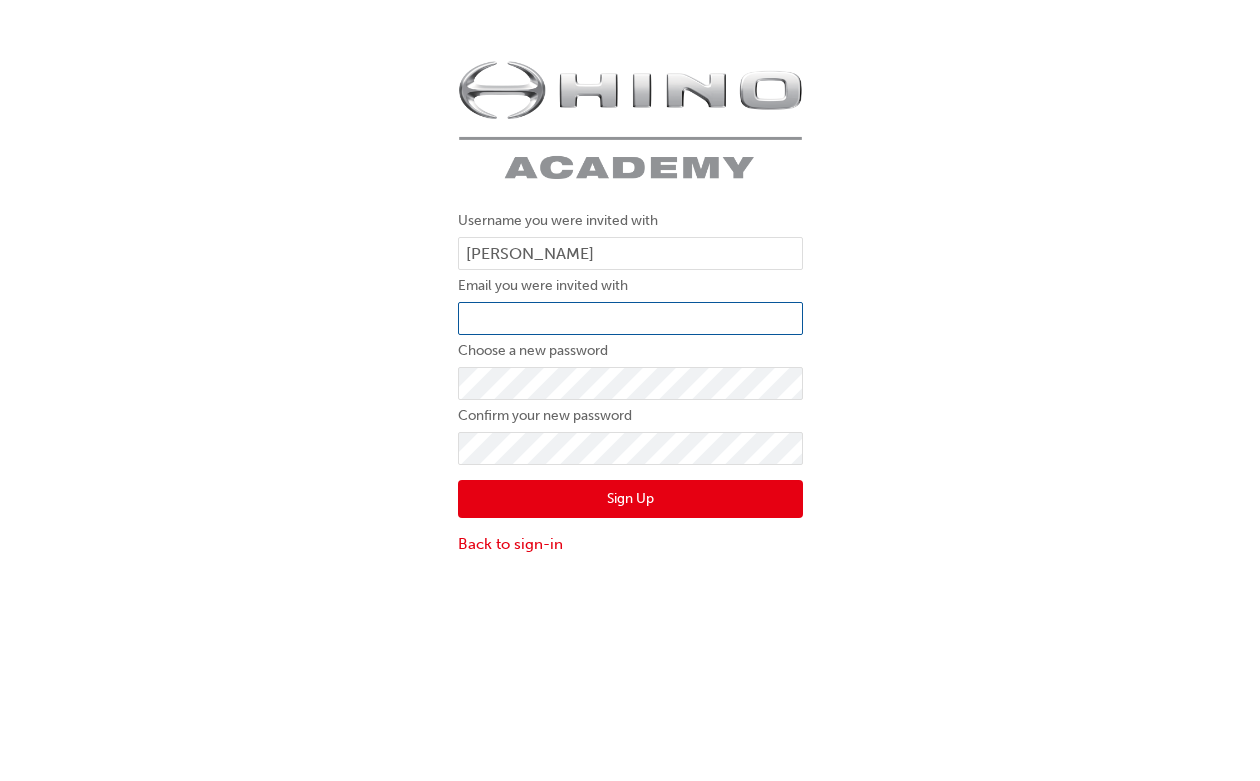 click at bounding box center [630, 319] 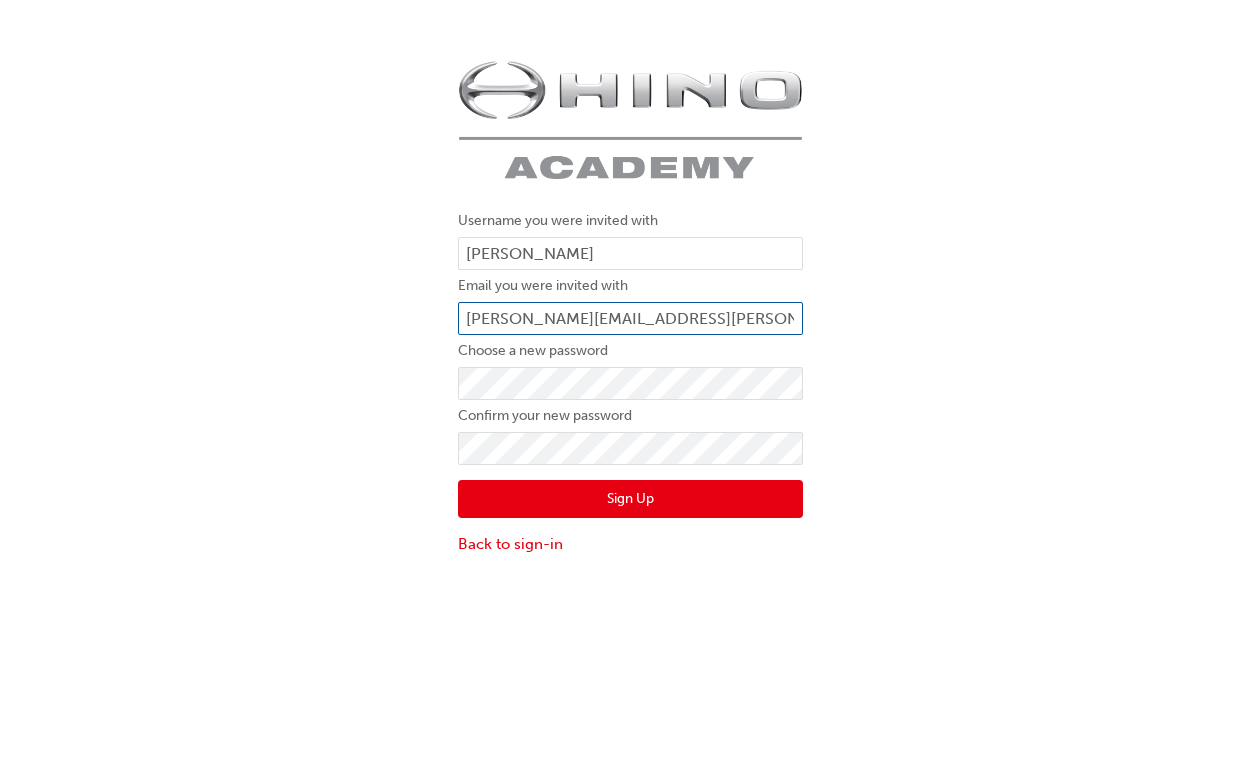 click on "jenny.nguyen@blueflag.com.au" at bounding box center (630, 319) 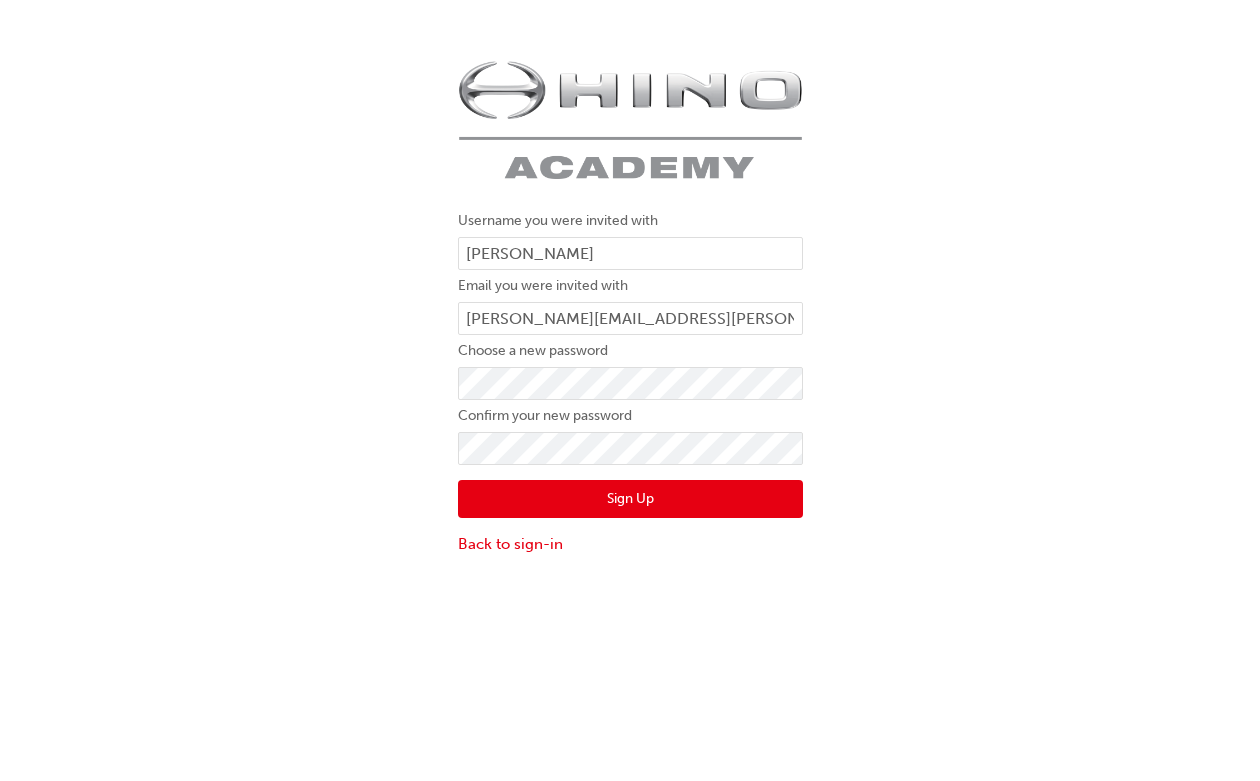 click on "Sign Up" at bounding box center (630, 499) 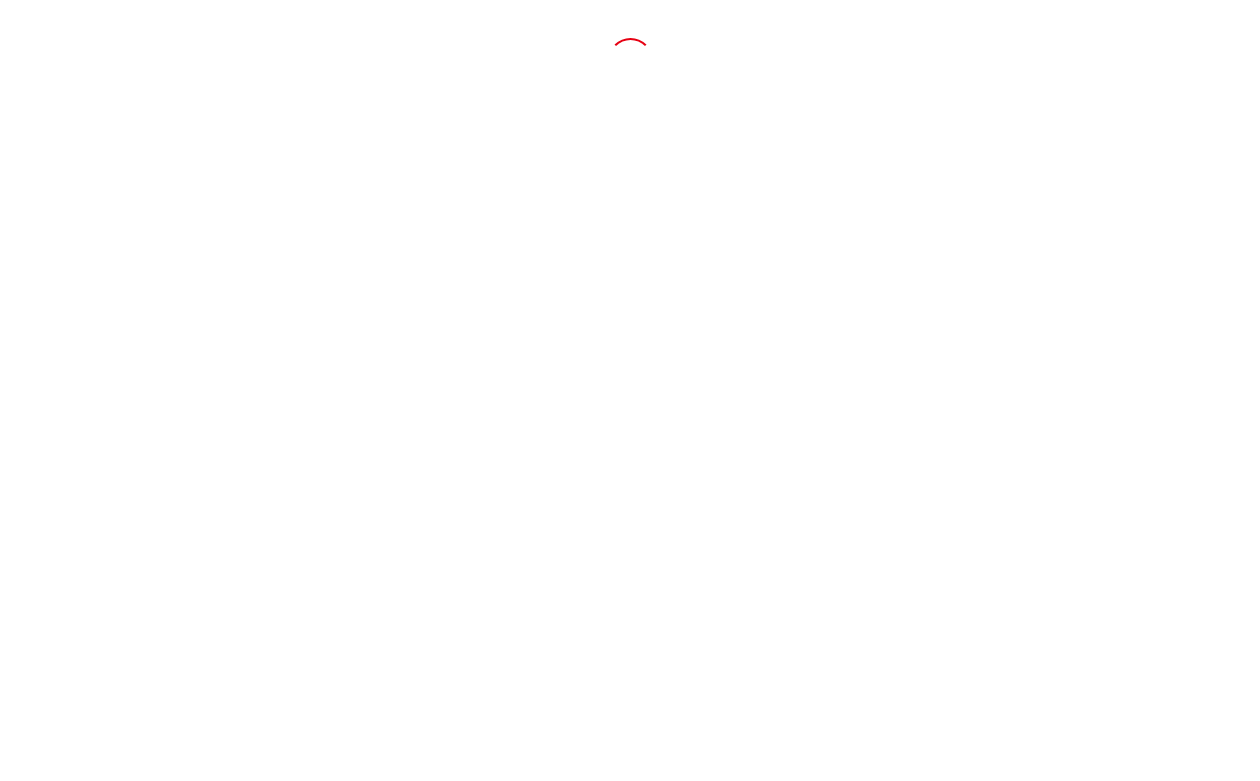 scroll, scrollTop: 0, scrollLeft: 0, axis: both 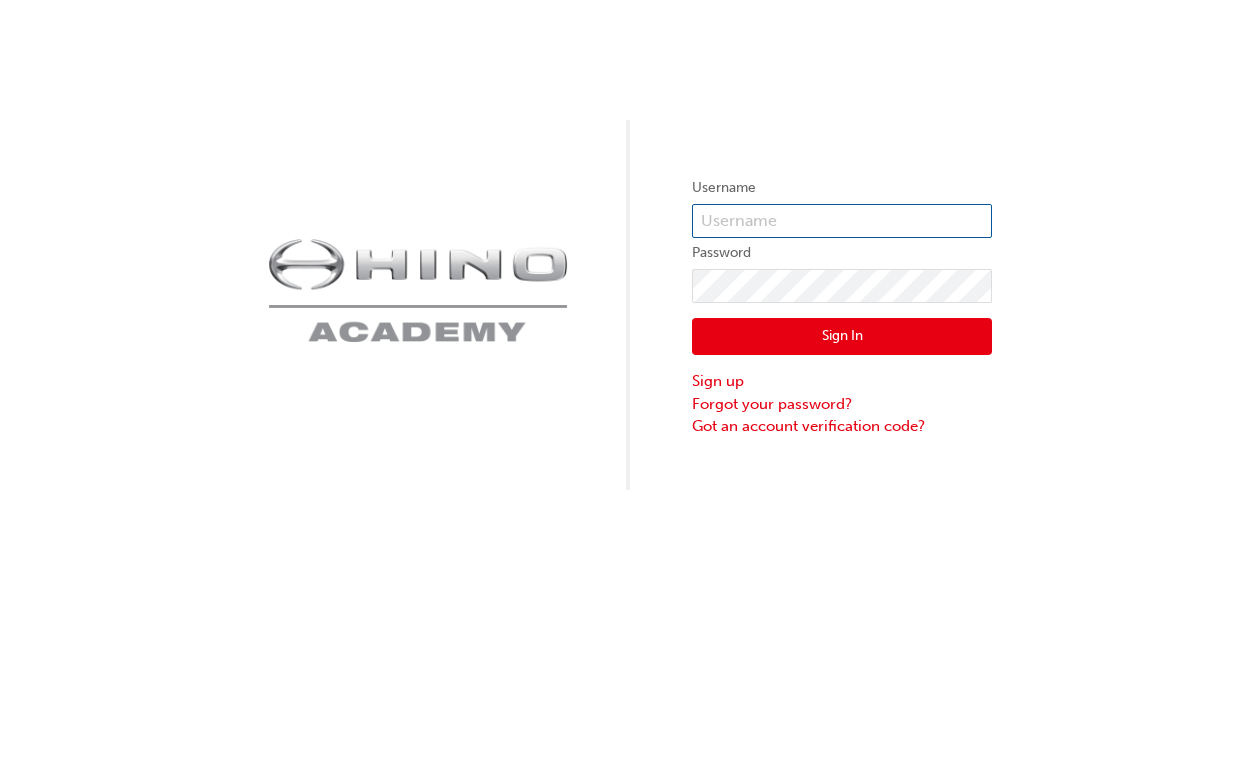 click at bounding box center [842, 221] 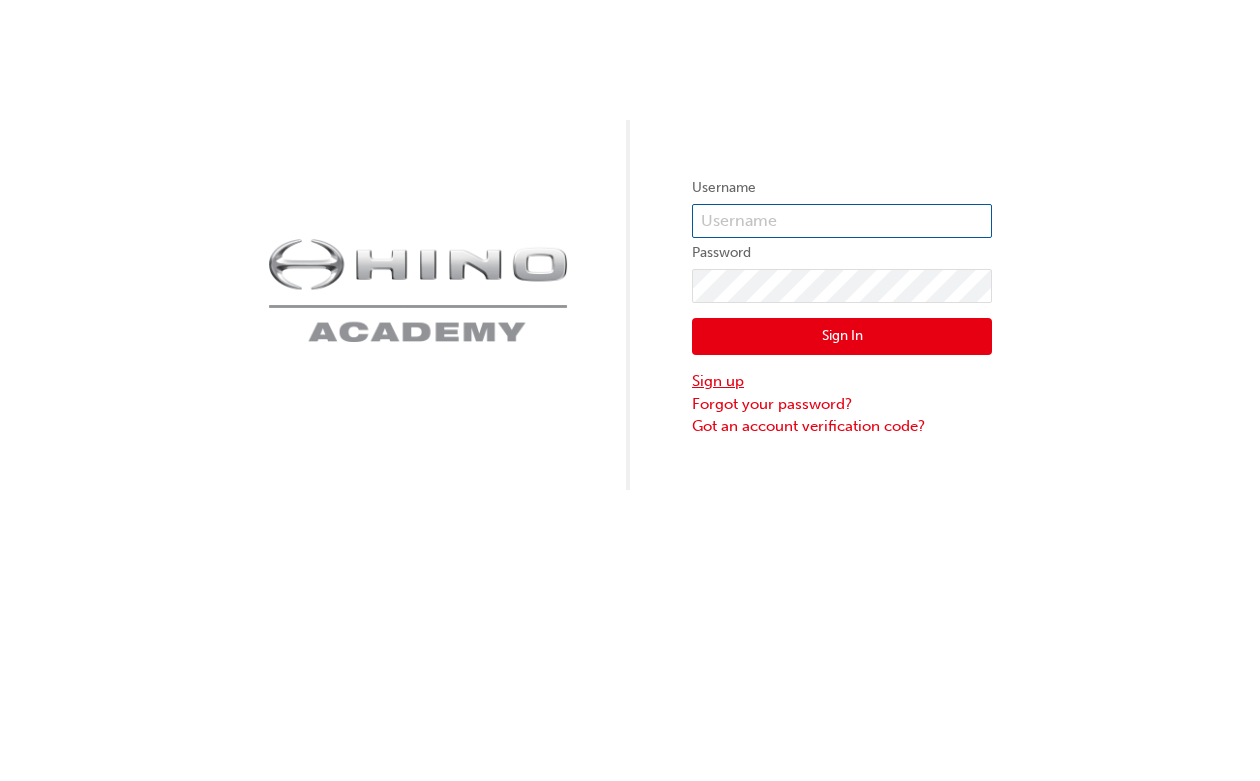 type on "bf.[PERSON_NAME].[PERSON_NAME]" 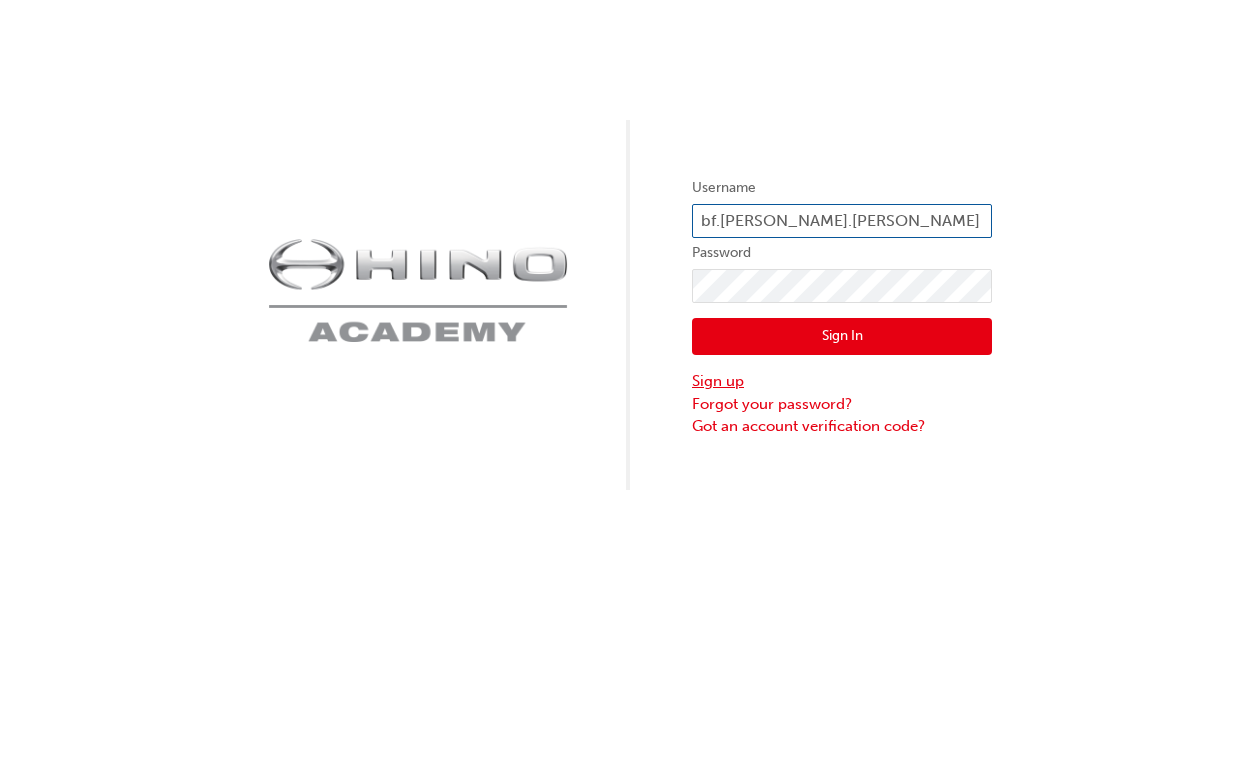 click on "Sign In" at bounding box center [842, 337] 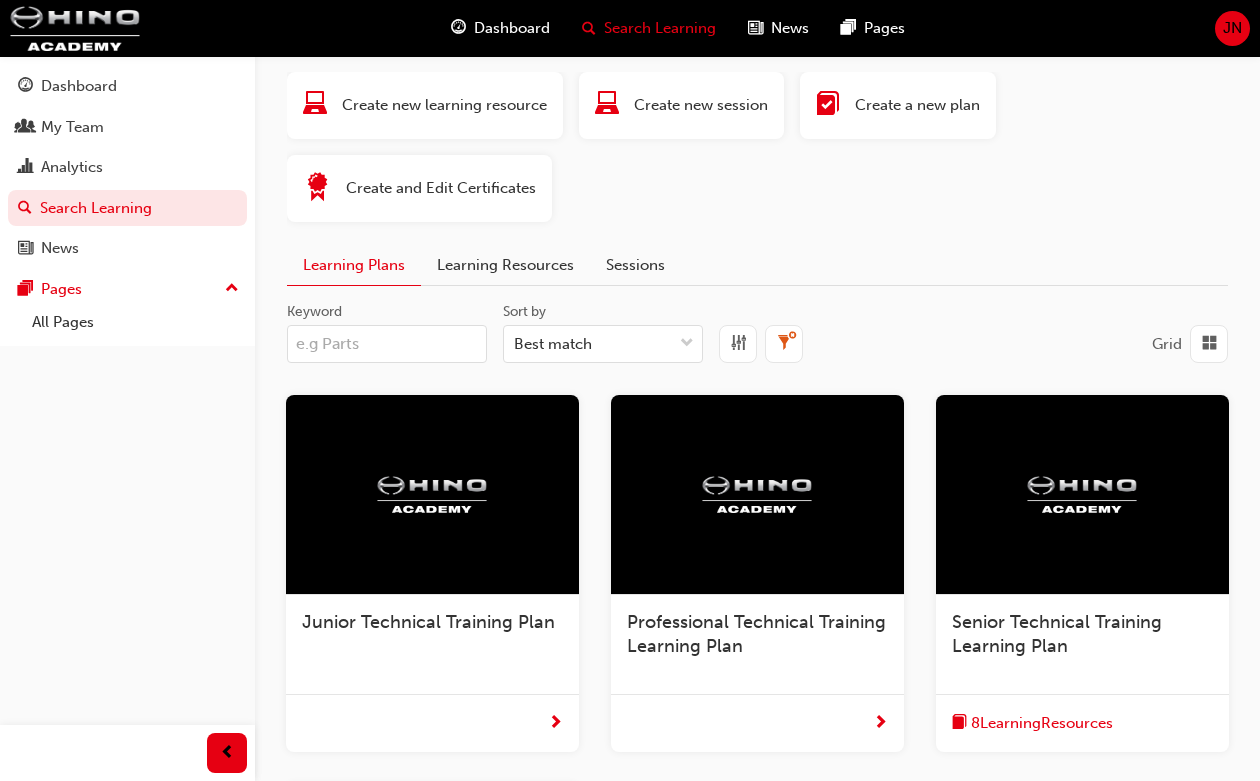 click on "Learning Resources" at bounding box center [505, 265] 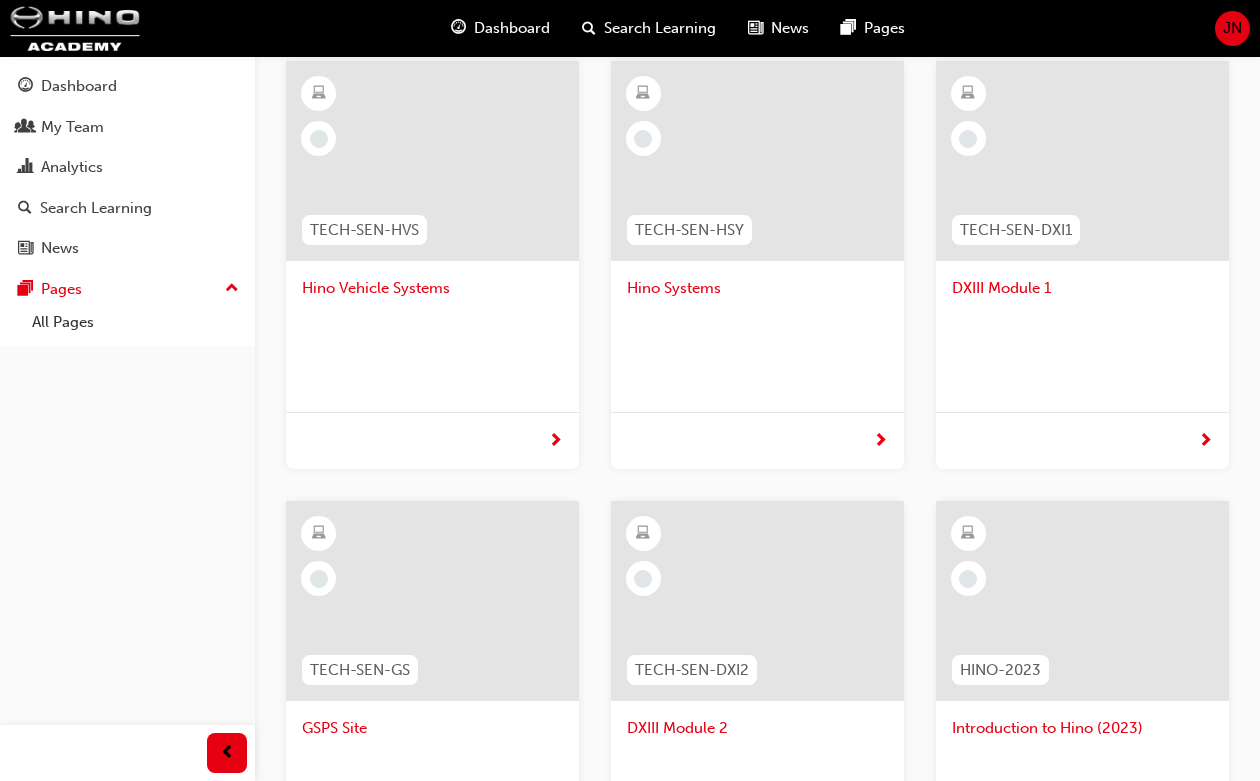 scroll, scrollTop: 722, scrollLeft: 0, axis: vertical 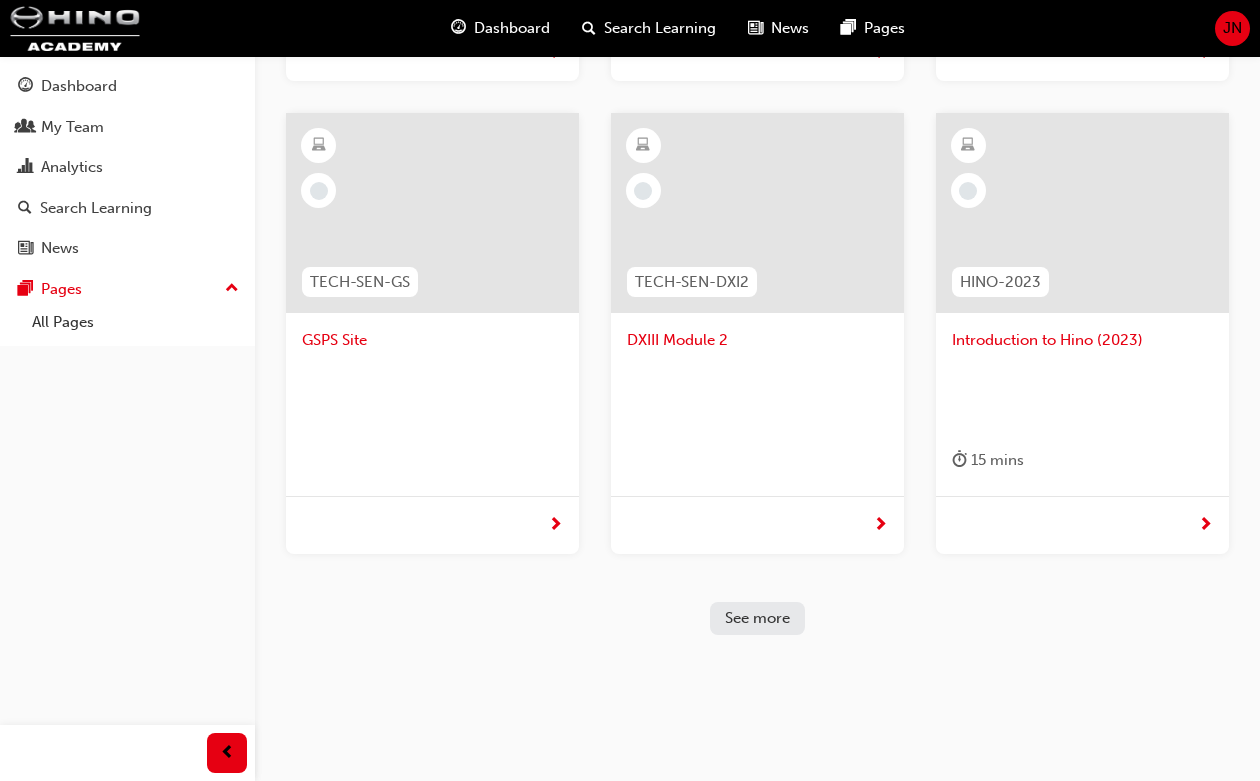 click on "See more" at bounding box center (757, 618) 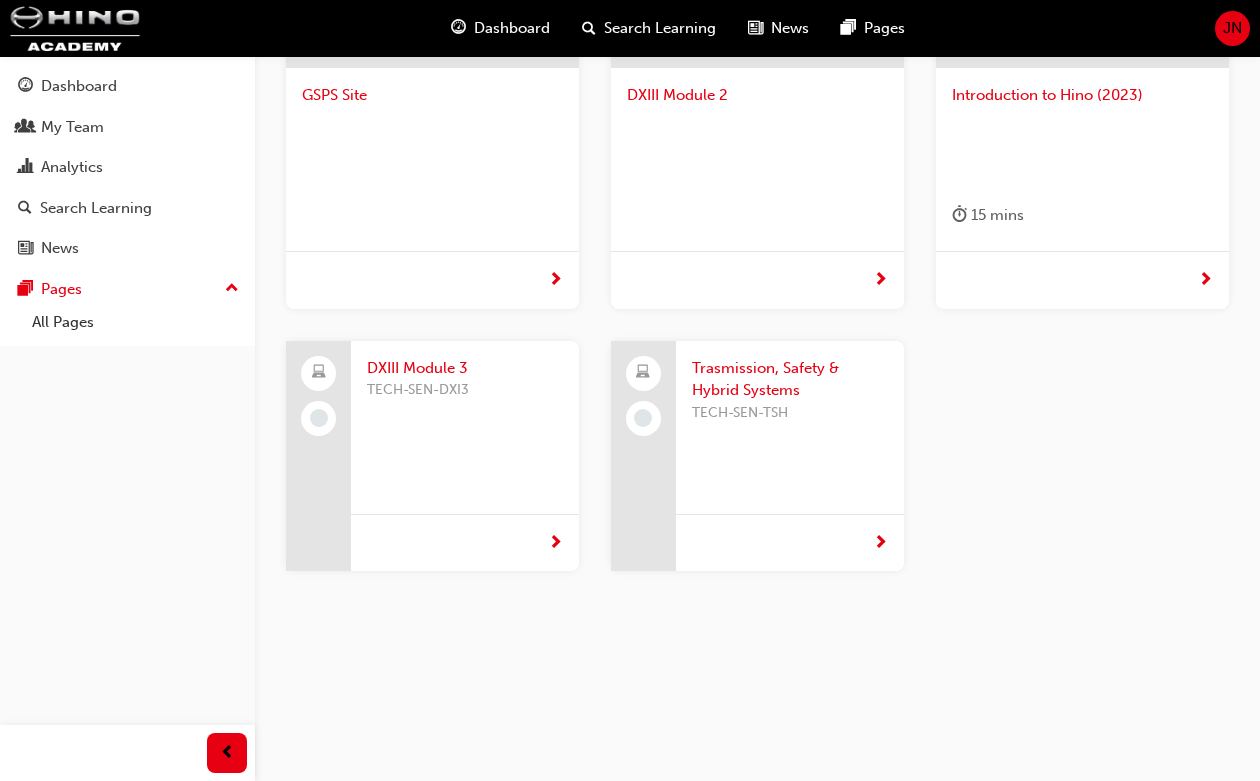 scroll, scrollTop: 0, scrollLeft: 0, axis: both 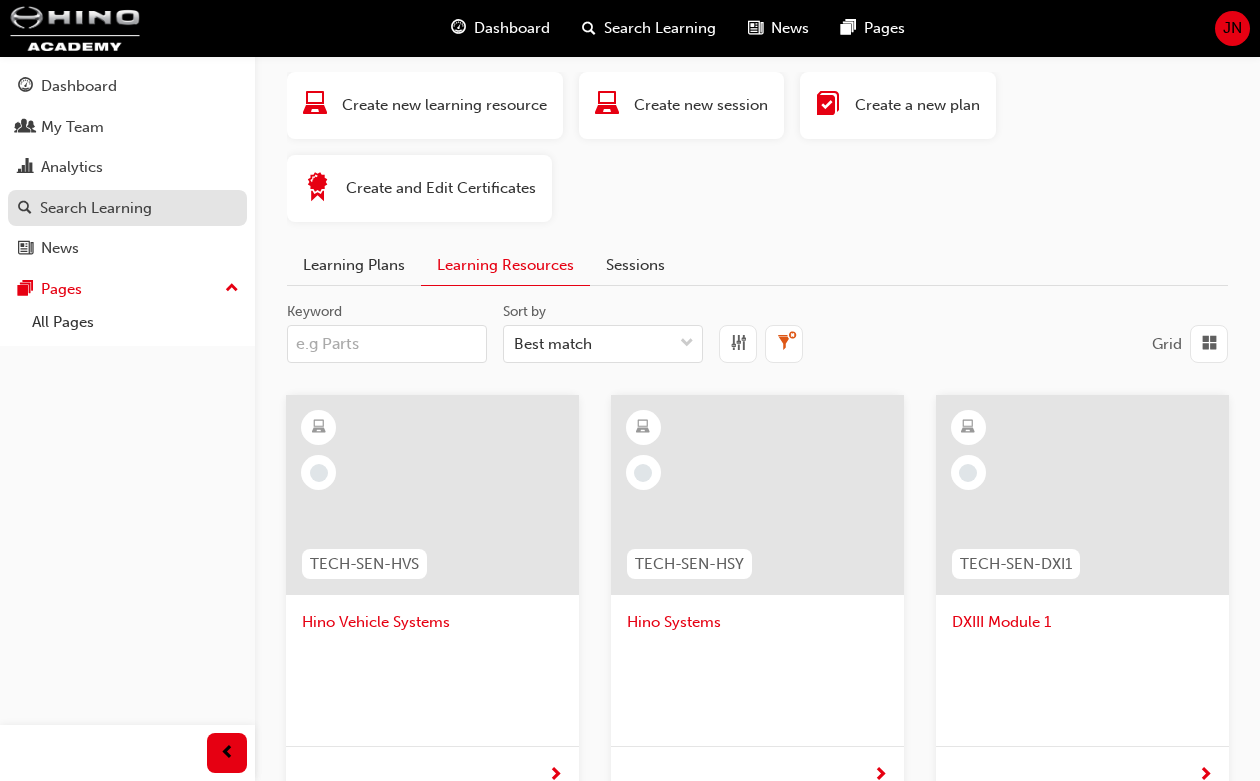 click on "Search Learning" at bounding box center [127, 208] 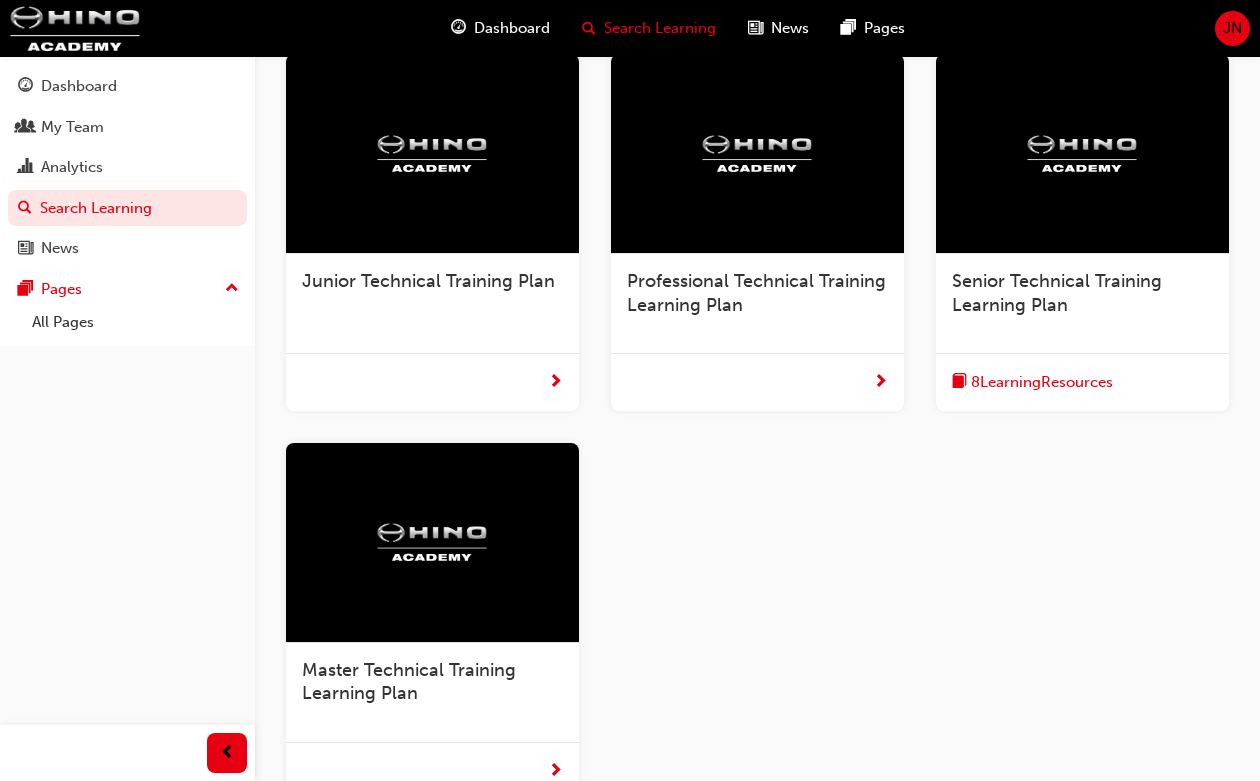 scroll, scrollTop: 365, scrollLeft: 0, axis: vertical 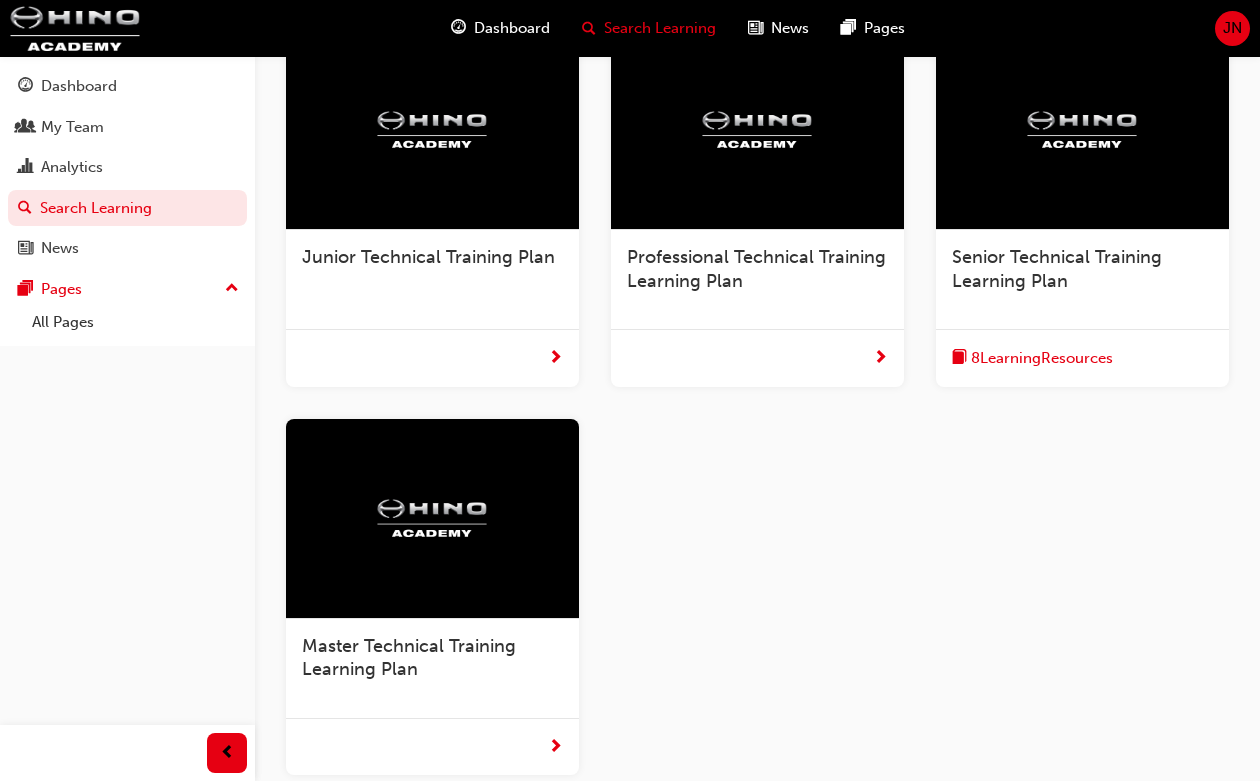 click at bounding box center (432, 358) 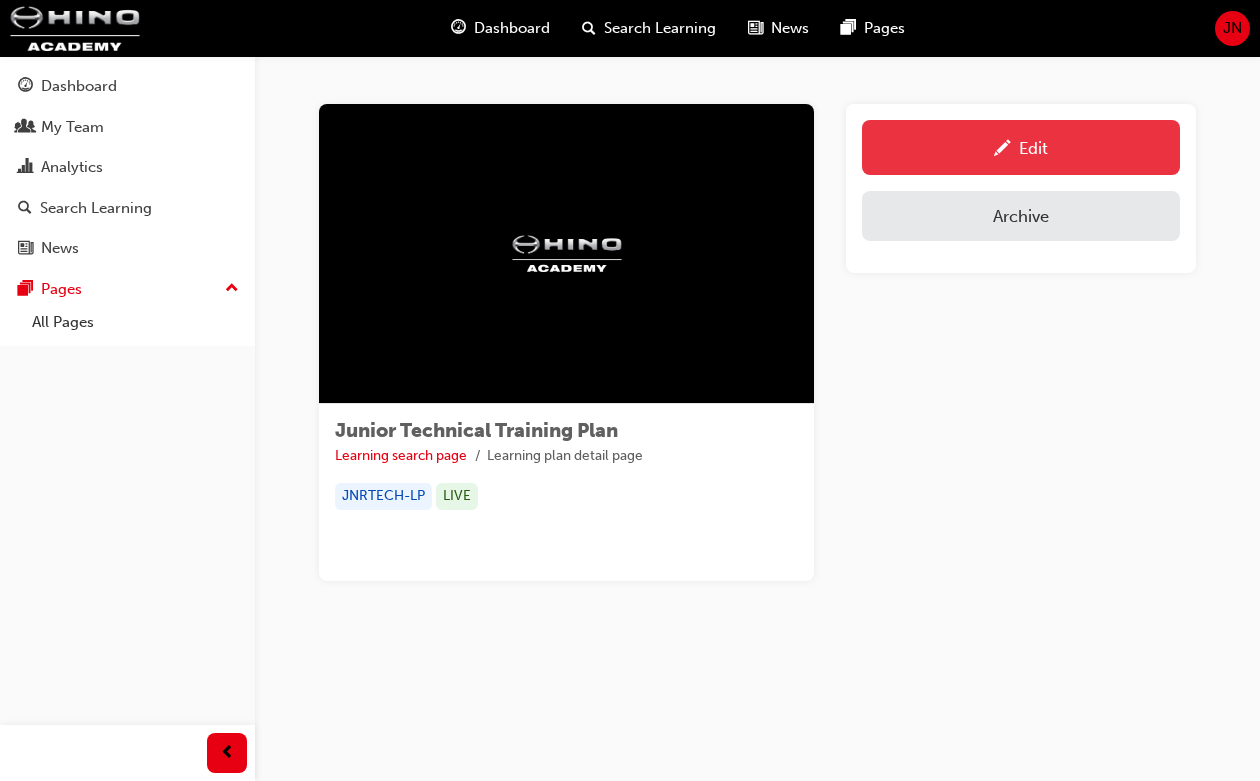 click on "Edit" at bounding box center (1021, 147) 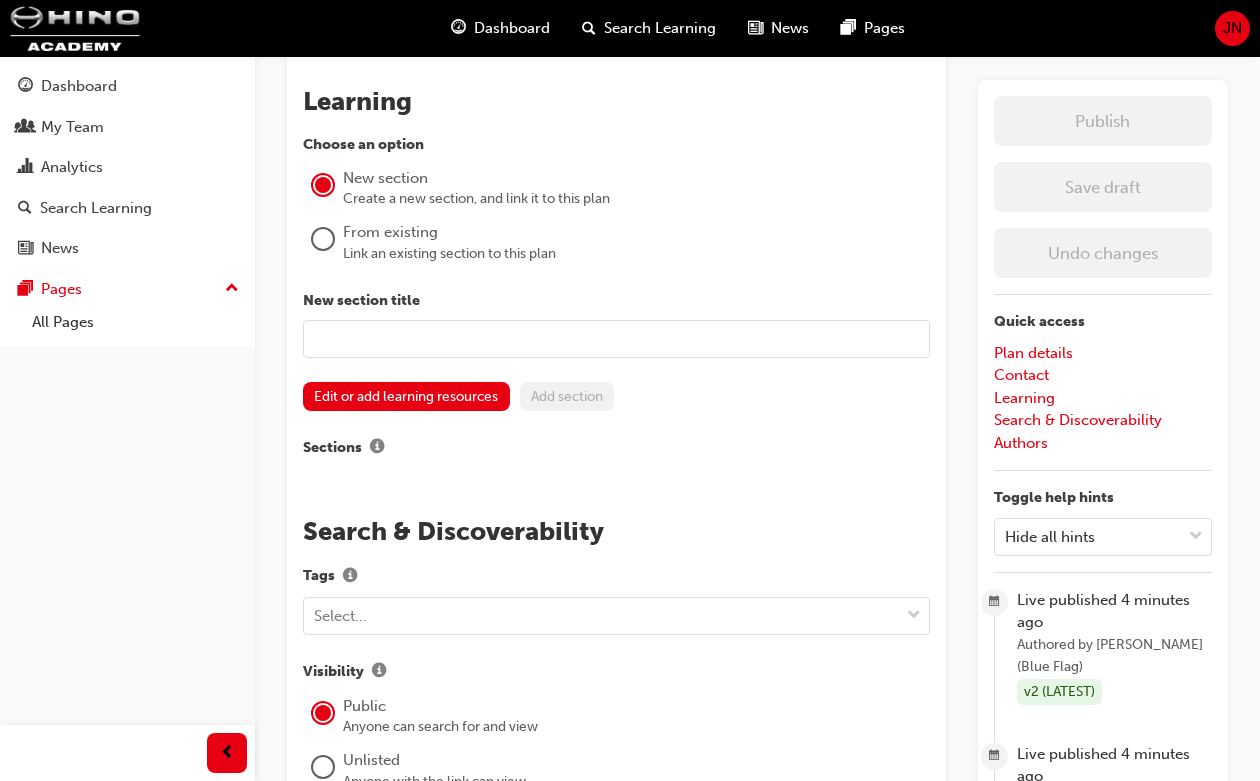 scroll, scrollTop: 1494, scrollLeft: 0, axis: vertical 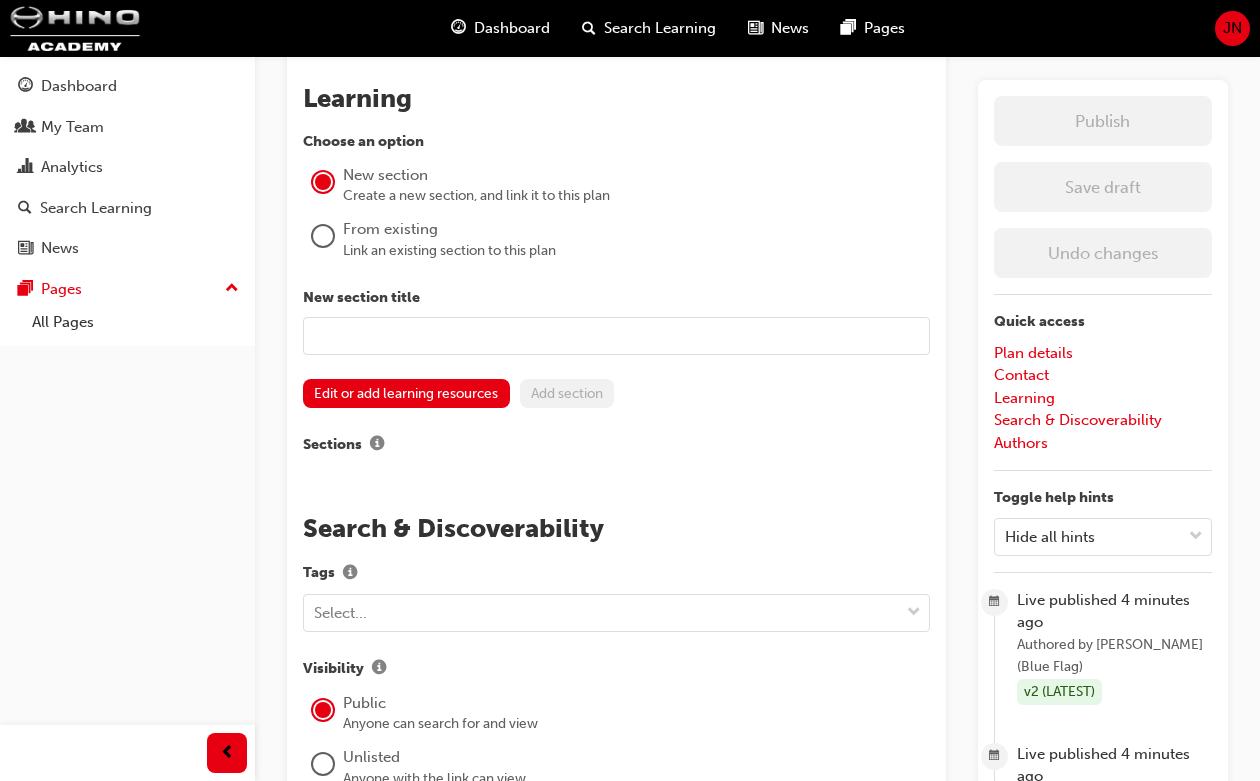 click at bounding box center (616, 336) 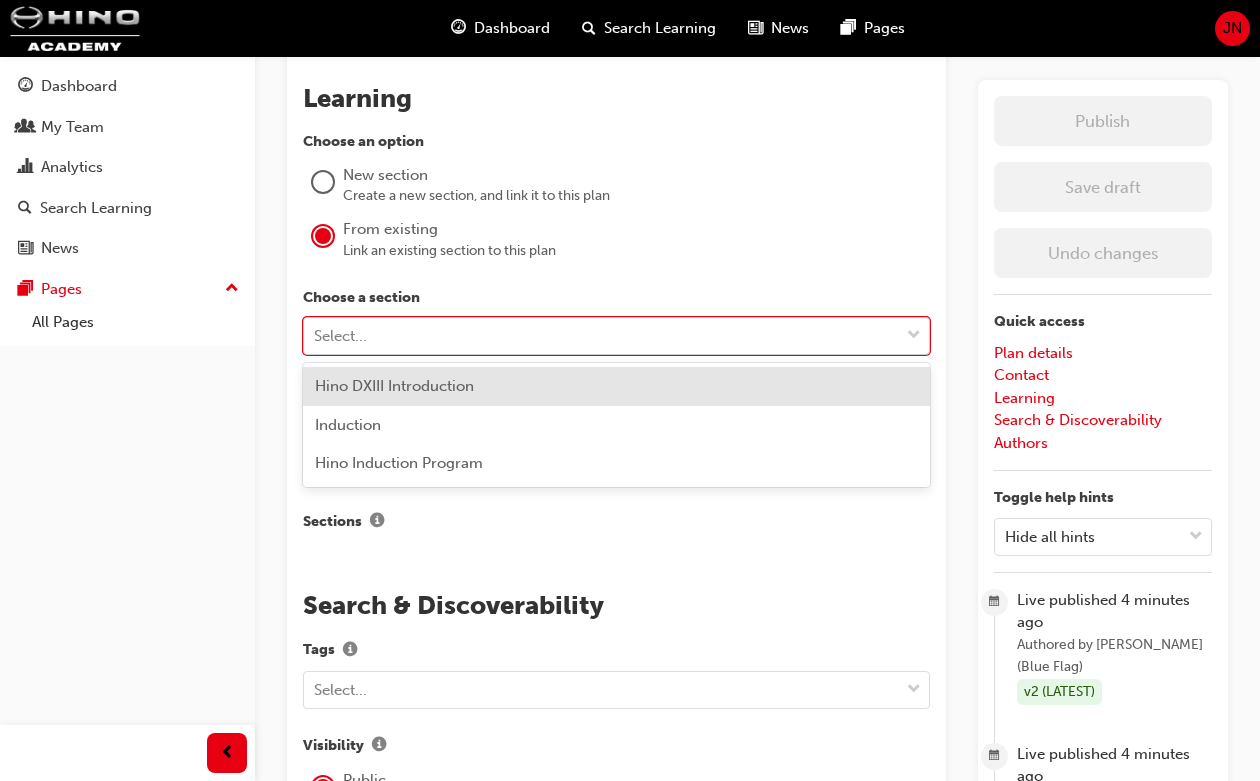 click on "Select..." at bounding box center (601, 336) 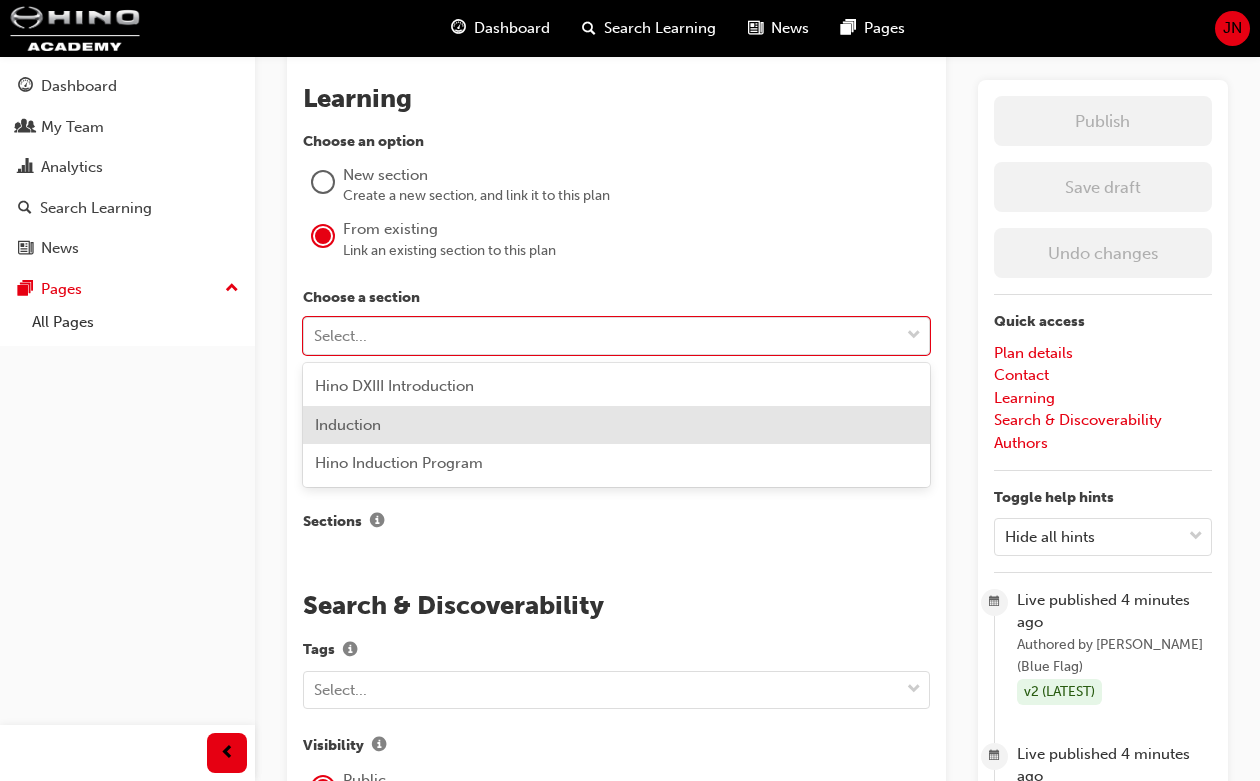 click on "Induction" at bounding box center [348, 425] 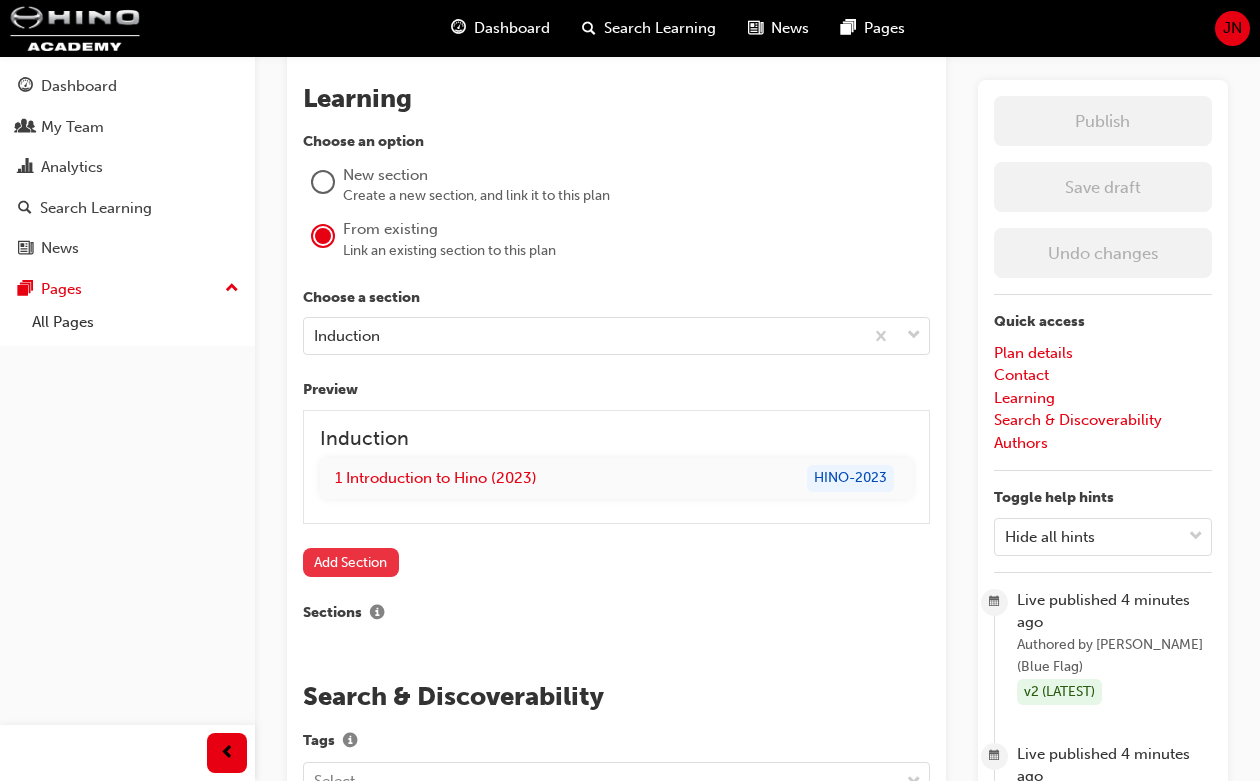 click on "Add Section" at bounding box center [351, 562] 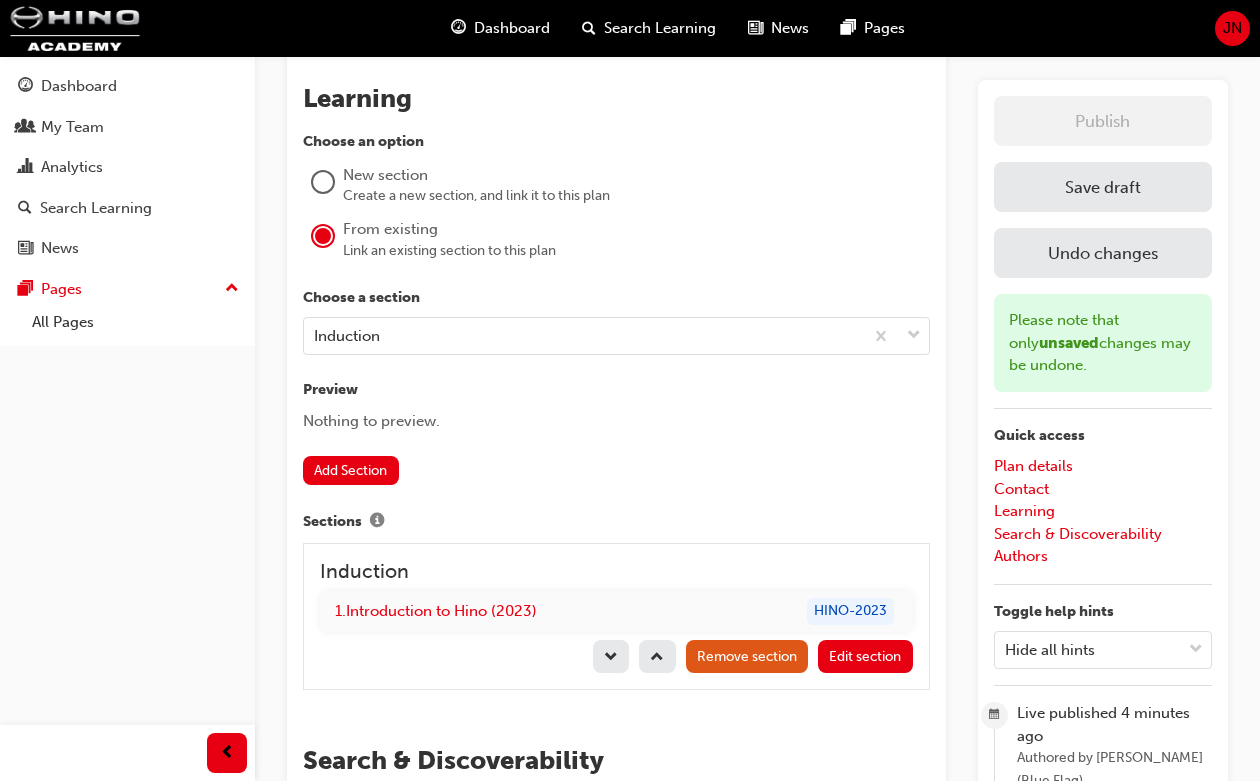 scroll, scrollTop: 1487, scrollLeft: 0, axis: vertical 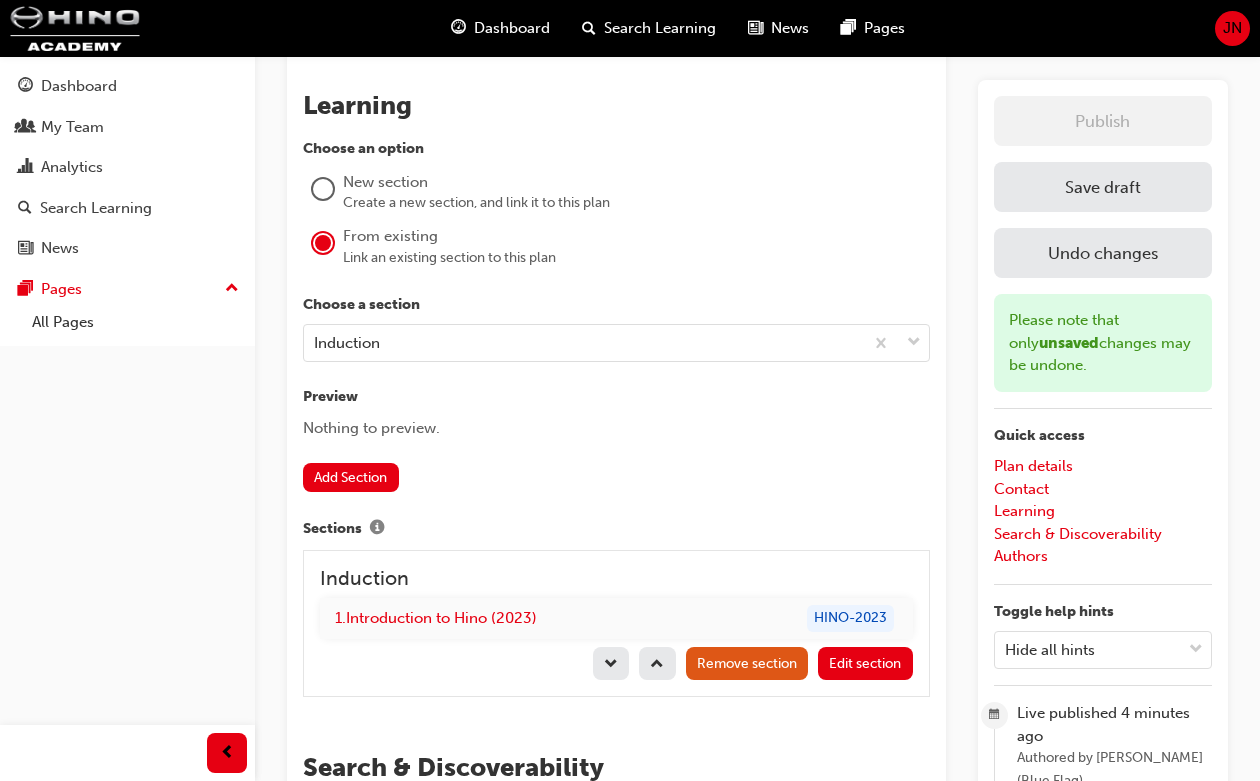click on "Save draft" at bounding box center [1103, 187] 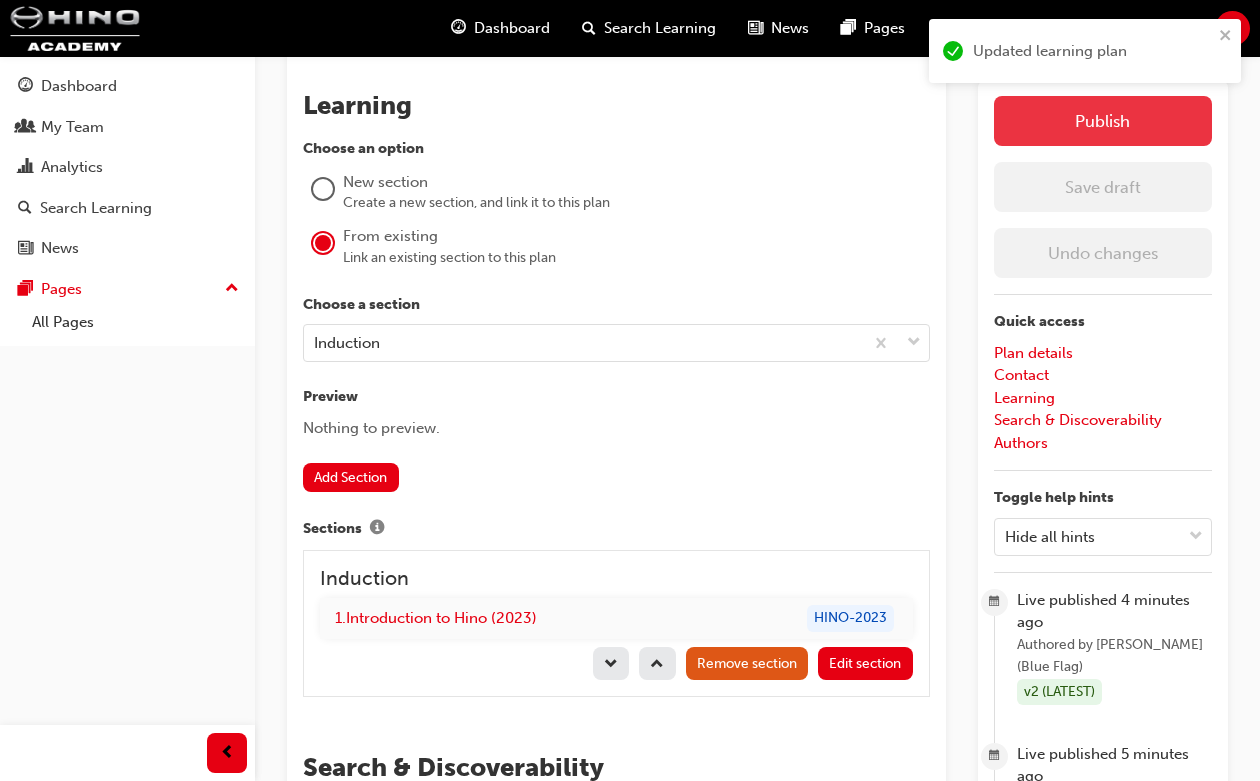 click on "Publish" at bounding box center [1103, 121] 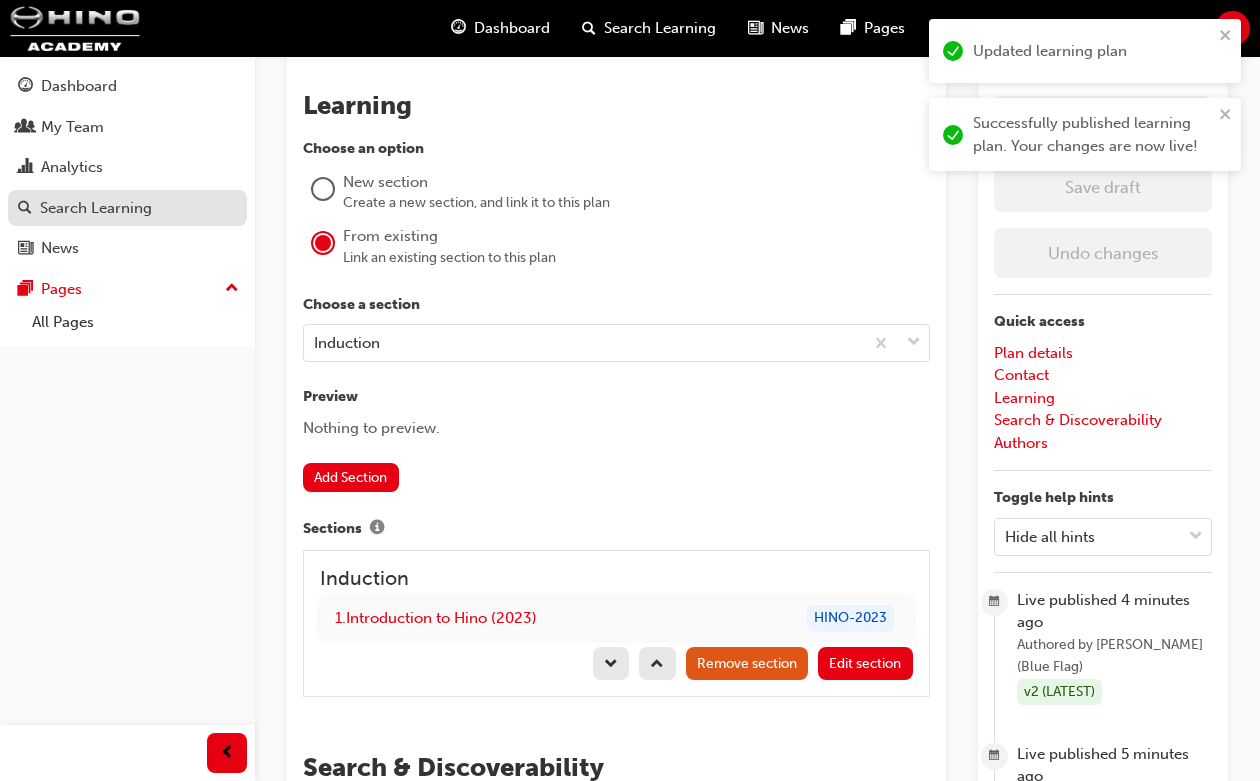 click on "Search Learning" at bounding box center (96, 208) 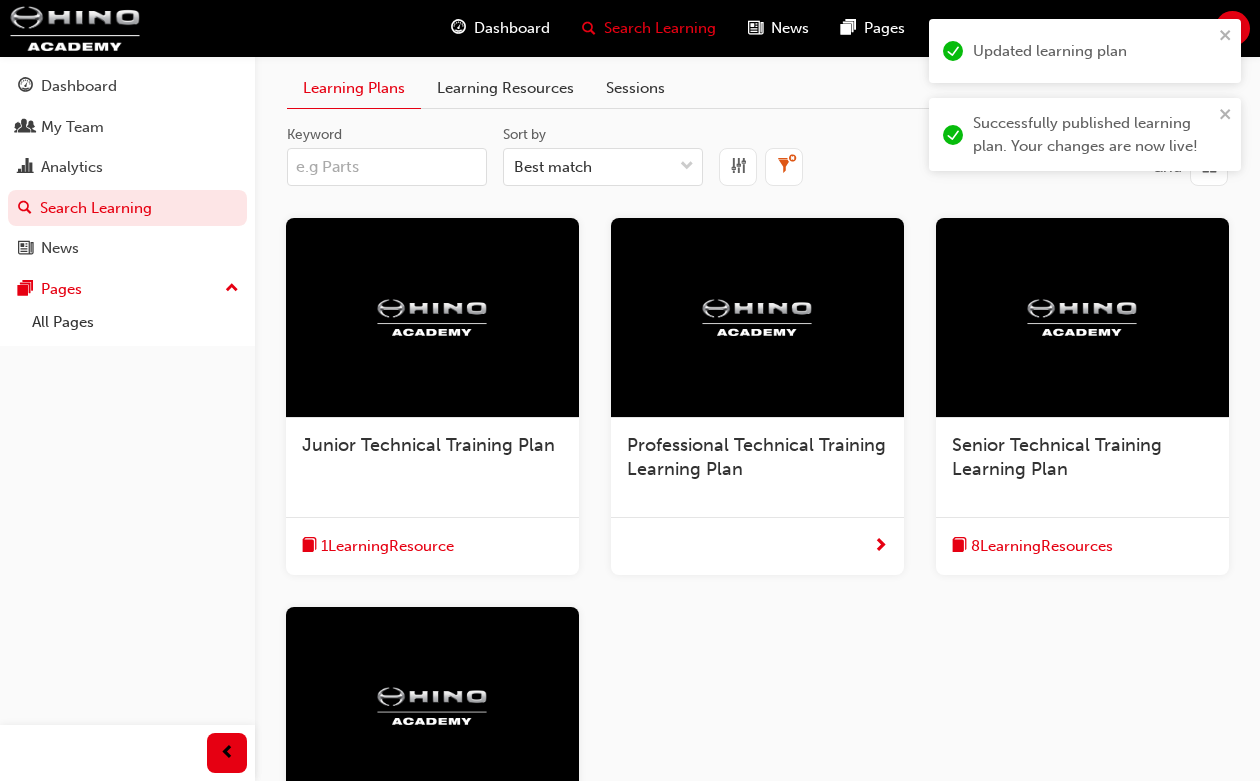 scroll, scrollTop: 190, scrollLeft: 0, axis: vertical 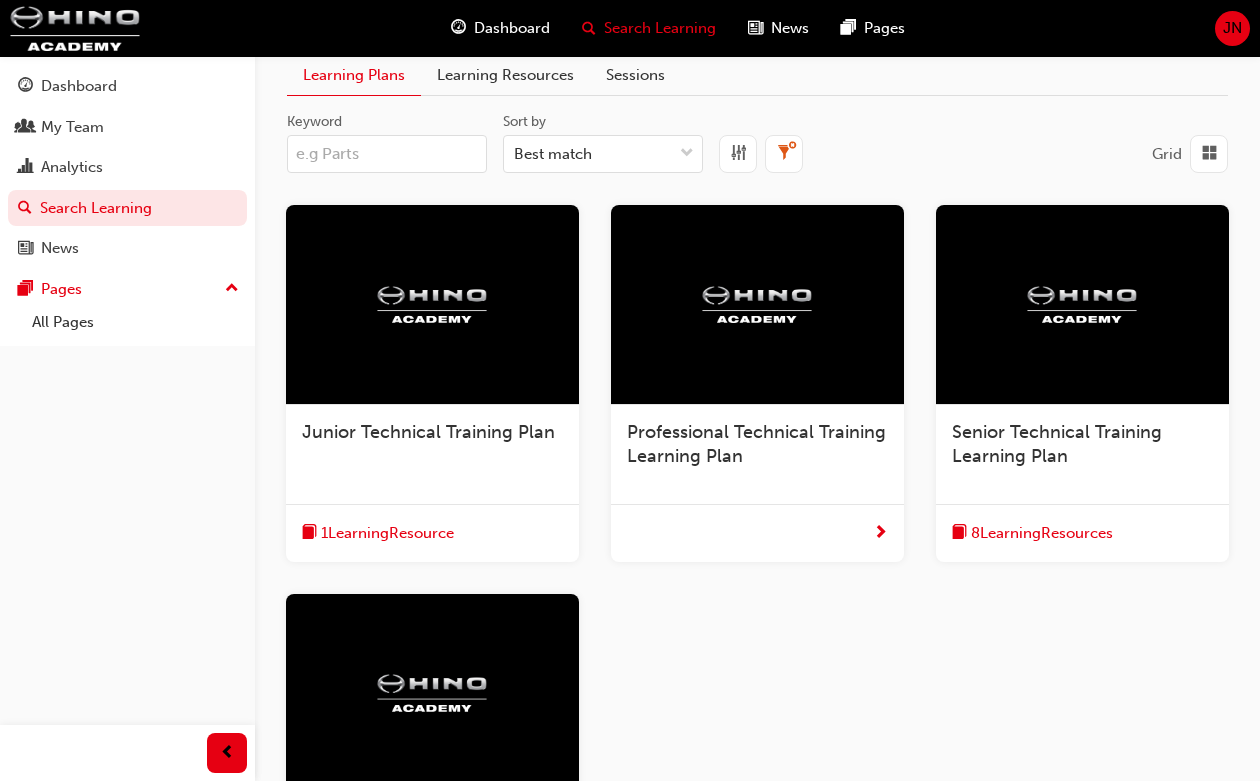 click on "Senior Technical Training Learning Plan" at bounding box center (1082, 444) 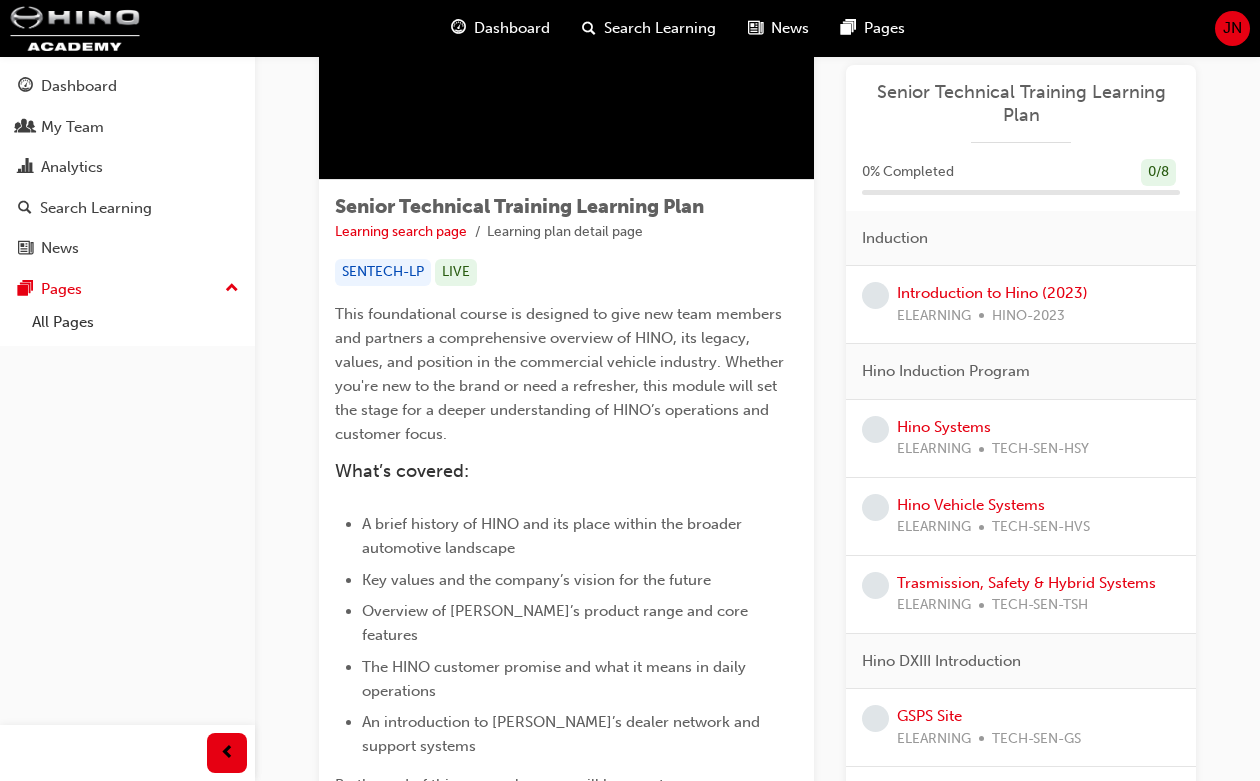 scroll, scrollTop: 0, scrollLeft: 0, axis: both 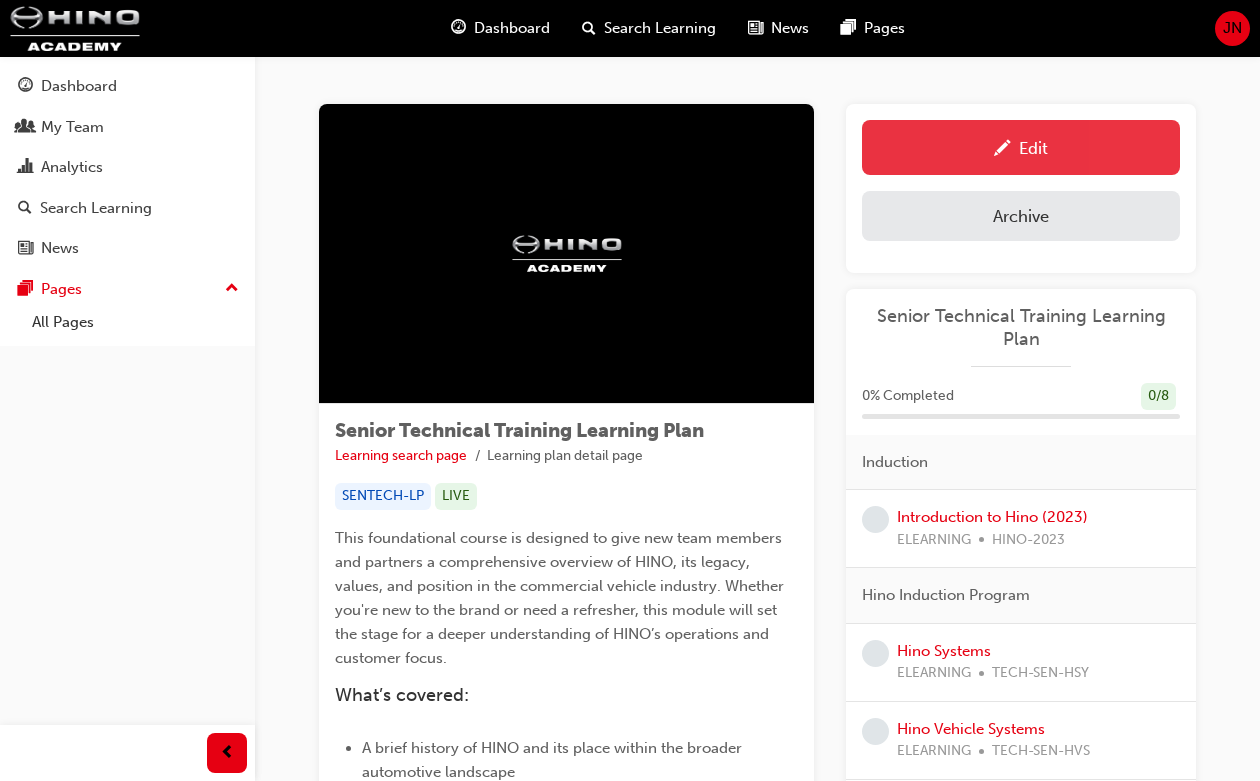 click on "Edit" at bounding box center [1021, 147] 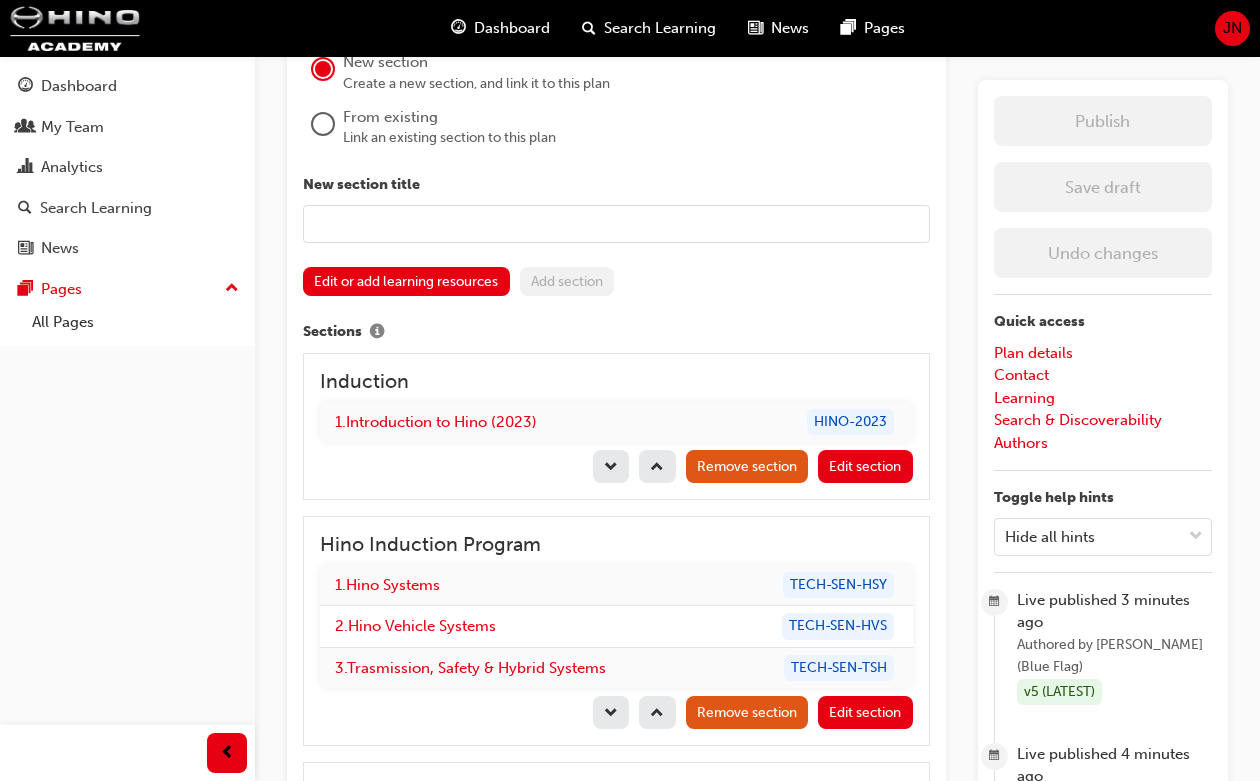 scroll, scrollTop: 1851, scrollLeft: 0, axis: vertical 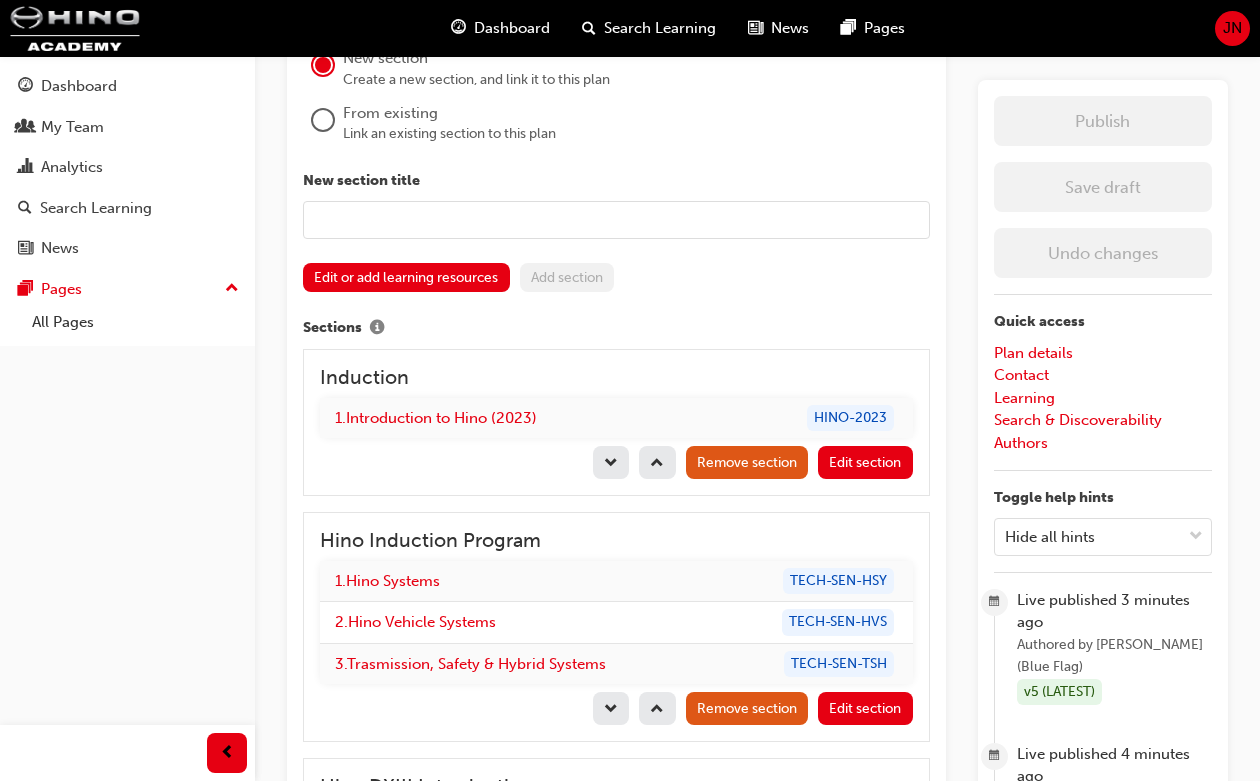 click on "Remove section" at bounding box center [747, 462] 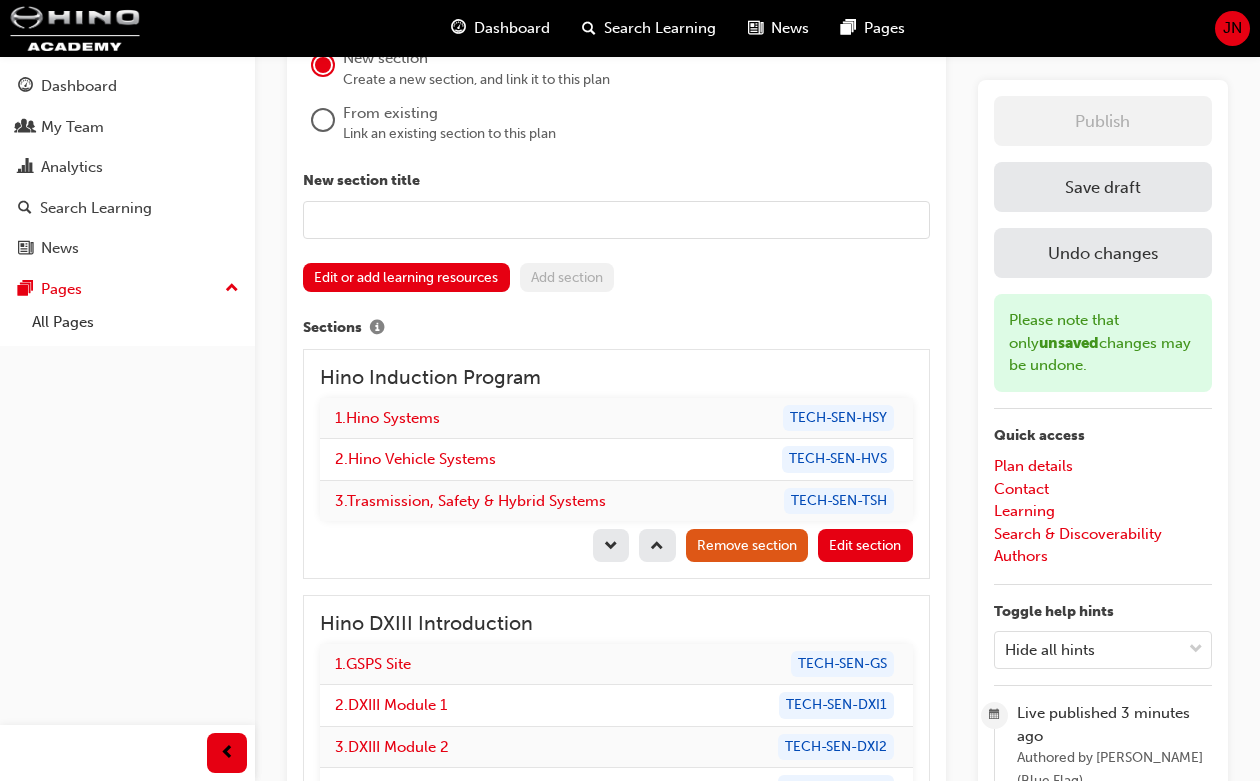 click on "Save draft" at bounding box center (1103, 187) 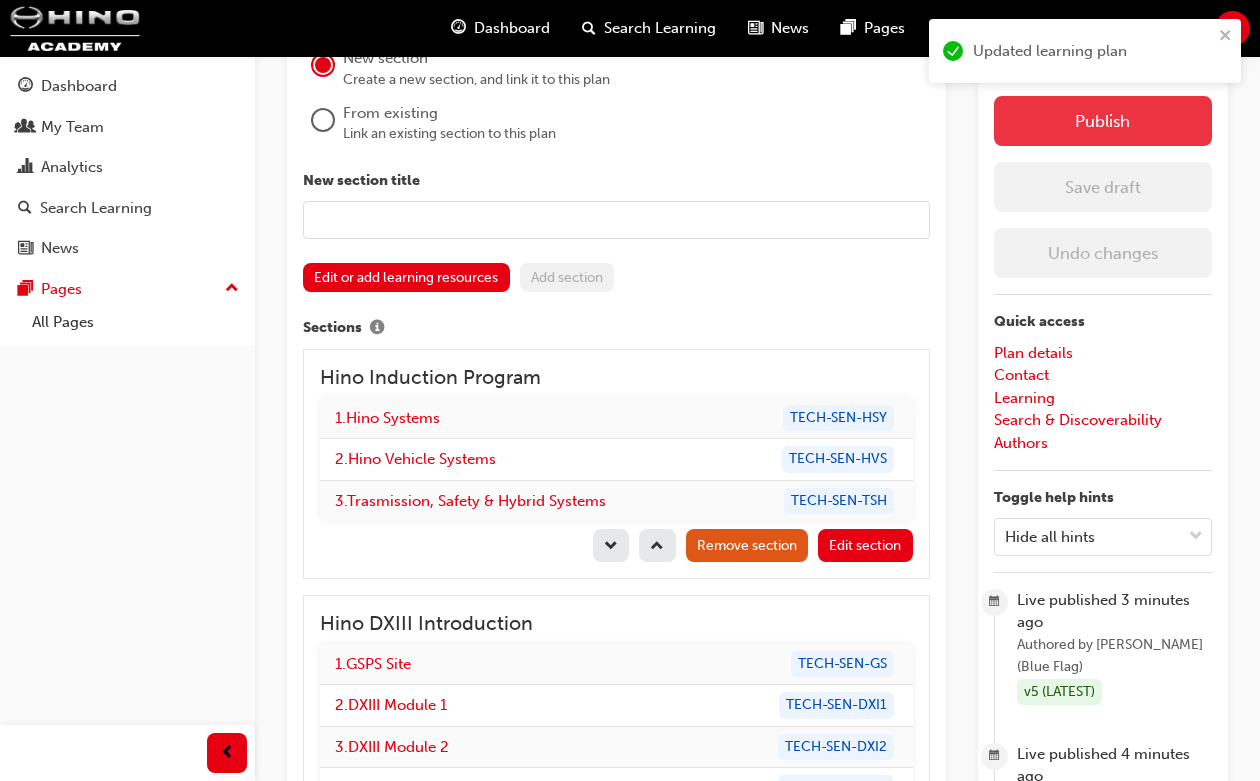 click on "Publish" at bounding box center (1103, 121) 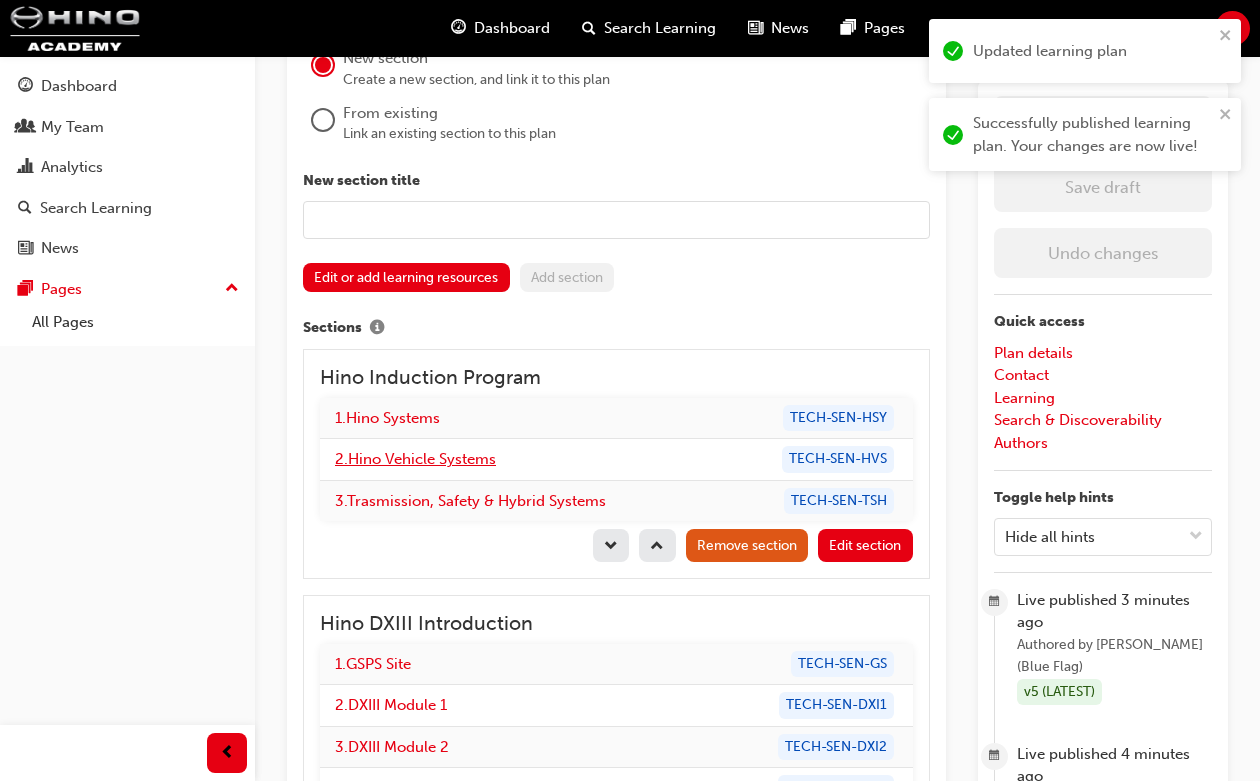 click on "2 .  Hino Vehicle Systems" at bounding box center [415, 459] 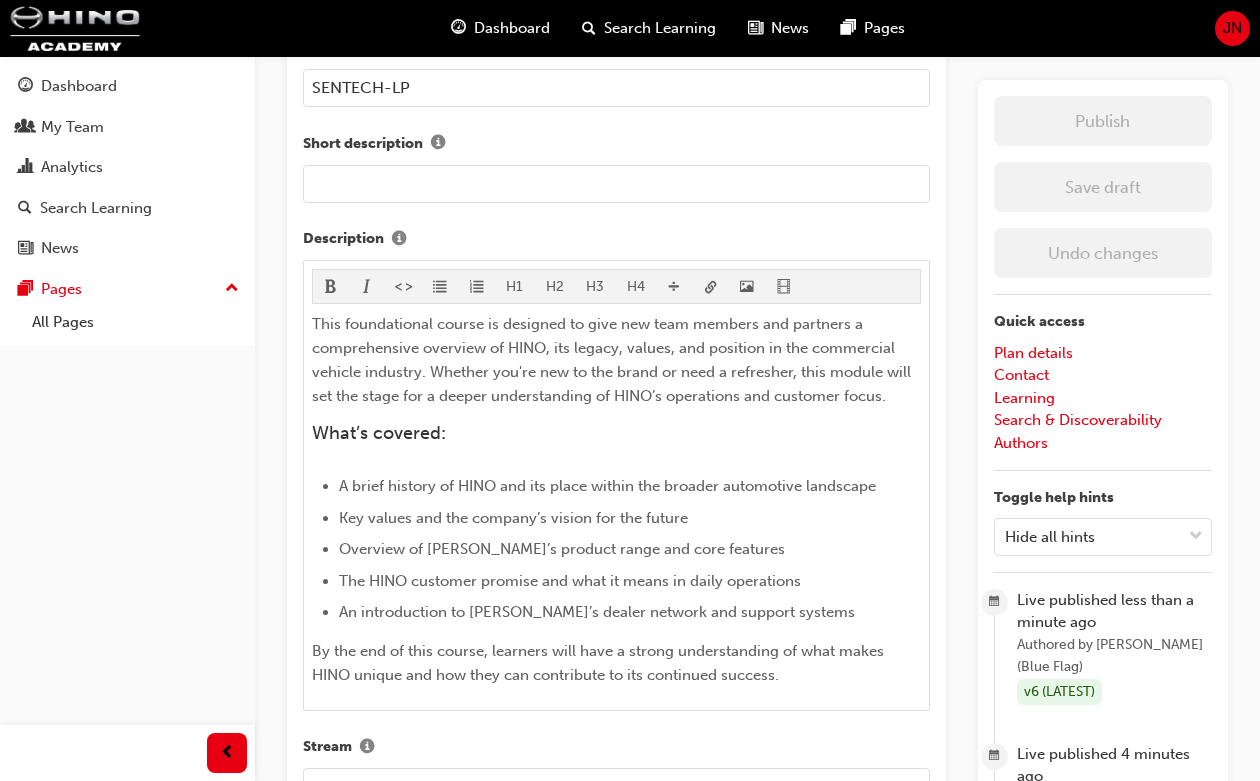 scroll, scrollTop: 0, scrollLeft: 0, axis: both 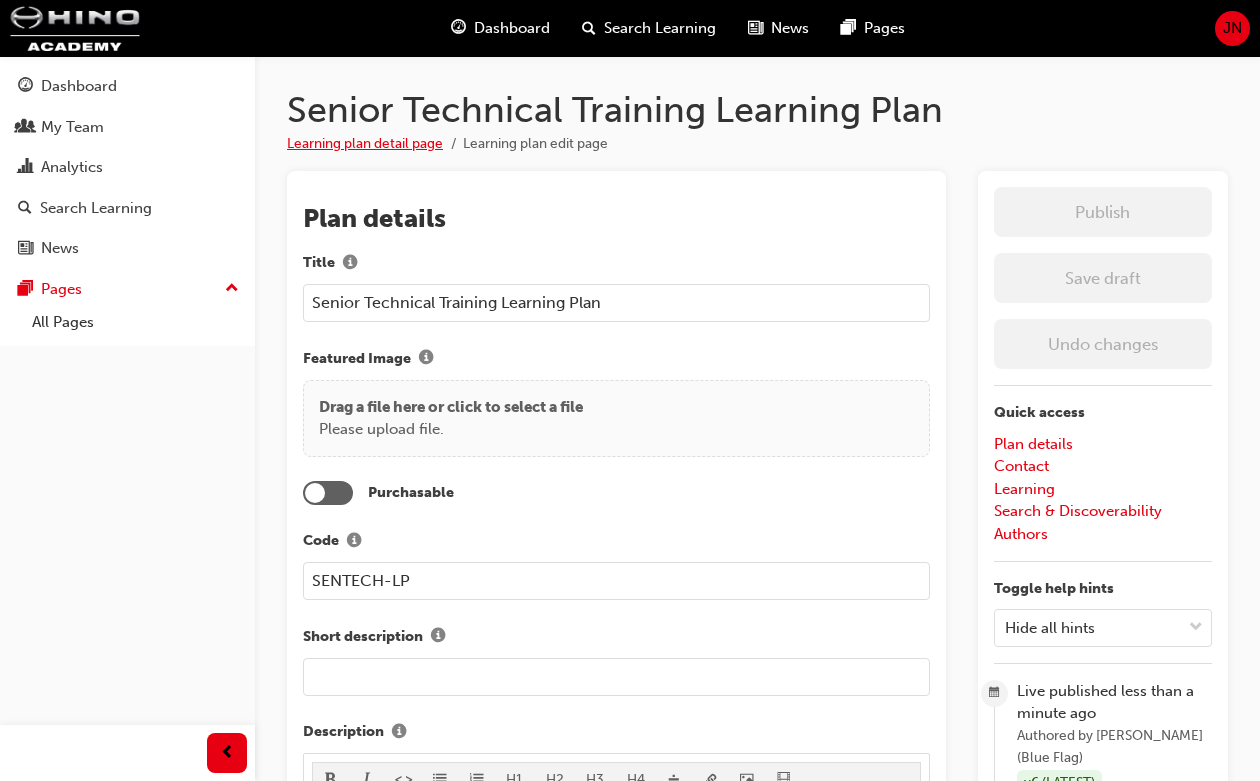click on "Learning plan detail page" at bounding box center (365, 143) 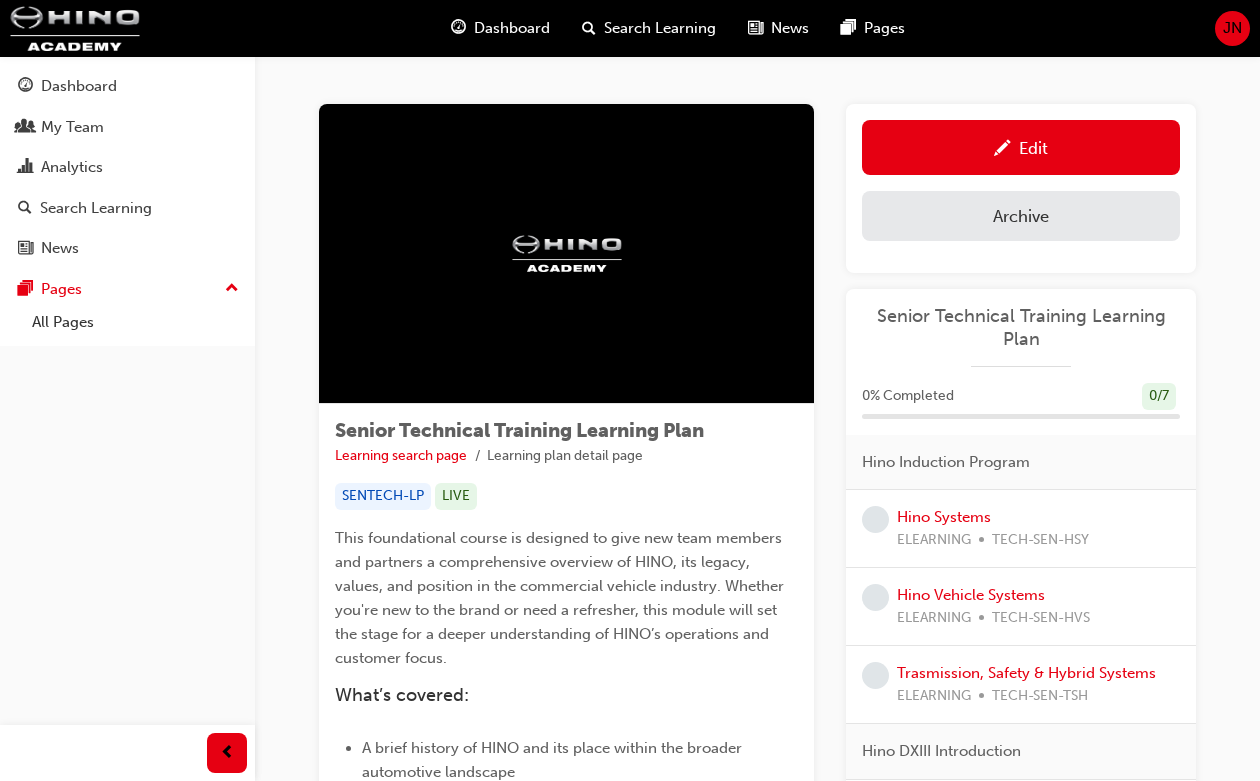 click on "JN" at bounding box center [1232, 28] 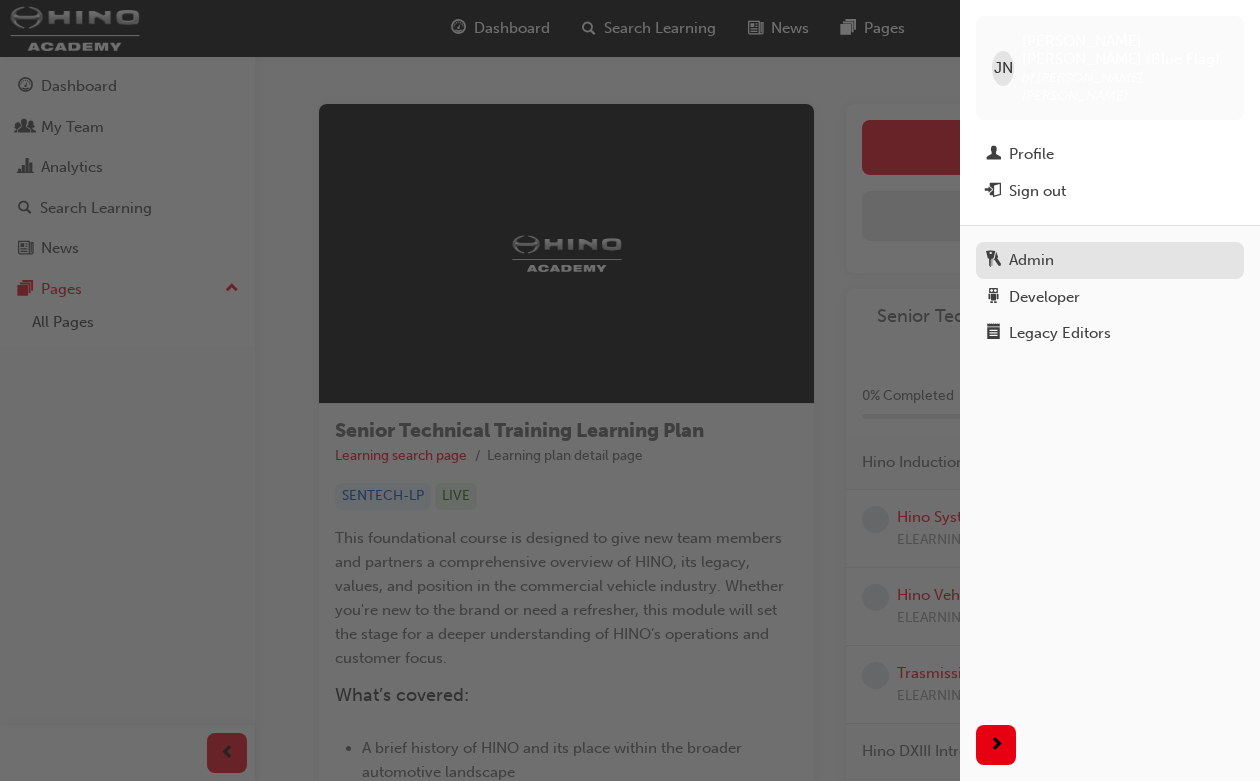 scroll, scrollTop: 4, scrollLeft: 0, axis: vertical 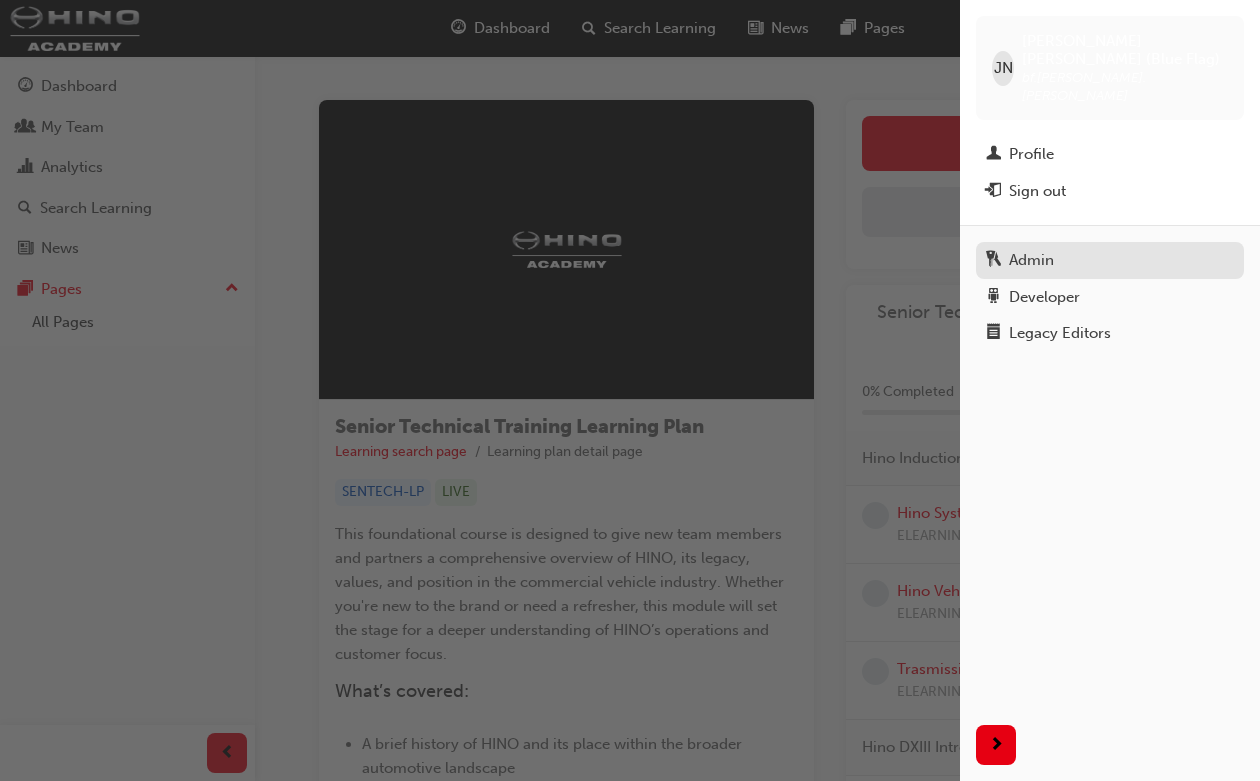 click on "Admin" at bounding box center (1110, 260) 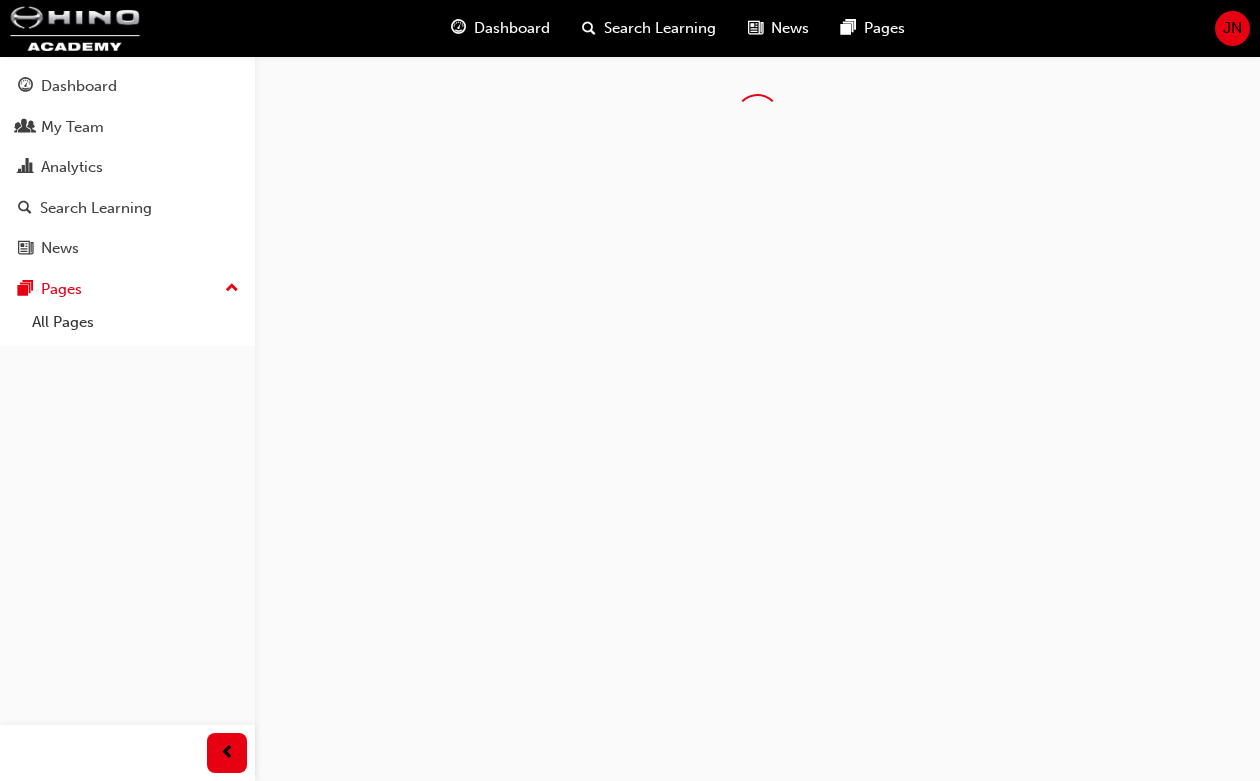scroll, scrollTop: 0, scrollLeft: 0, axis: both 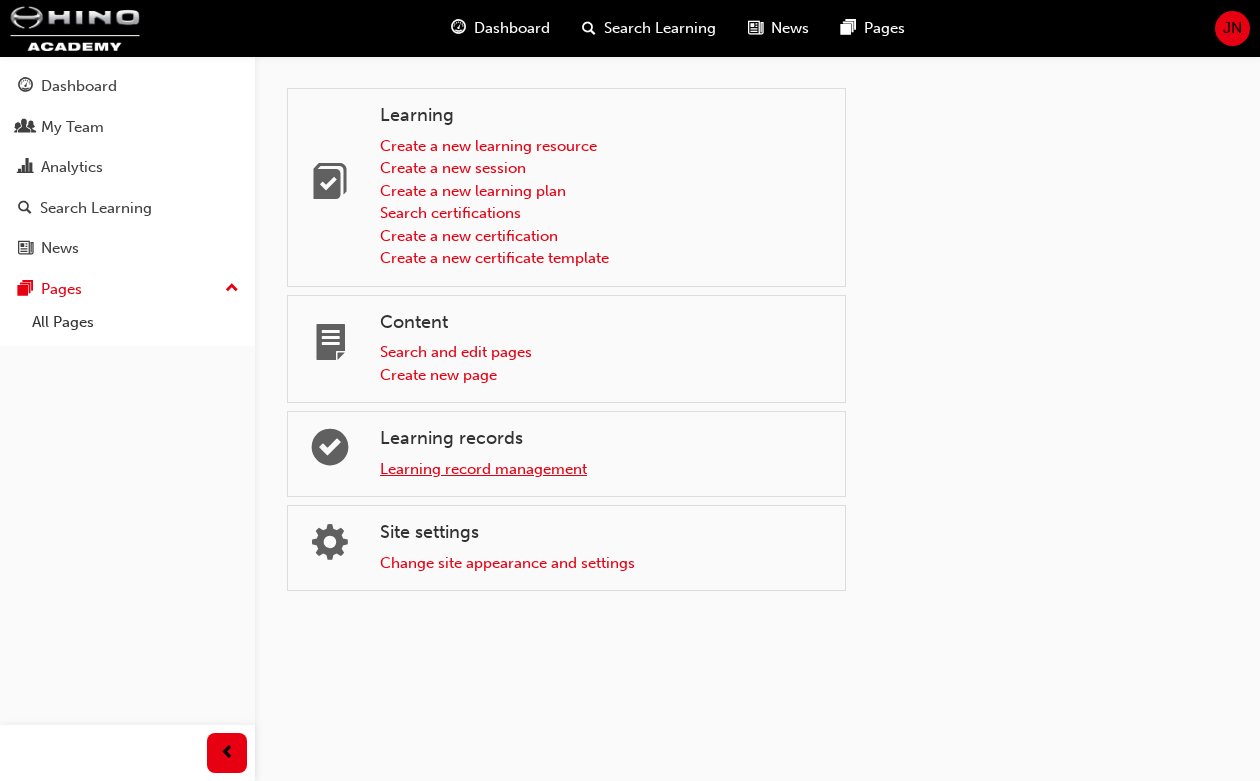 click on "Learning record management" at bounding box center [483, 469] 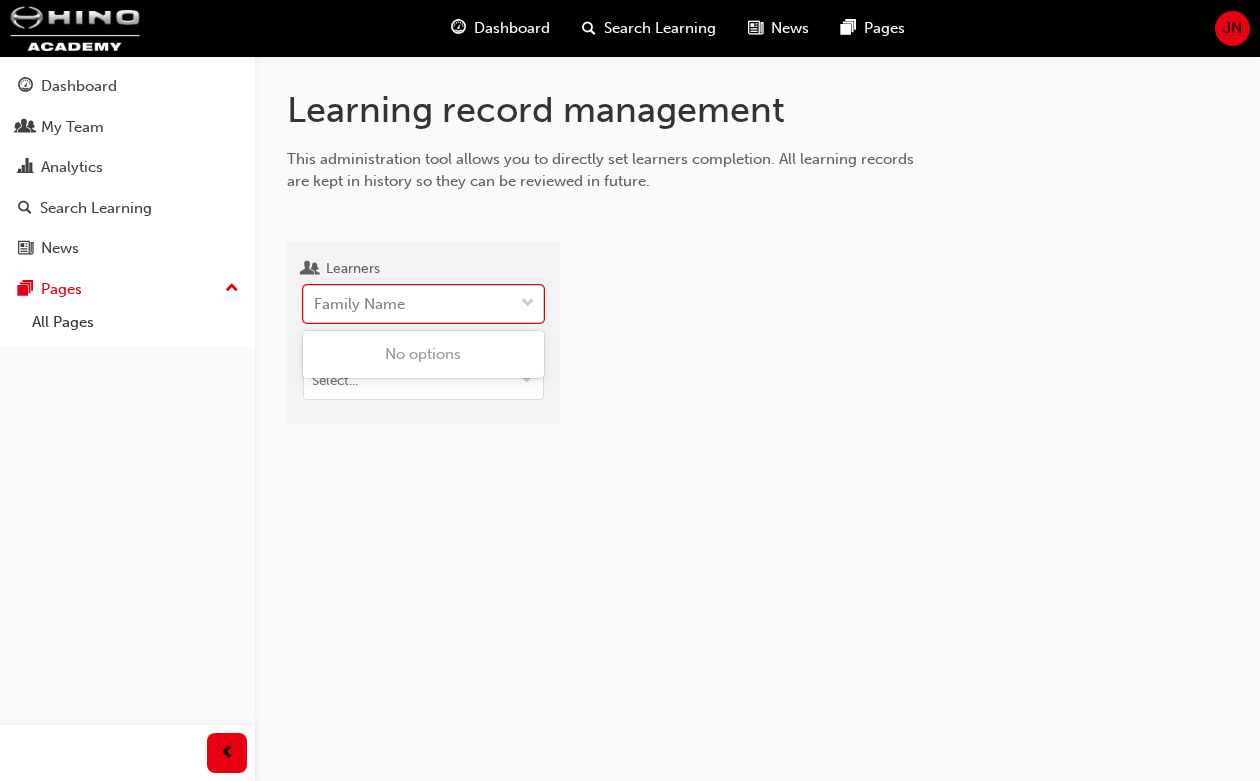 click on "Family Name" at bounding box center [359, 304] 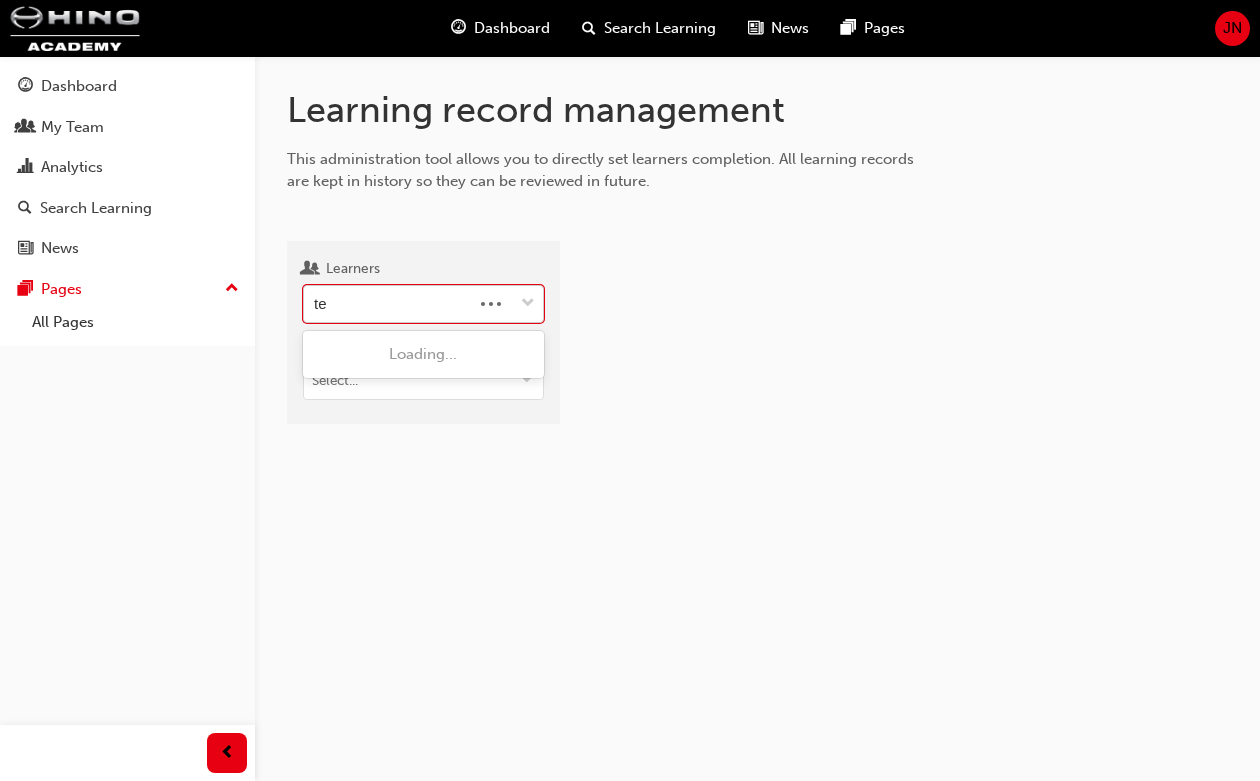 type on "t" 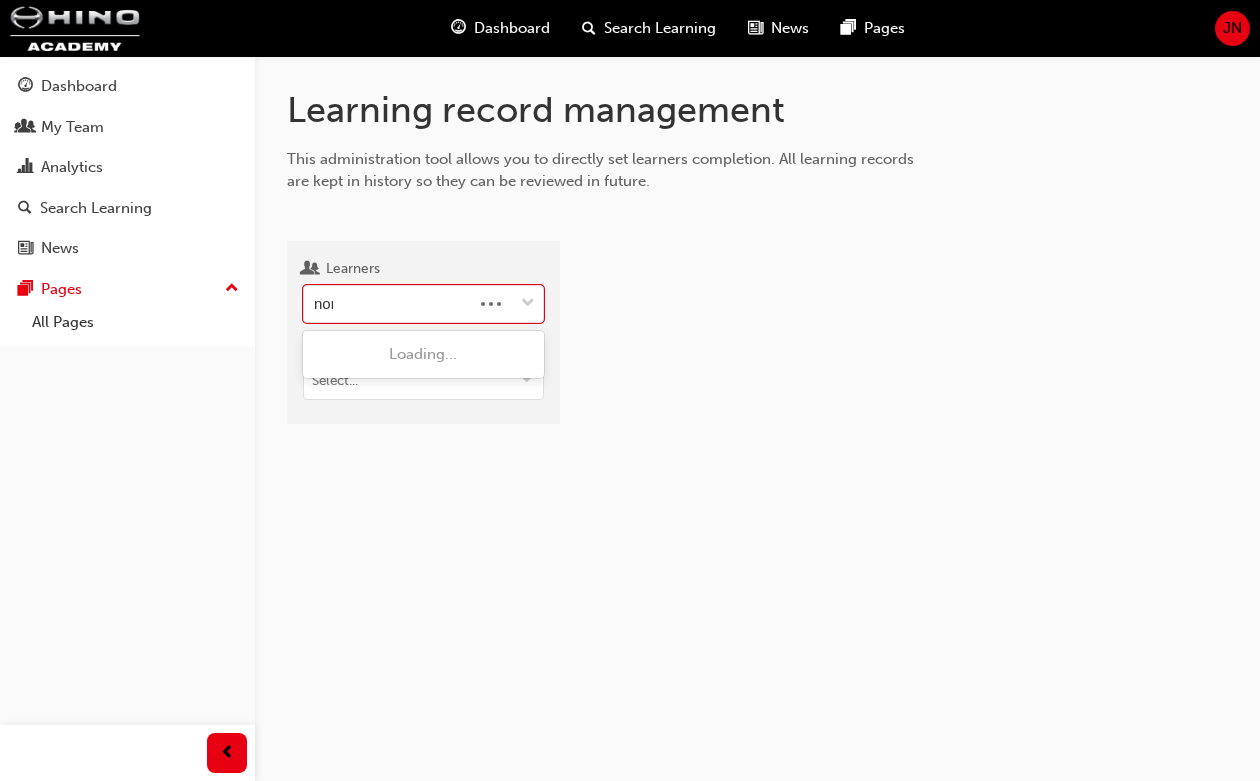 type on "norm" 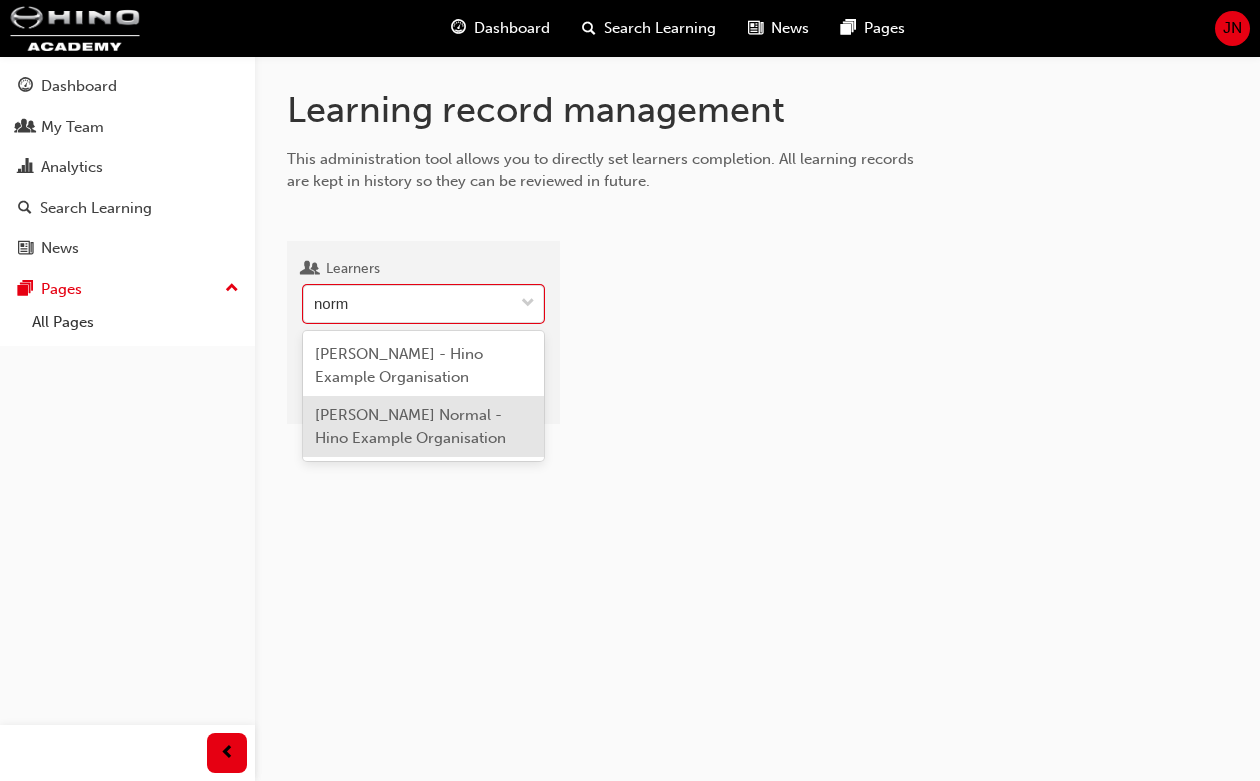 click on "Oliva Normal - Hino Example Organisation" at bounding box center [423, 426] 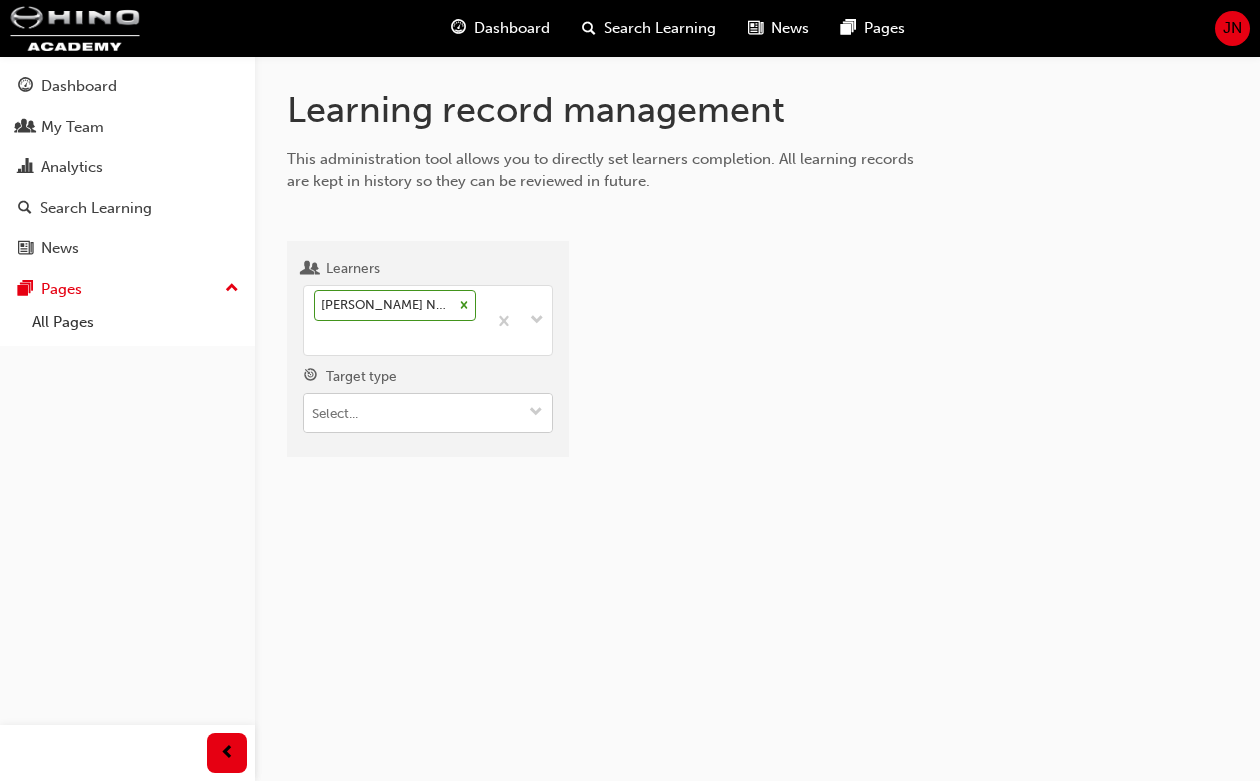 click on "Target type" at bounding box center (428, 413) 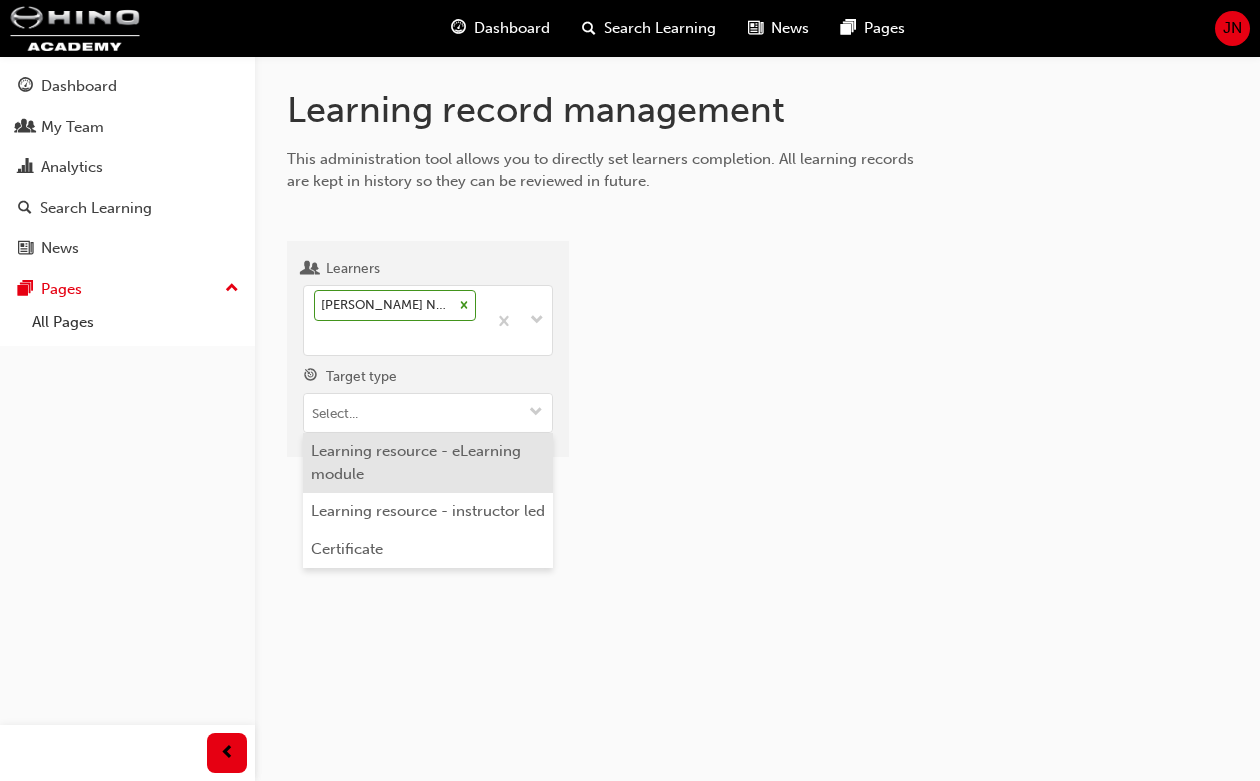 click on "Learning resource - eLearning module" at bounding box center [428, 463] 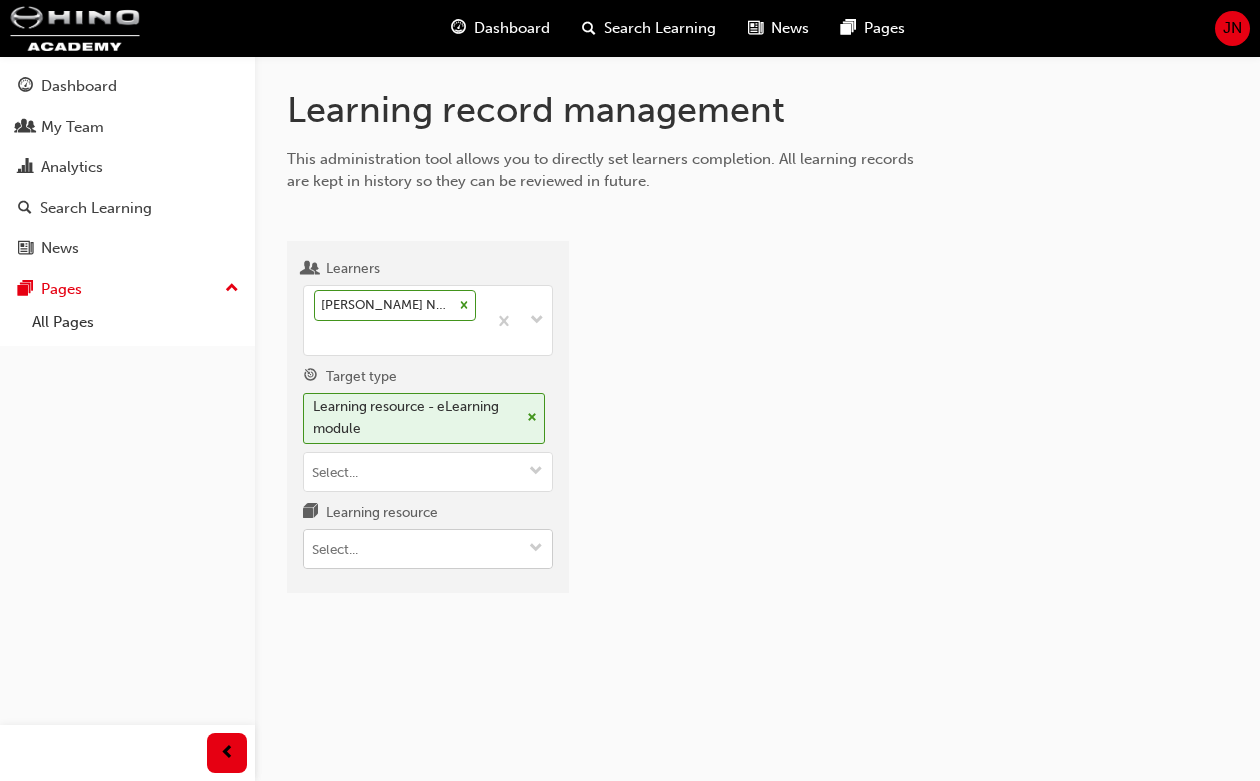 click on "Learning resource" at bounding box center (428, 549) 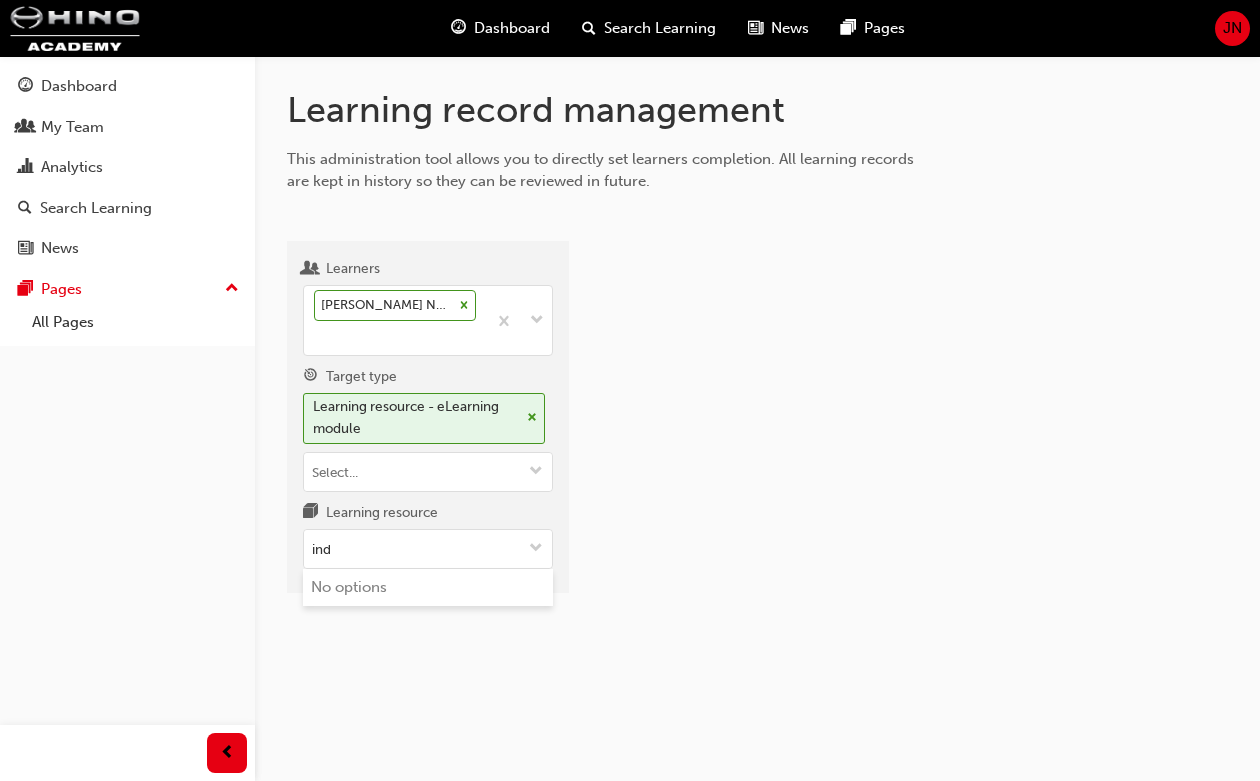 type on "in" 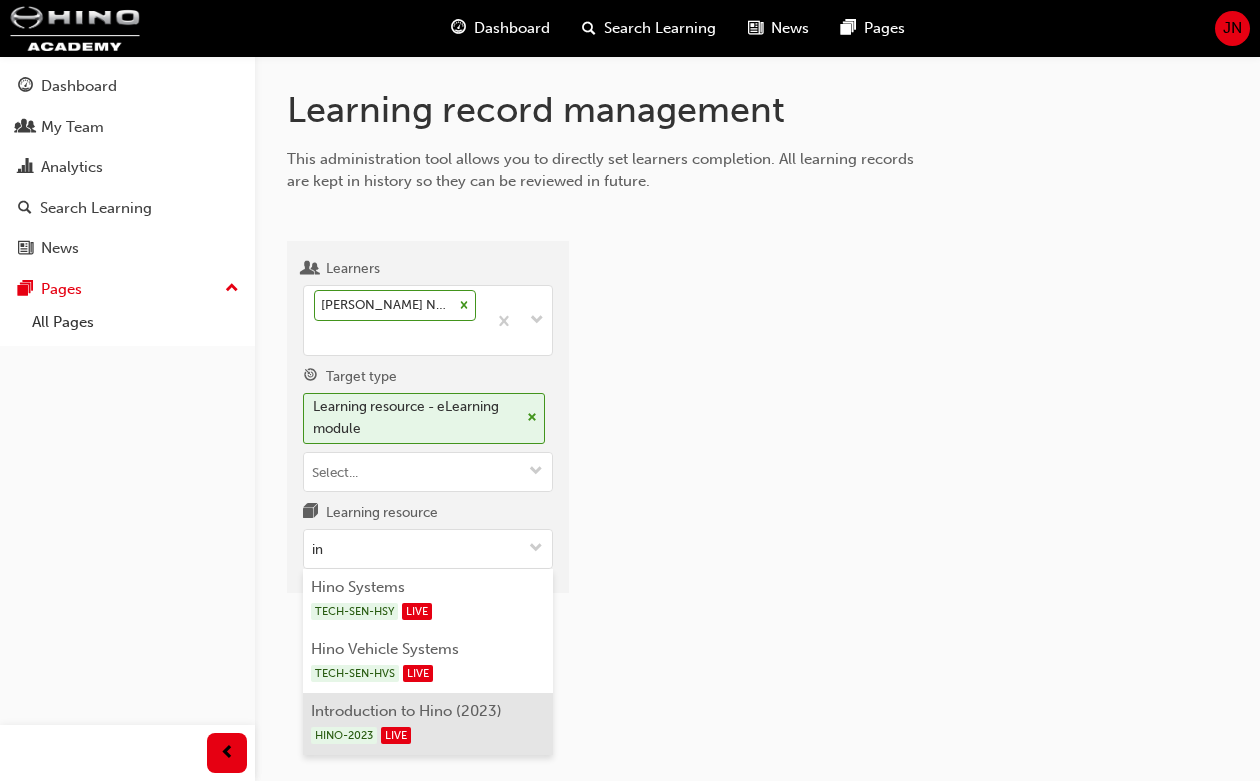 click on "Introduction to Hino (2023) HINO-2023 LIVE" at bounding box center (428, 724) 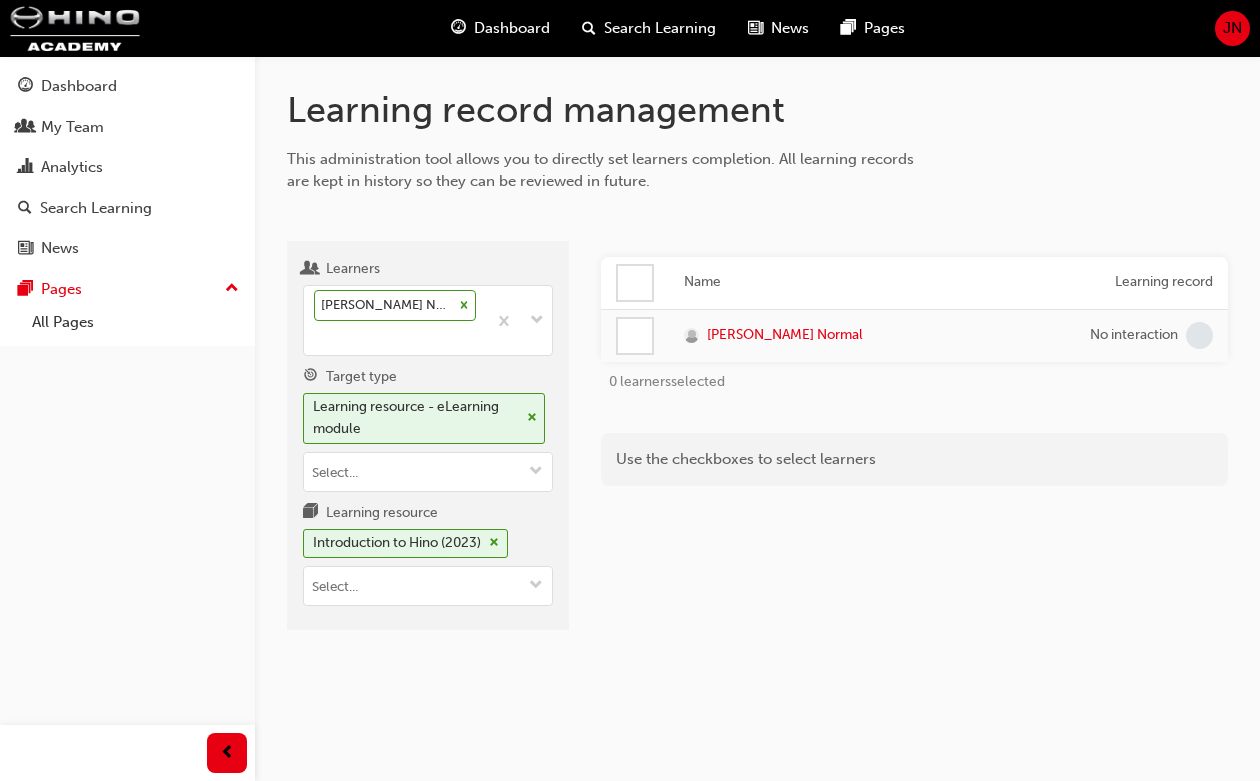 click at bounding box center (635, 336) 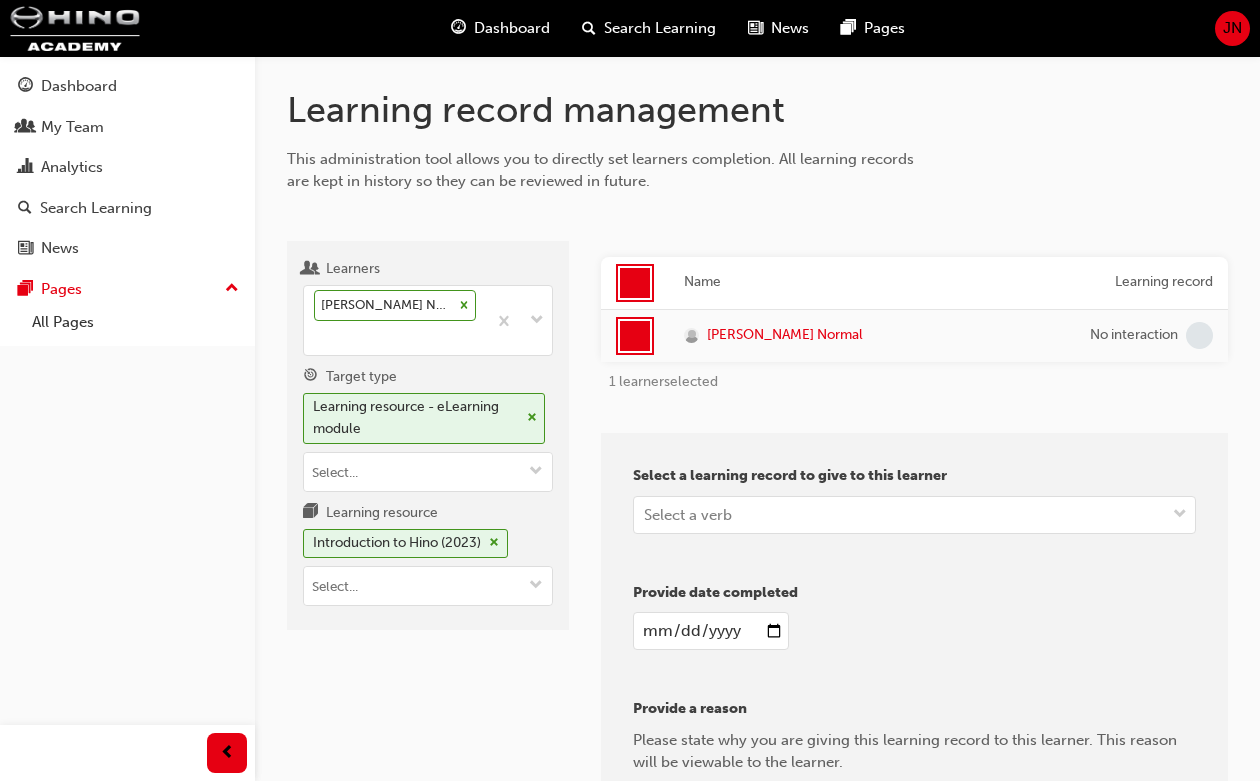 click at bounding box center [710, 631] 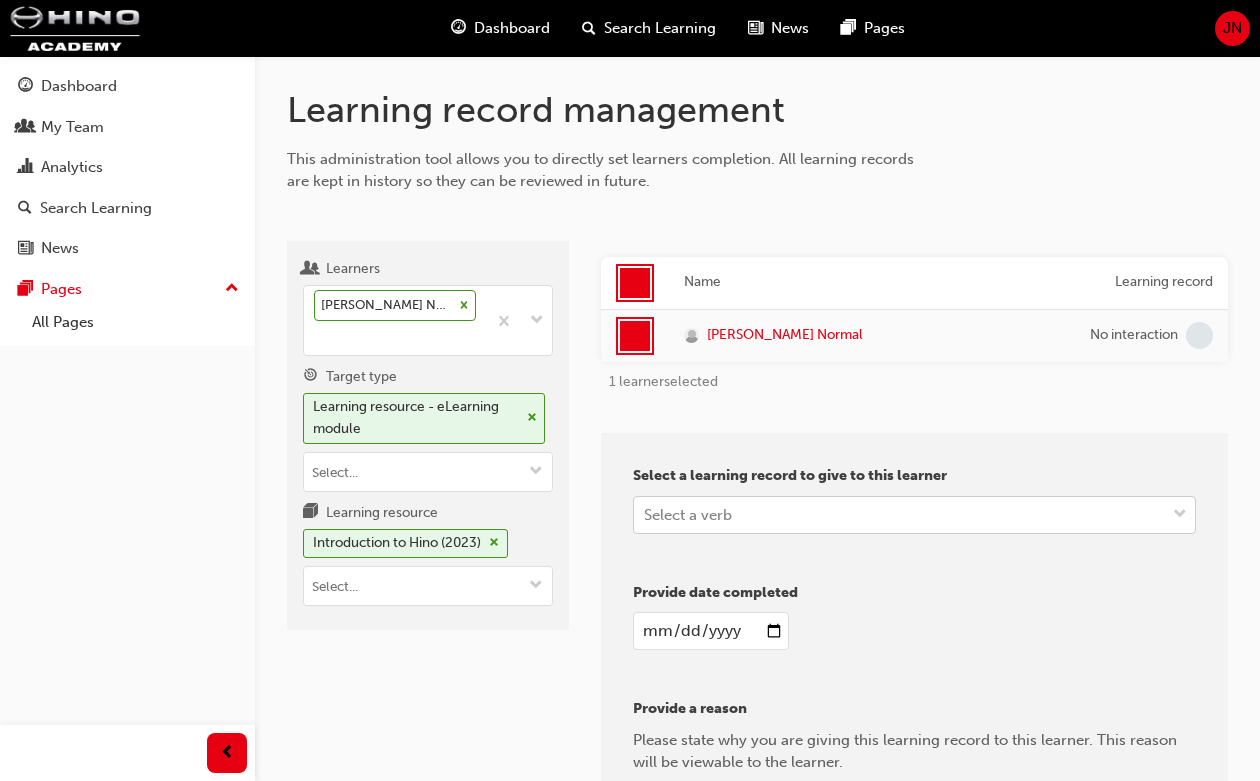 click on "Select a verb" at bounding box center (899, 514) 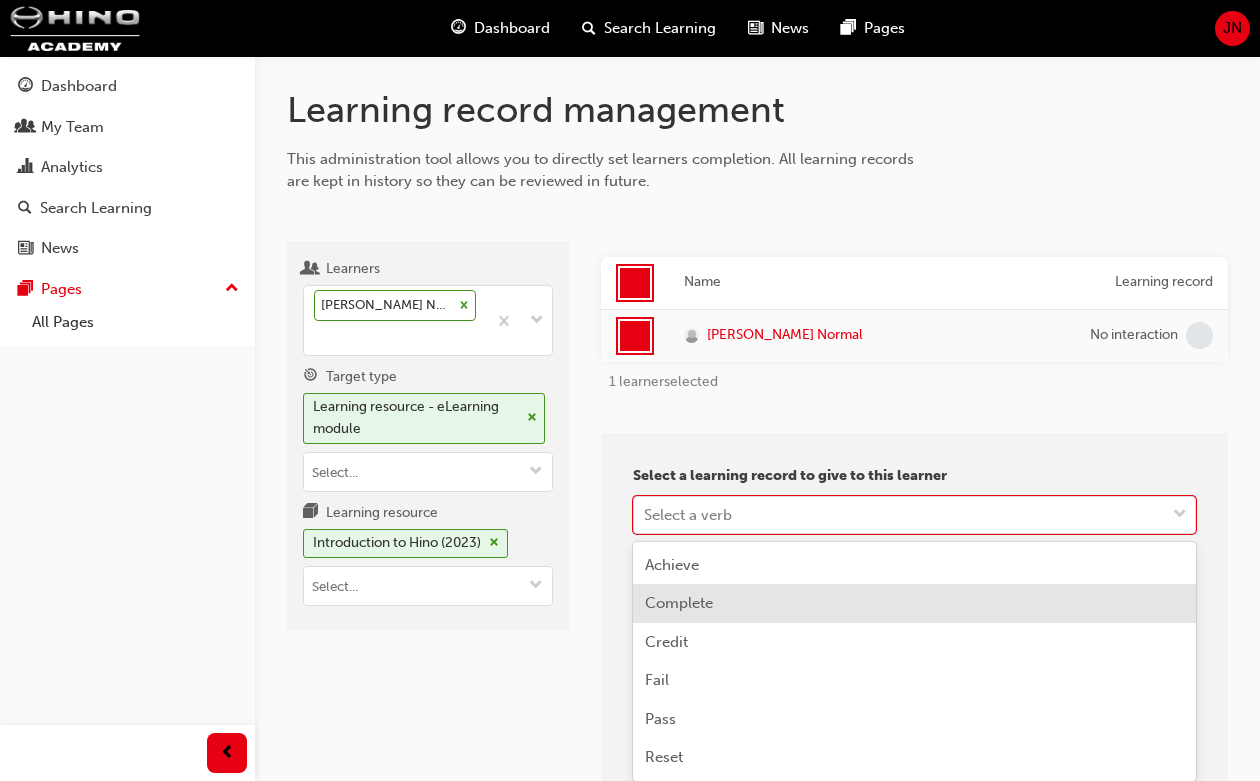 click on "Complete" at bounding box center [679, 603] 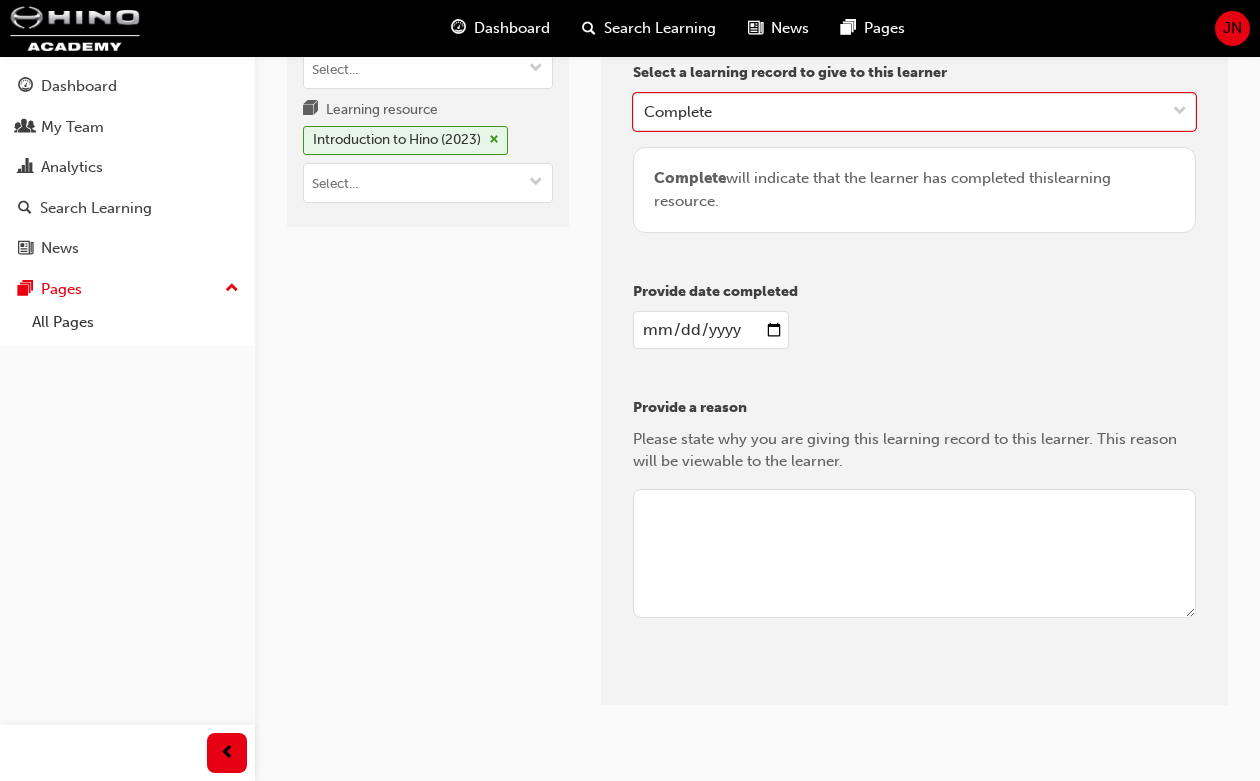 scroll, scrollTop: 441, scrollLeft: 0, axis: vertical 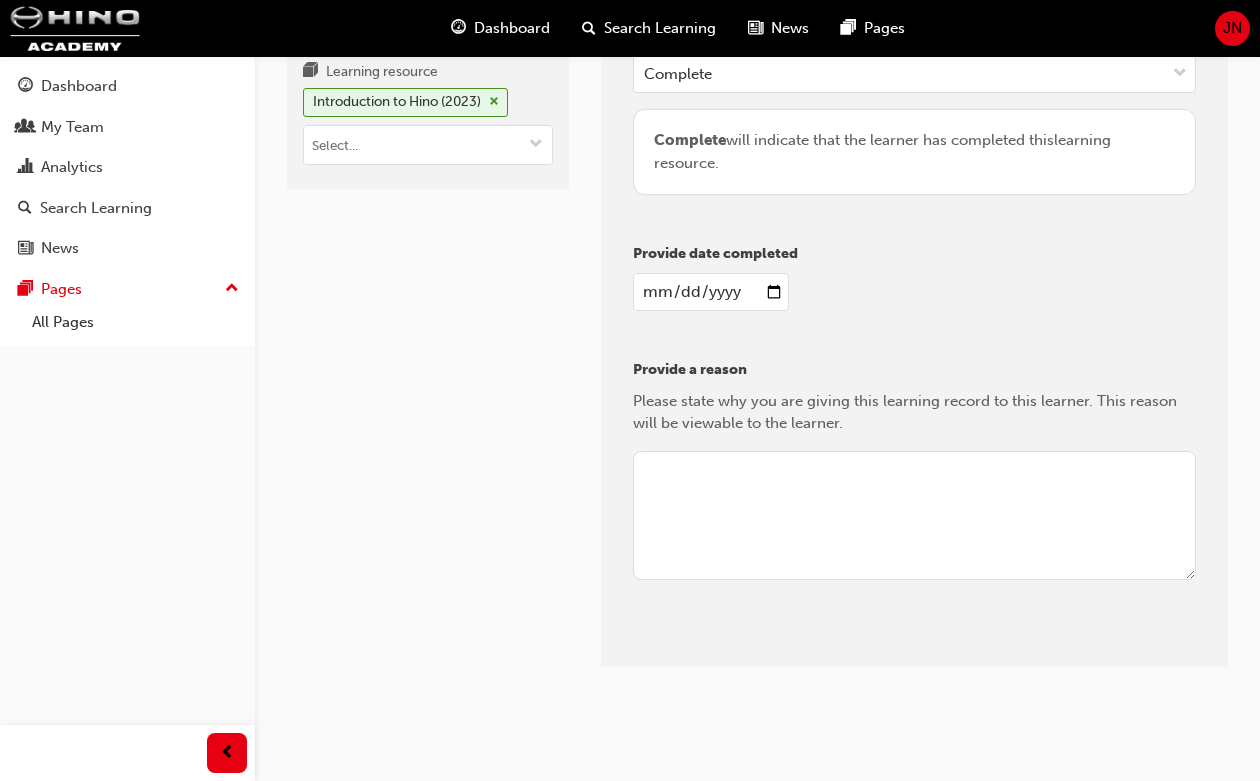 click at bounding box center [914, 516] 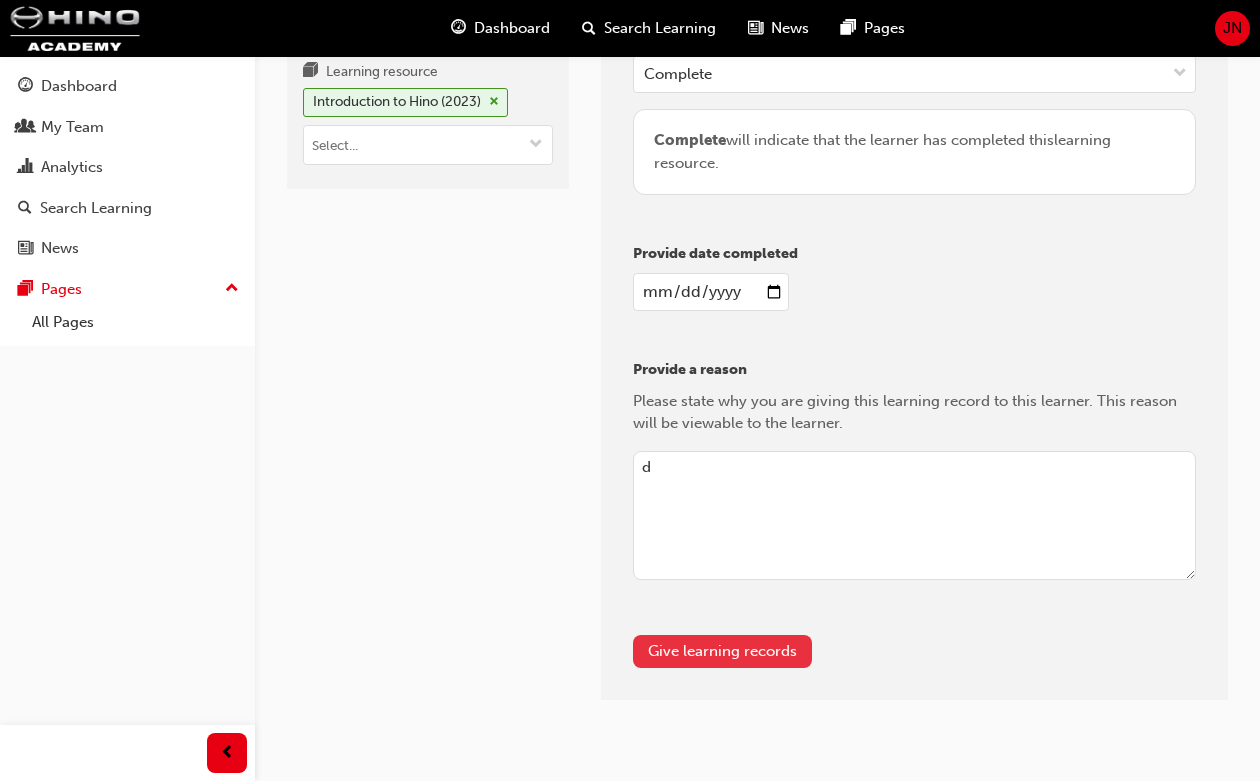type on "d" 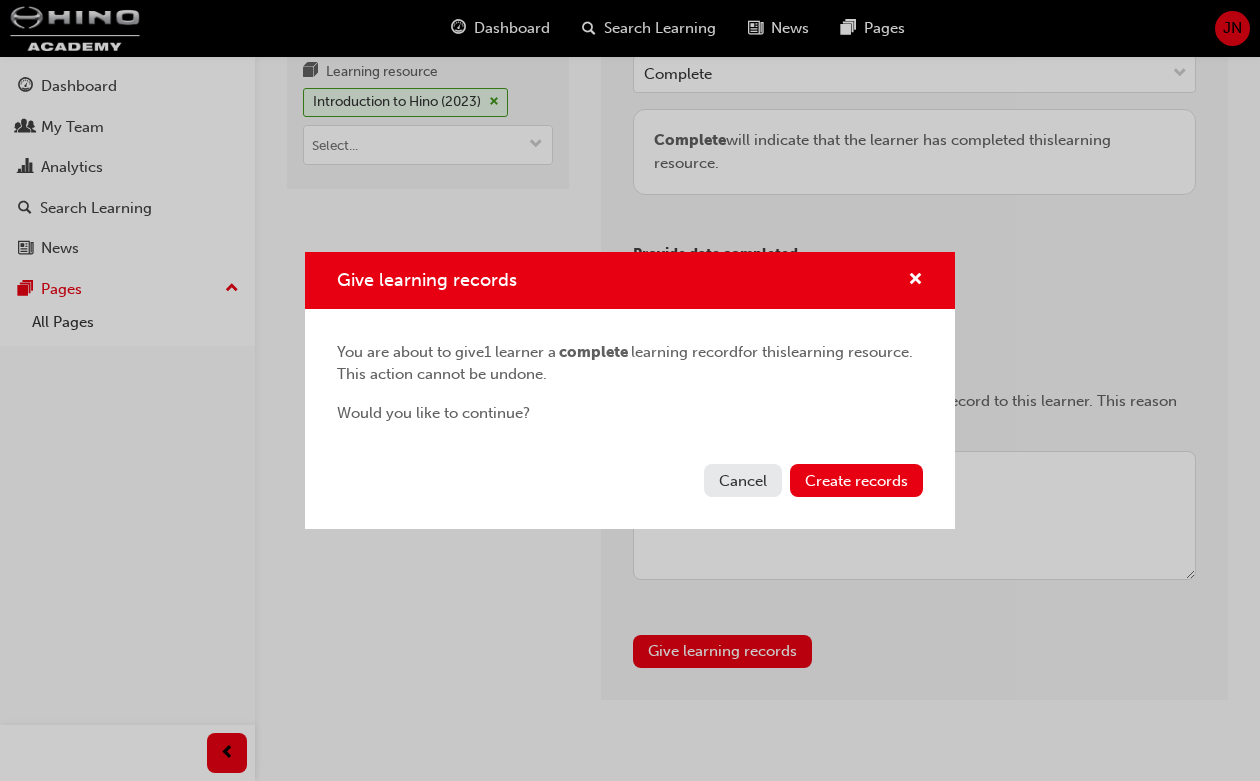 drag, startPoint x: 820, startPoint y: 481, endPoint x: 762, endPoint y: 452, distance: 64.84597 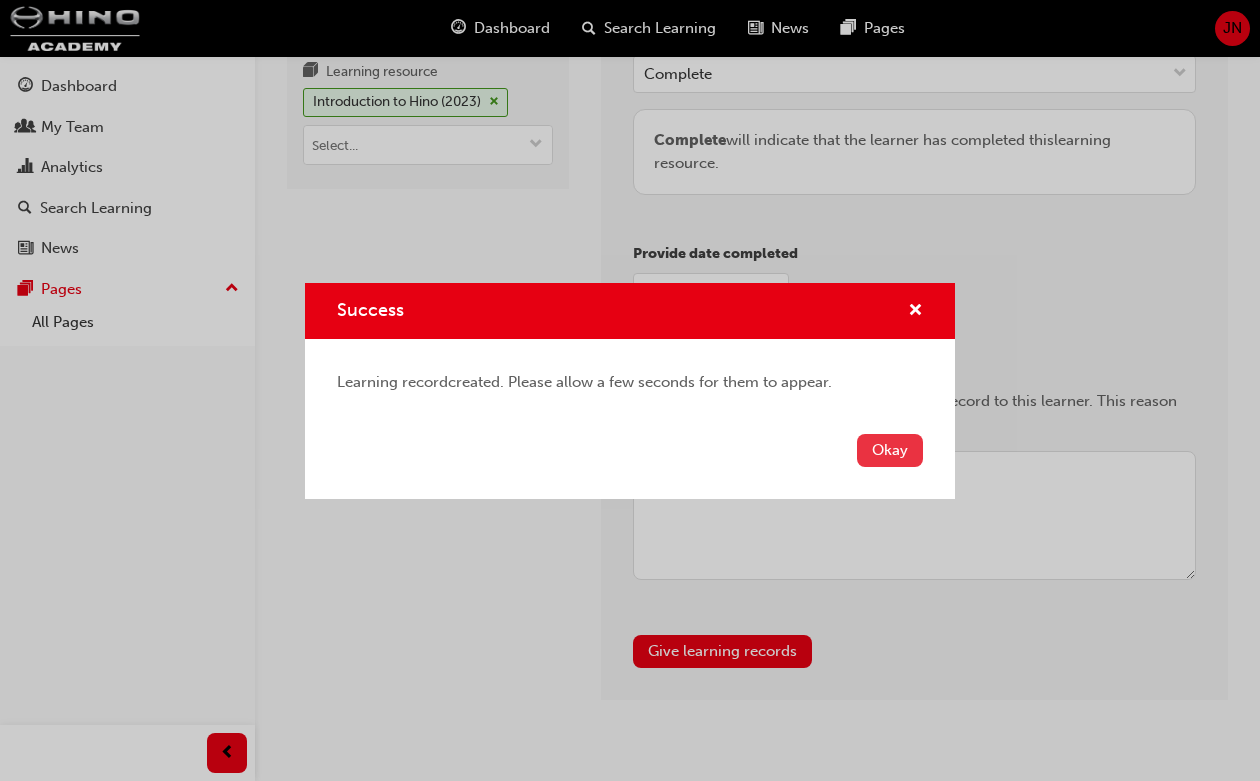 click on "Okay" at bounding box center (890, 450) 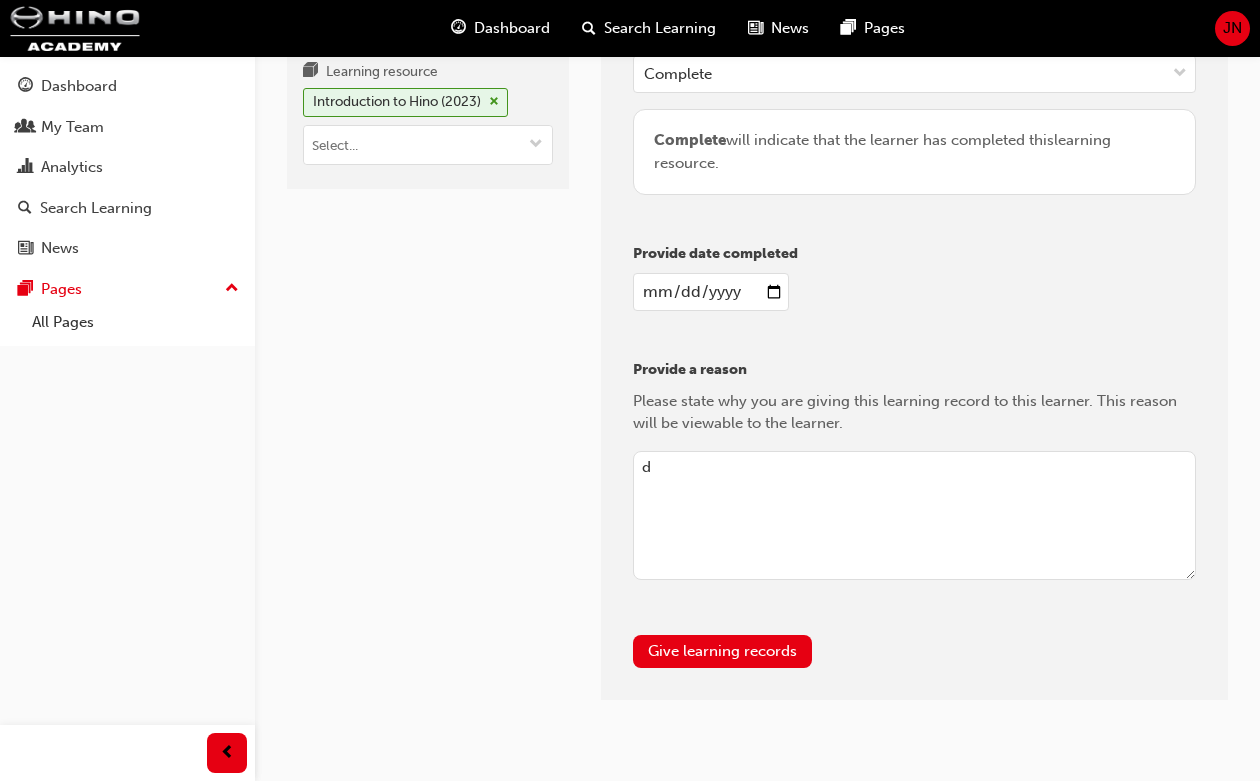 scroll, scrollTop: 0, scrollLeft: 0, axis: both 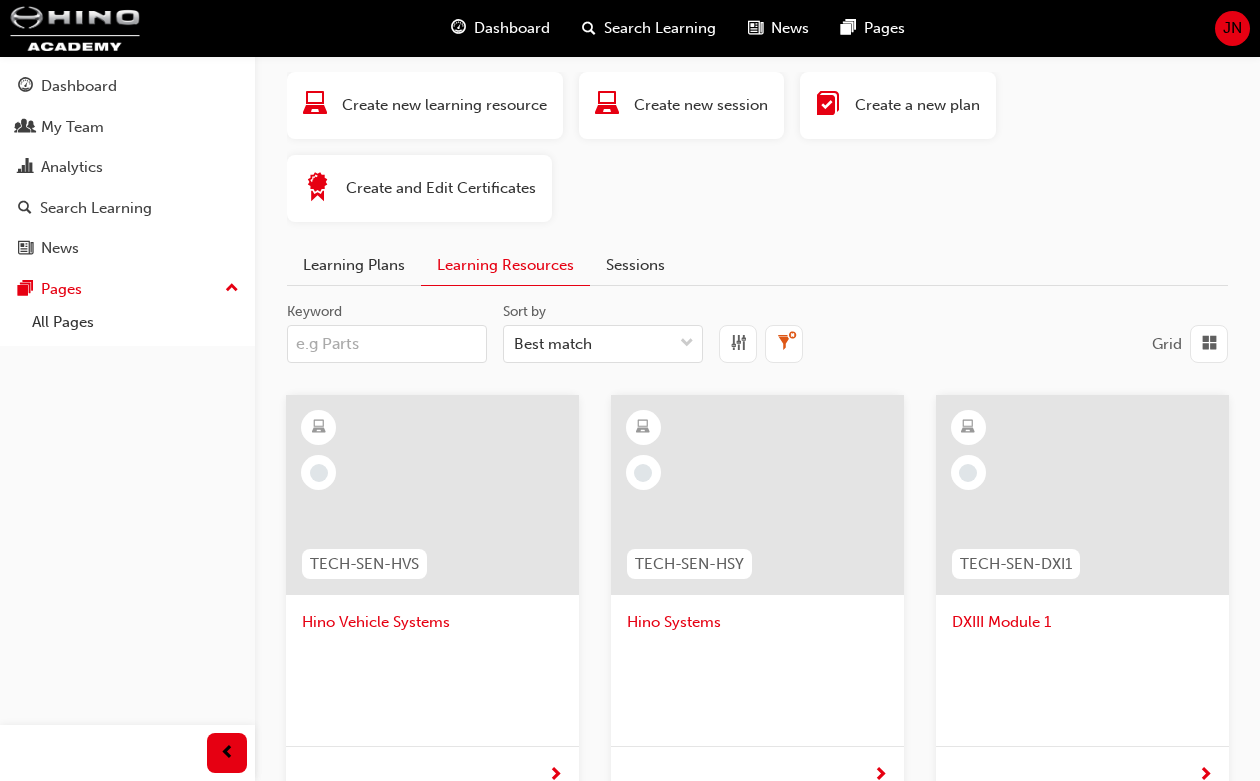 click on "JN" at bounding box center (1232, 28) 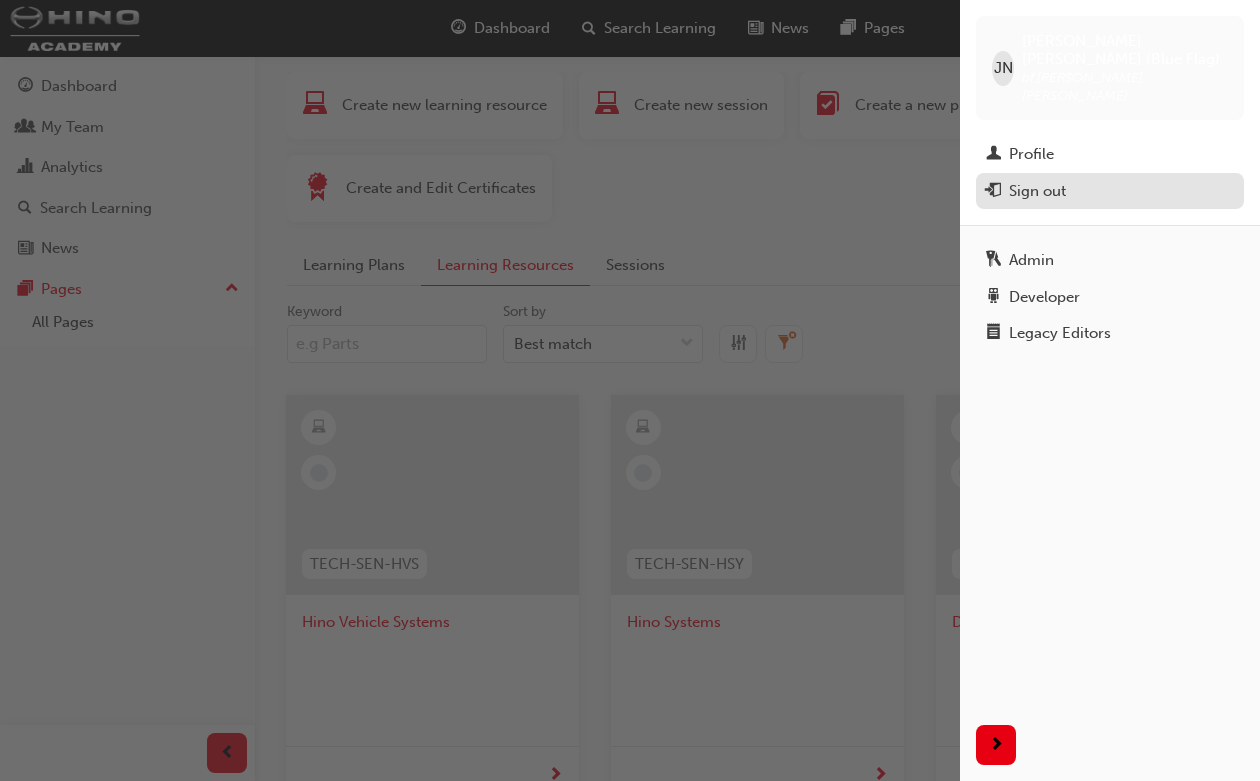 click on "Sign out" at bounding box center [1110, 191] 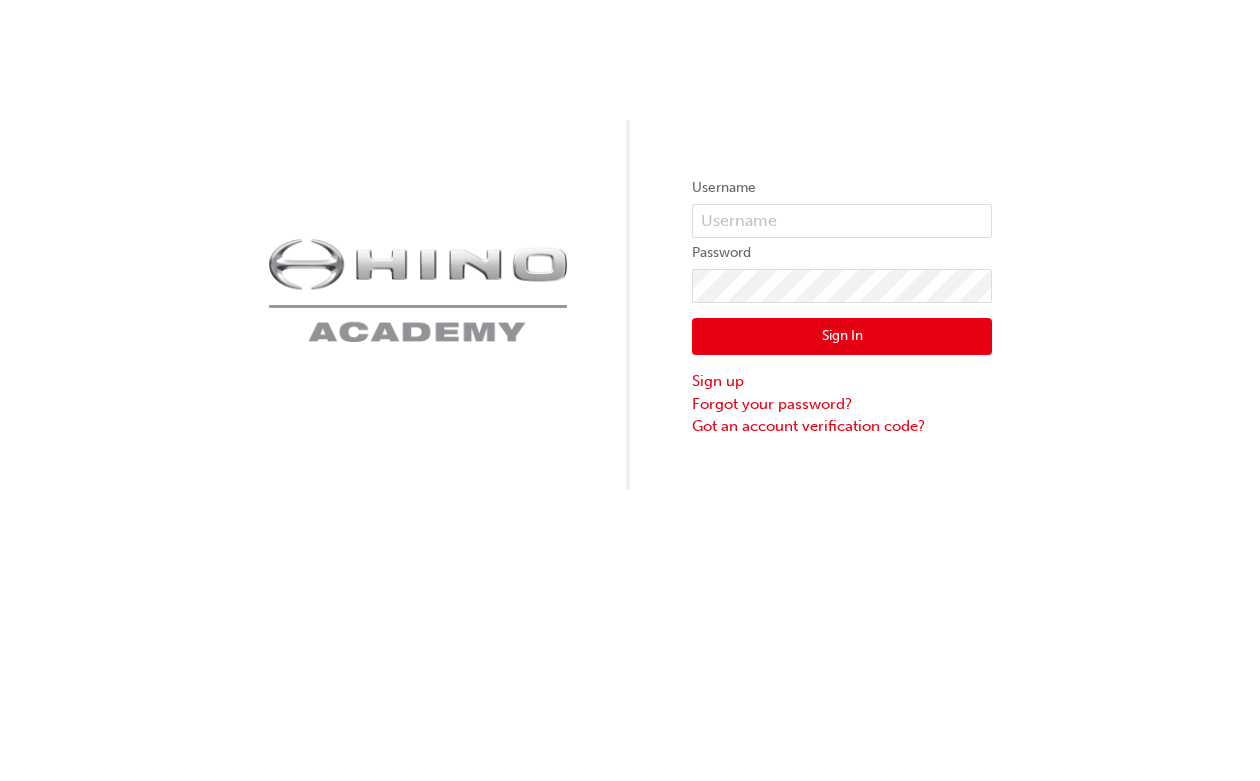 scroll, scrollTop: 0, scrollLeft: 0, axis: both 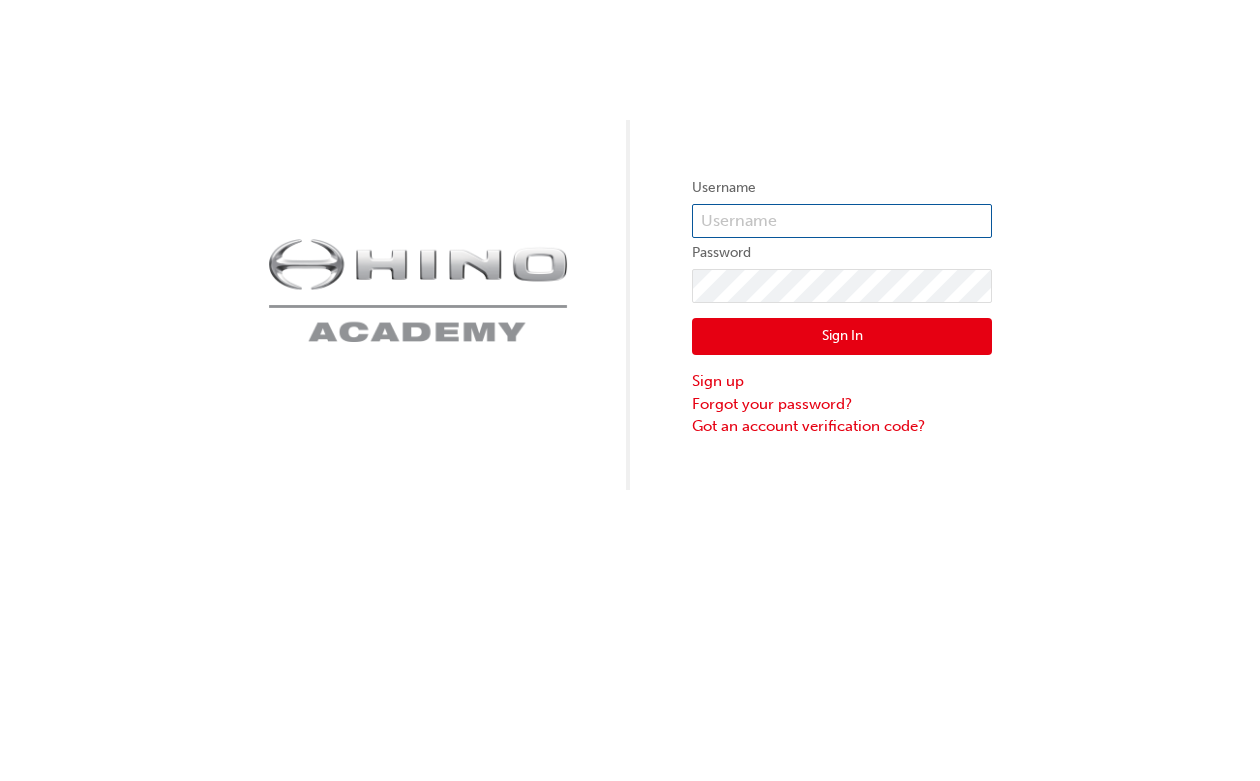 click at bounding box center [842, 221] 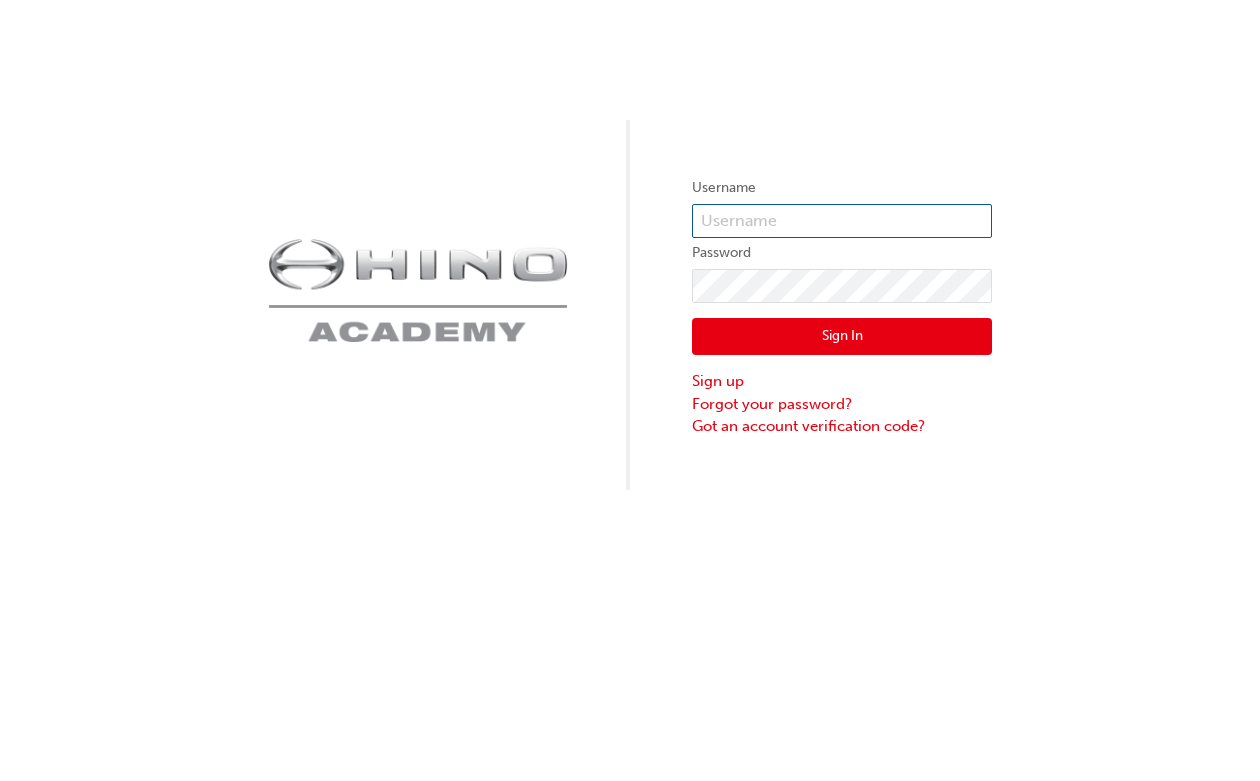 type on "bf.[PERSON_NAME].[PERSON_NAME]" 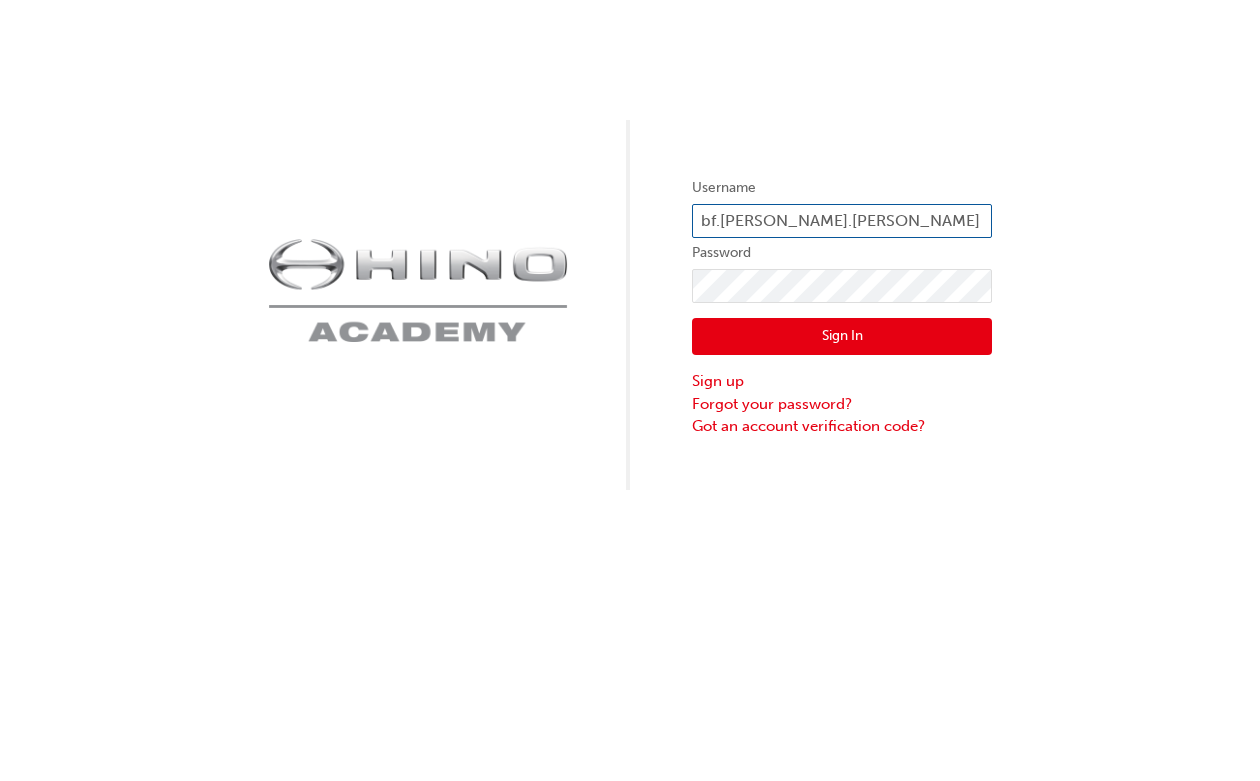 click on "Sign In" at bounding box center (842, 337) 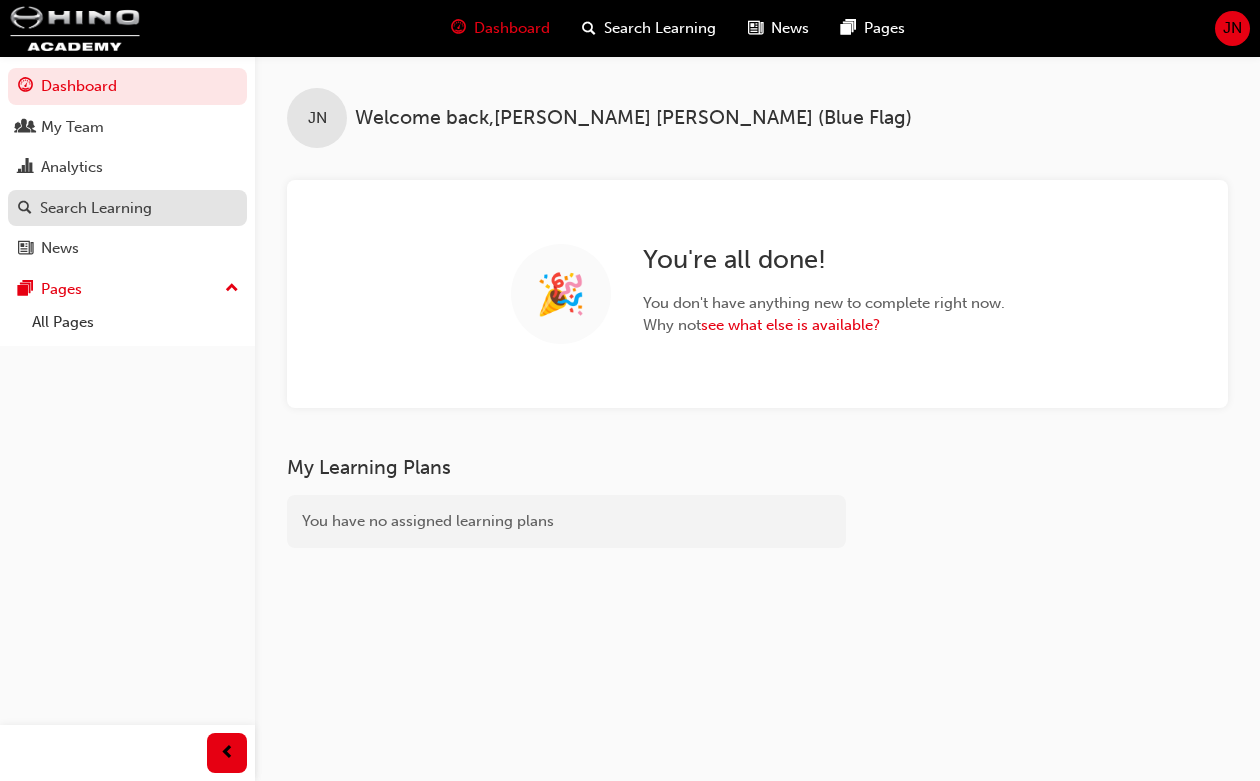 click on "Search Learning" at bounding box center [96, 208] 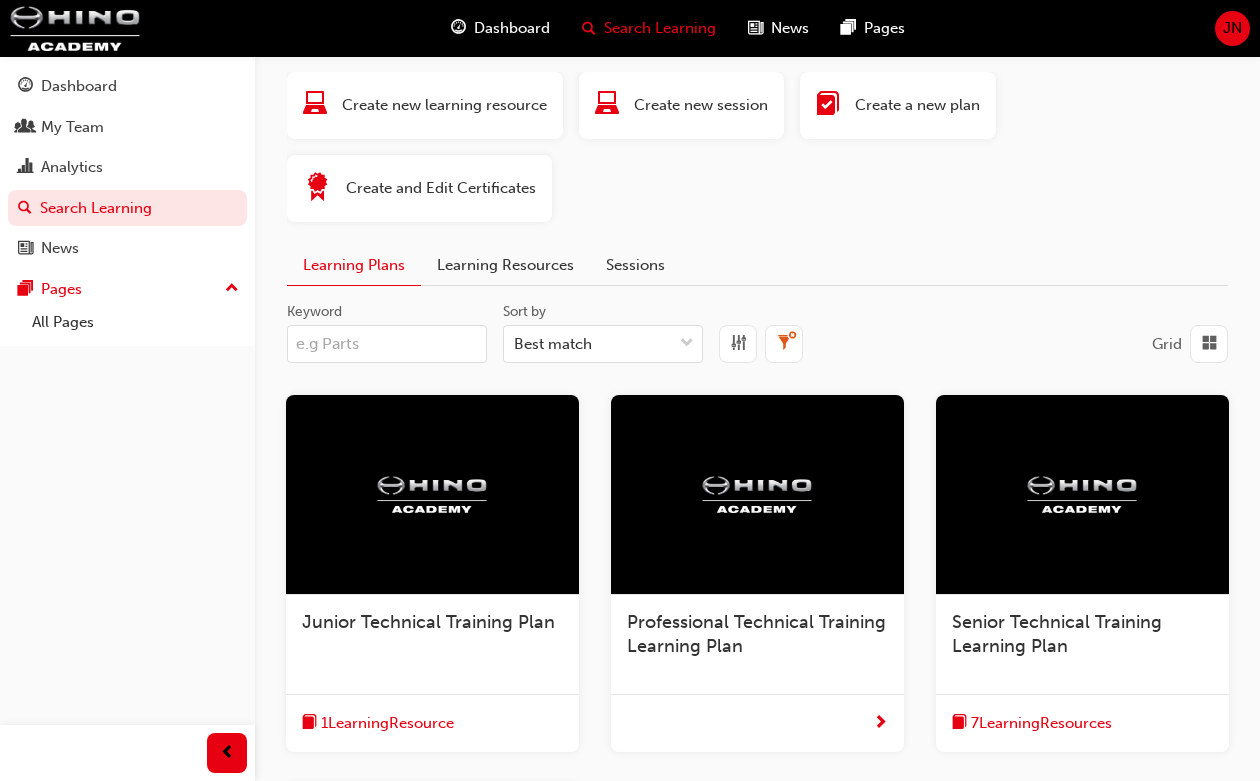 click on "Learning Resources" at bounding box center [505, 265] 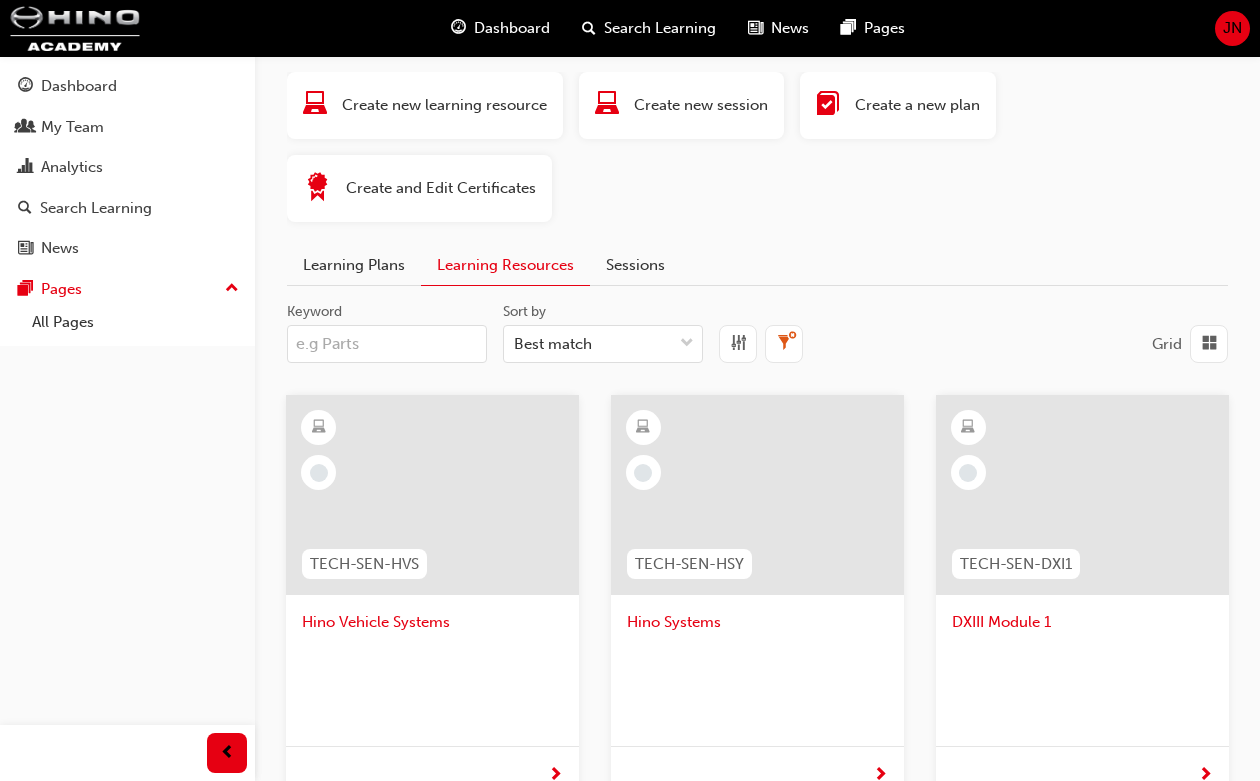 click at bounding box center [1209, 344] 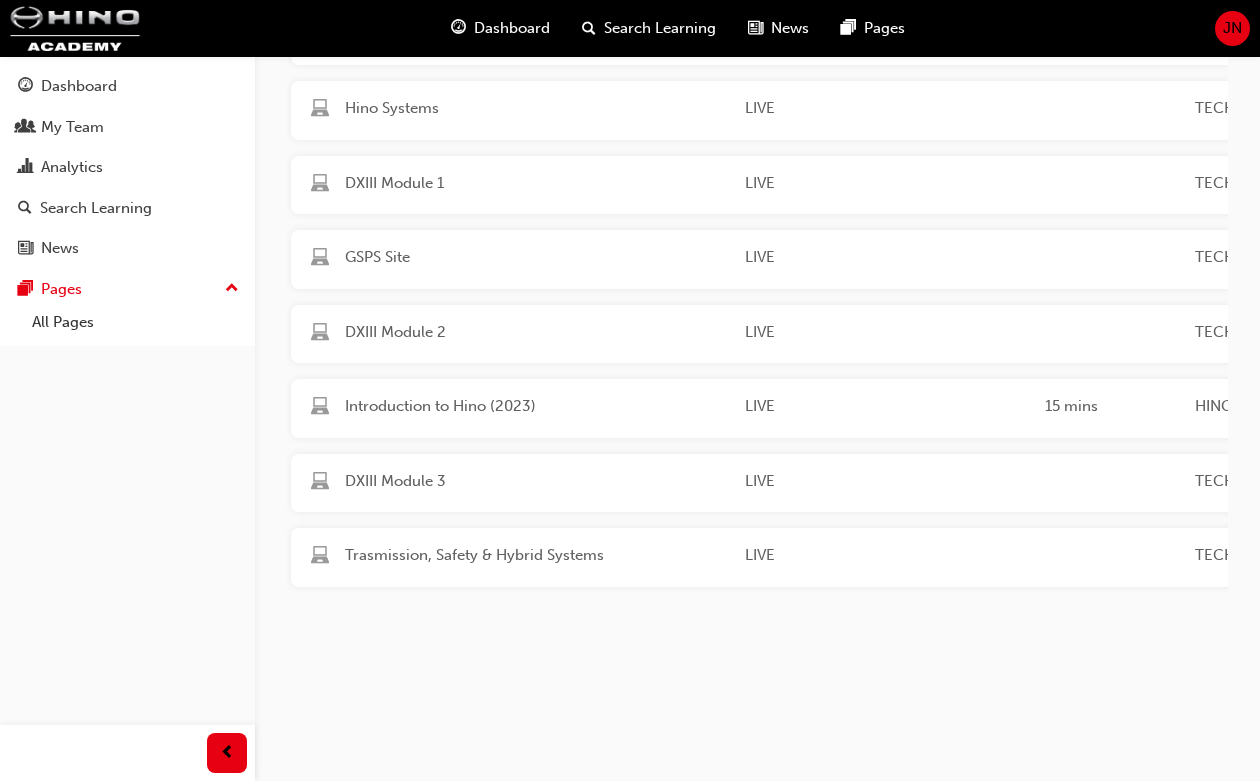 scroll, scrollTop: 0, scrollLeft: 0, axis: both 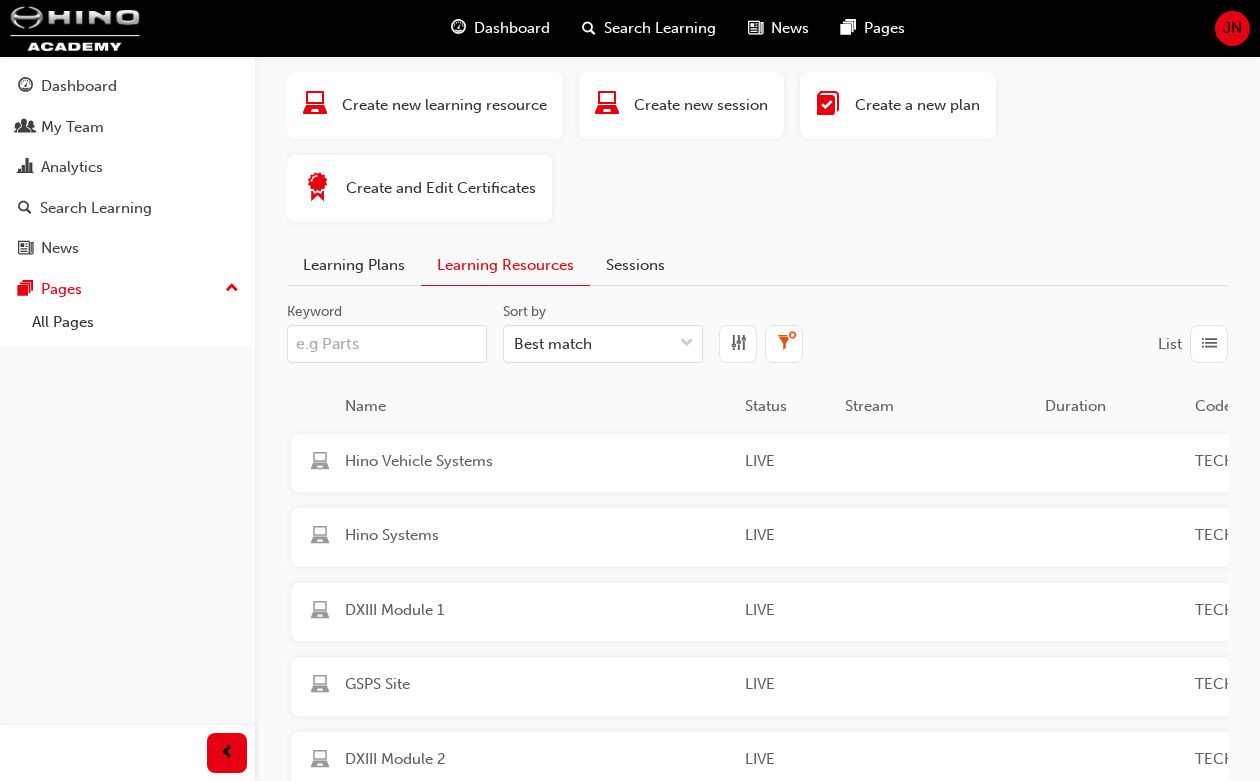 click on "Learning Plans" at bounding box center (354, 265) 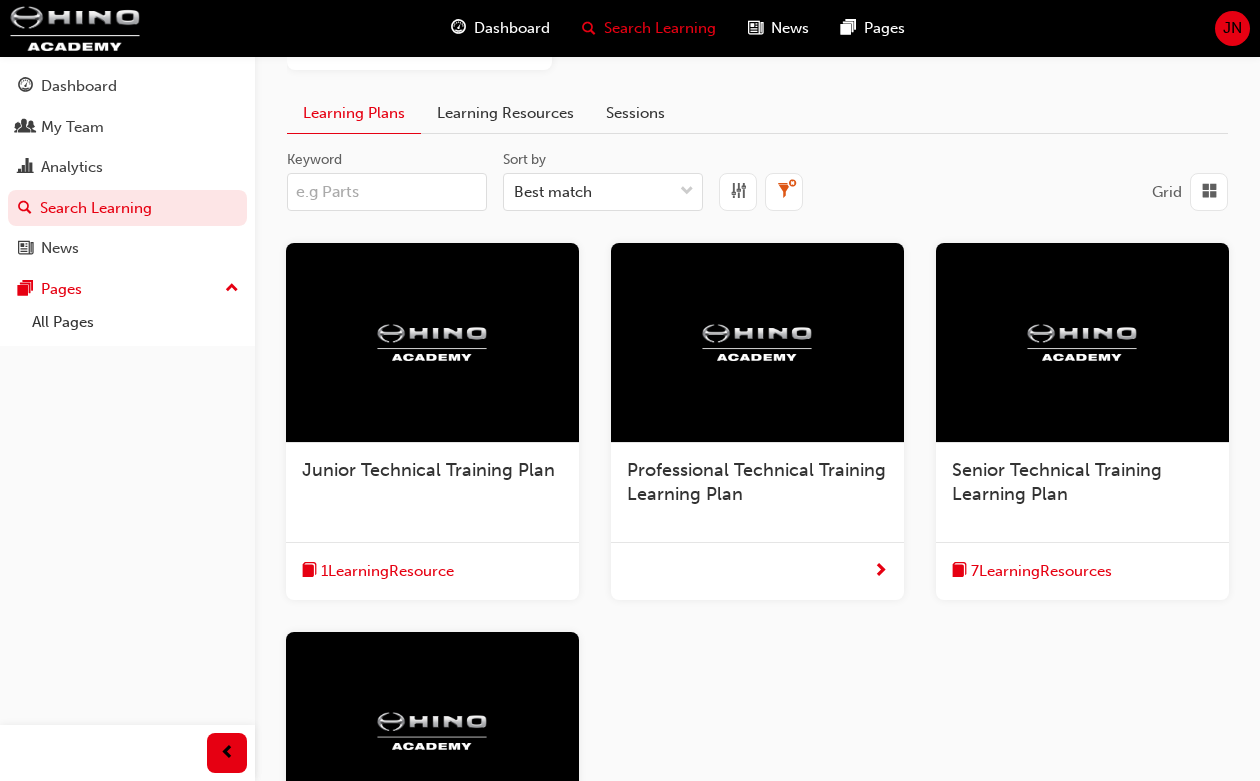 scroll, scrollTop: 0, scrollLeft: 0, axis: both 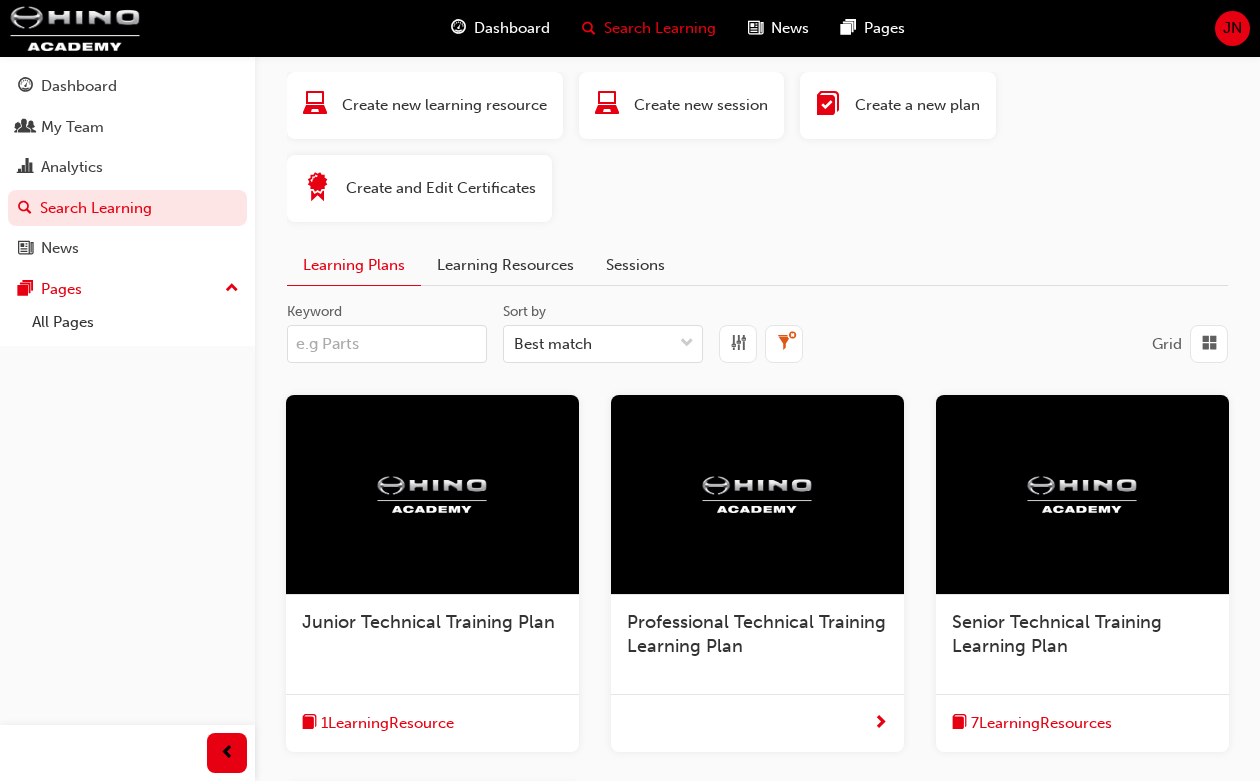 click on "Learning Resources" at bounding box center (505, 265) 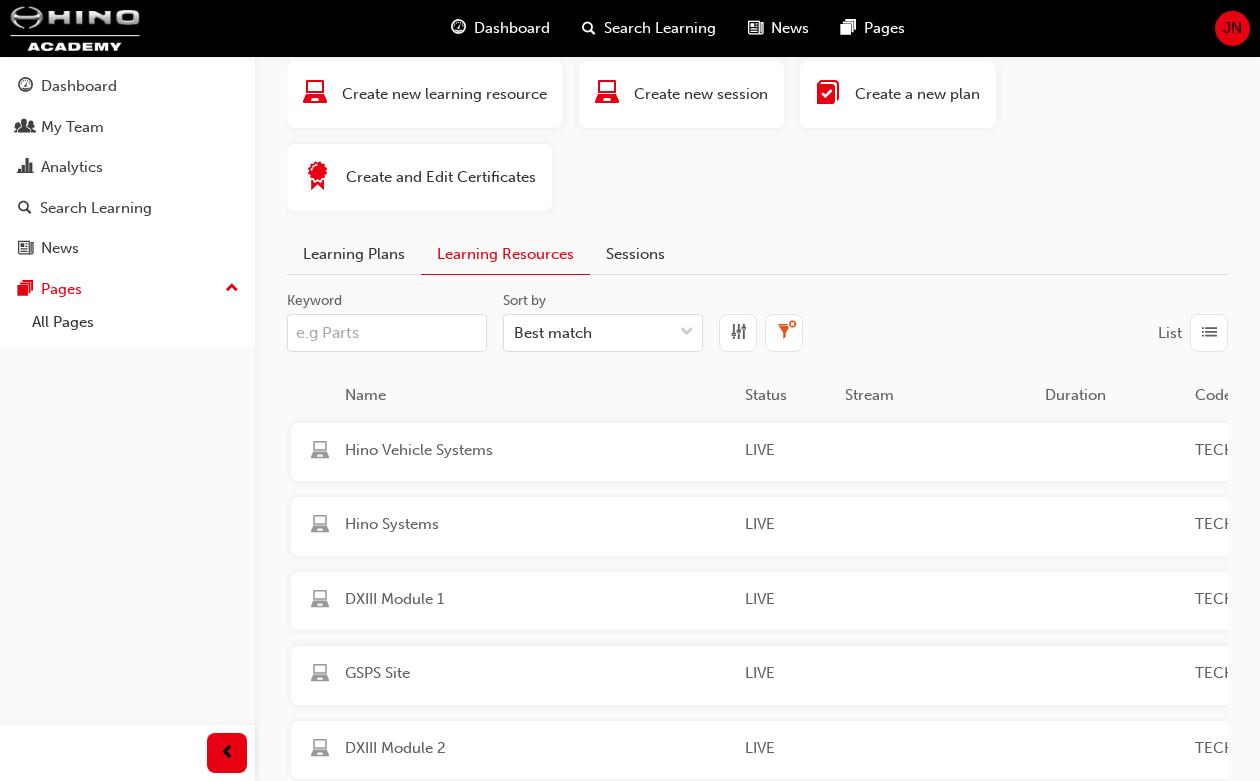 click at bounding box center (738, 333) 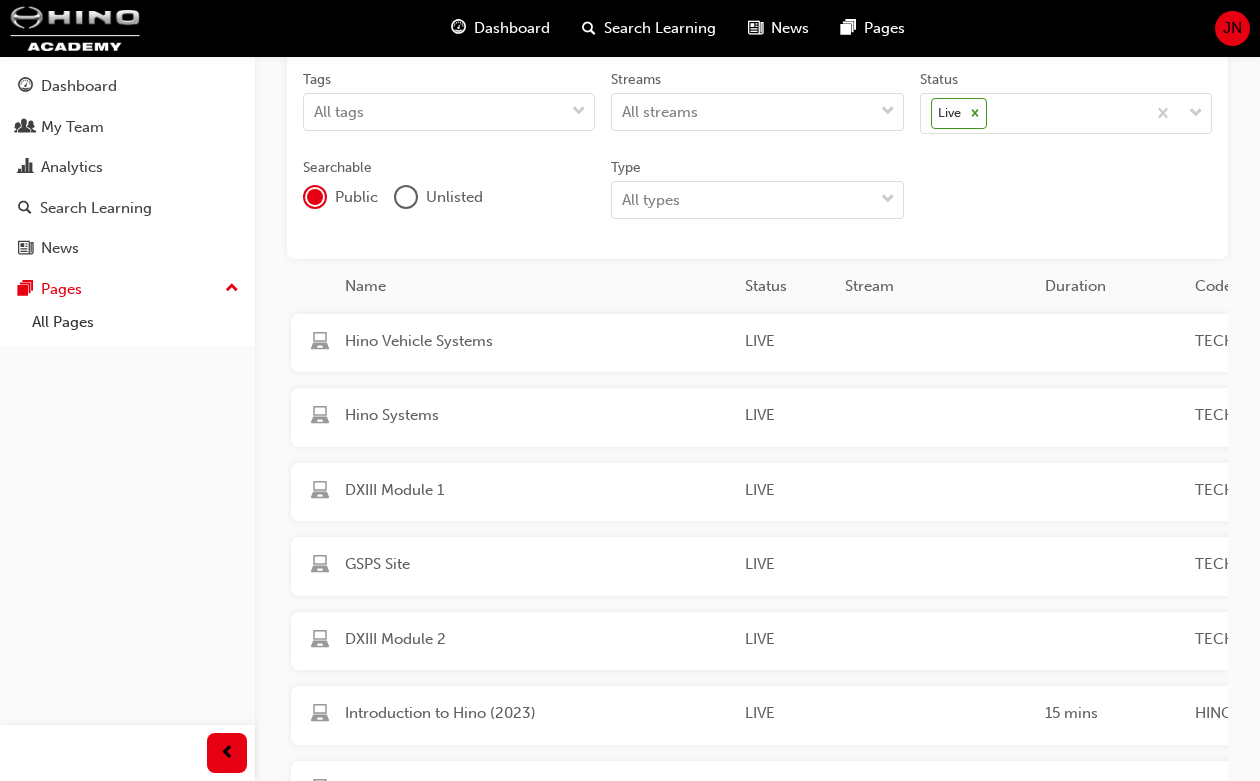 scroll, scrollTop: 420, scrollLeft: 0, axis: vertical 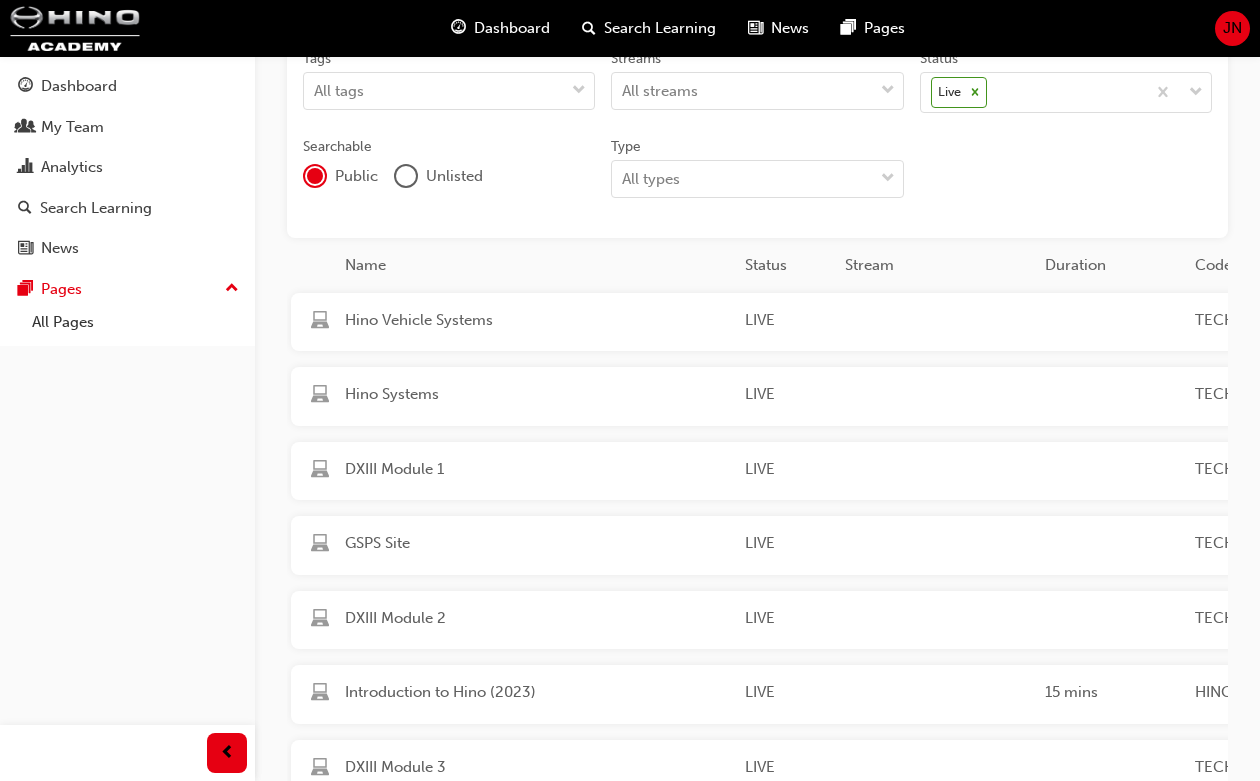 click on "Unlisted" at bounding box center [454, 176] 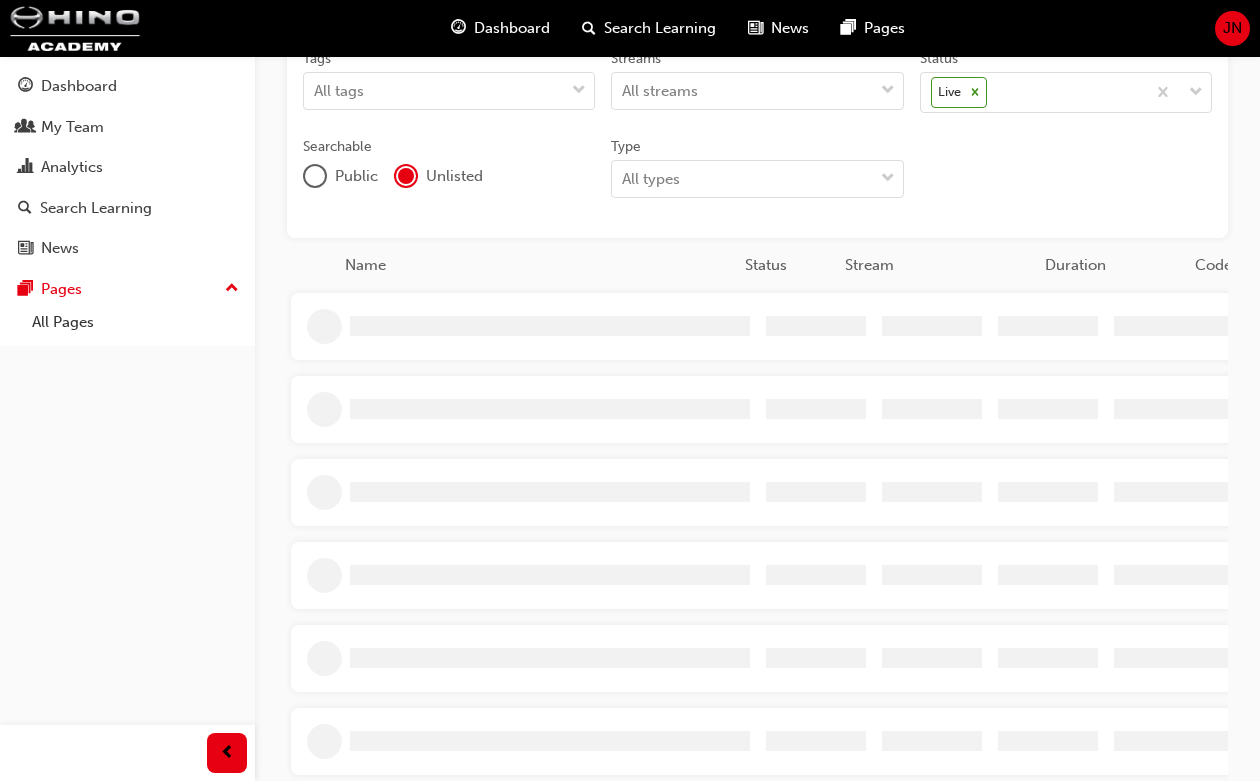 scroll, scrollTop: 233, scrollLeft: 0, axis: vertical 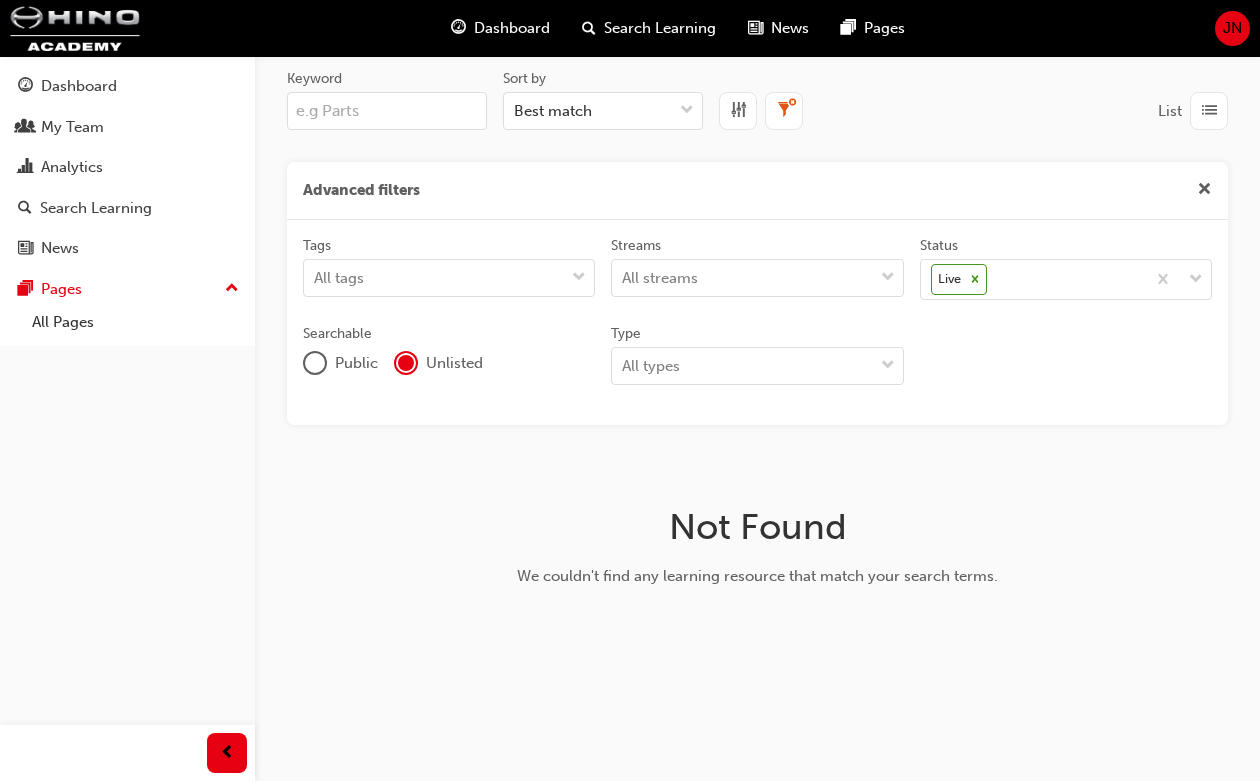 click at bounding box center (315, 363) 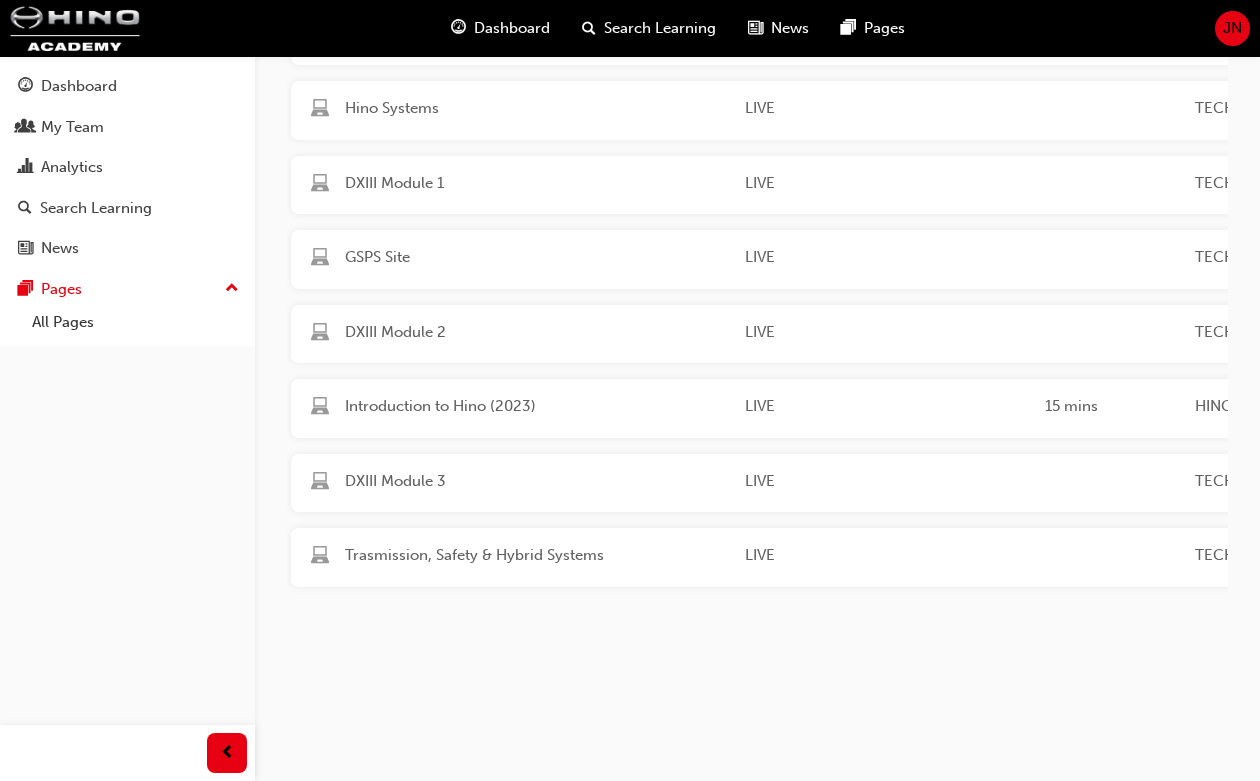 scroll, scrollTop: 0, scrollLeft: 0, axis: both 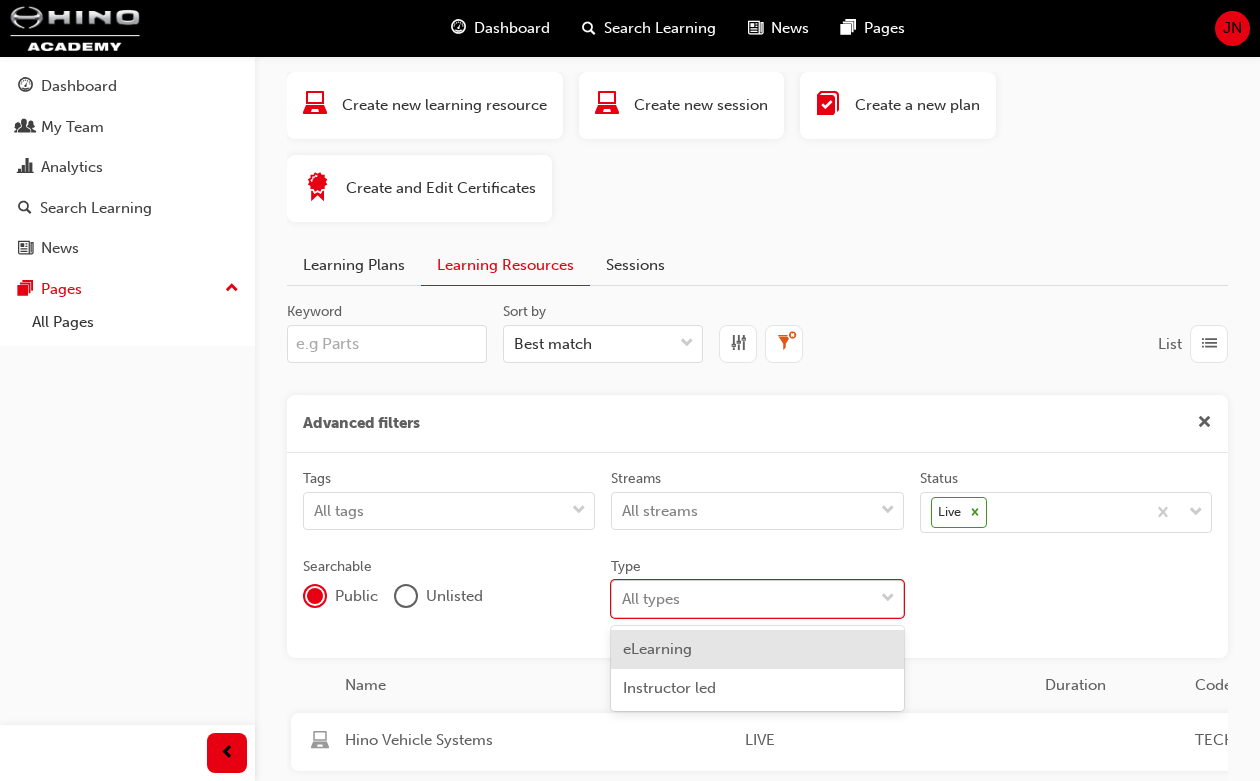 click on "All types" at bounding box center (742, 599) 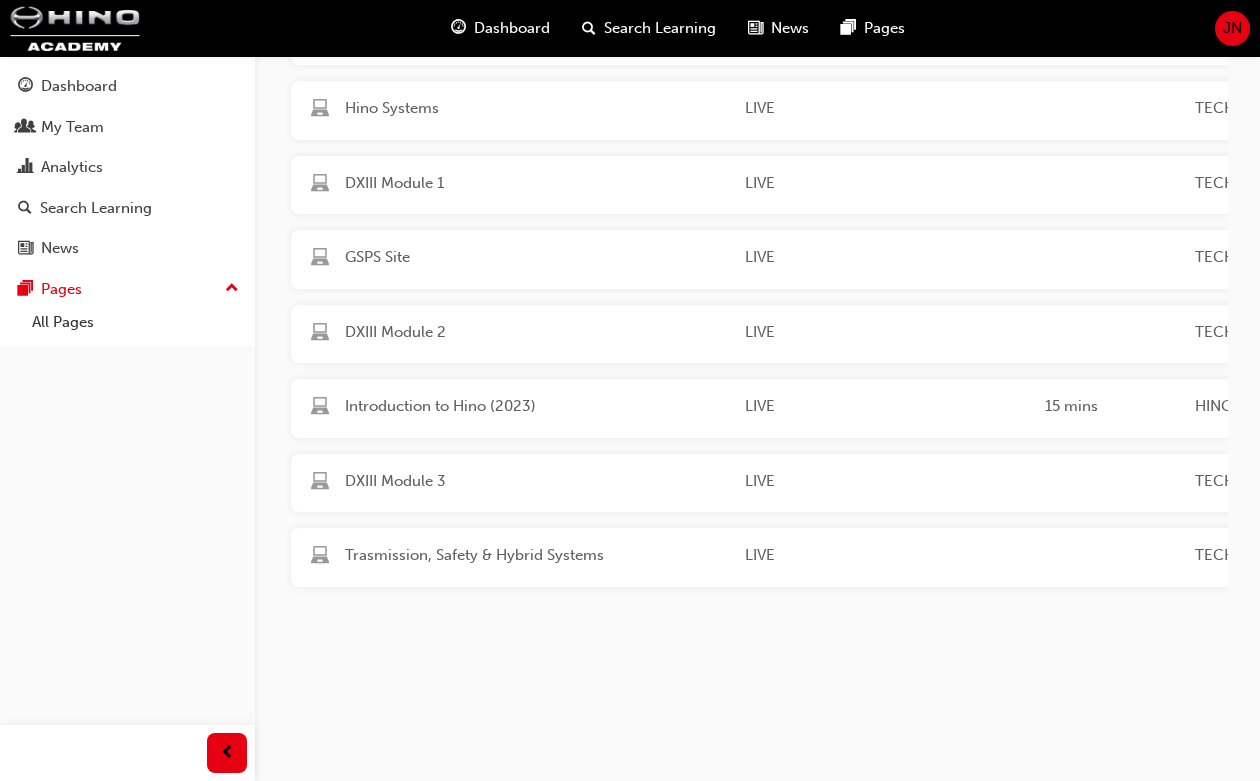 scroll, scrollTop: 0, scrollLeft: 0, axis: both 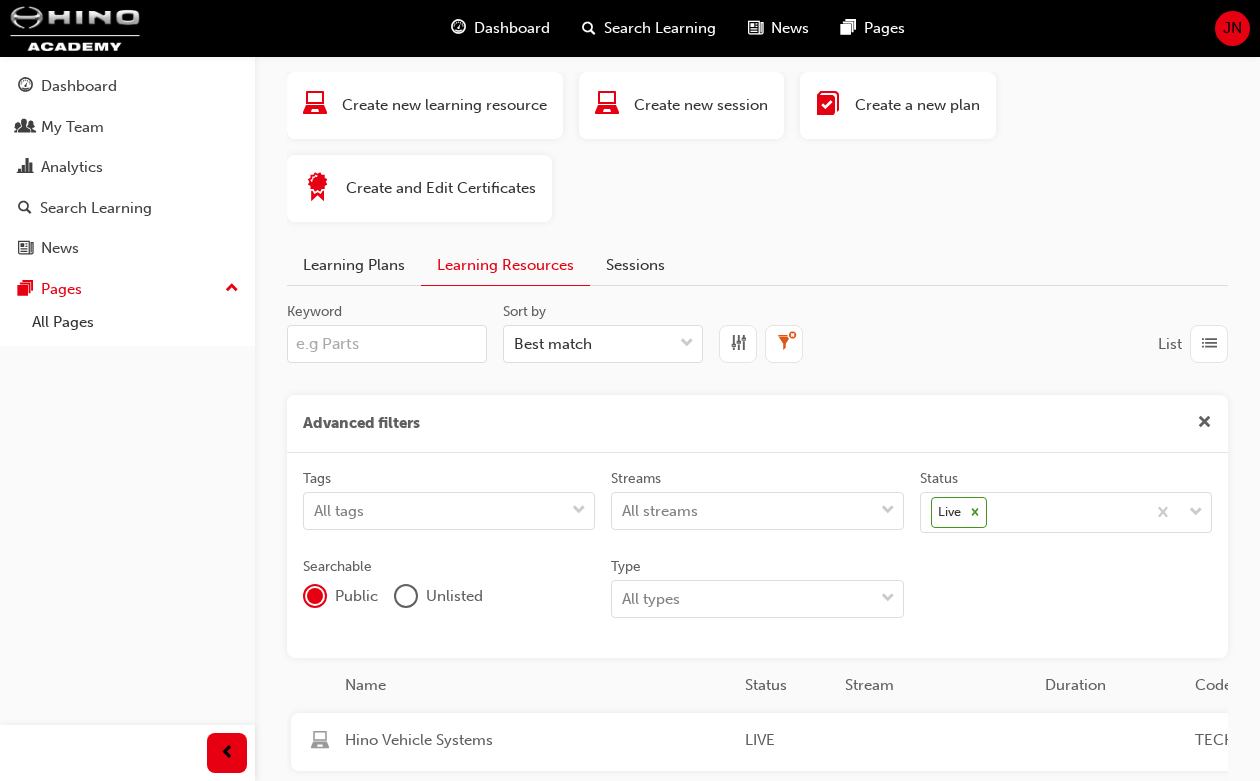click at bounding box center (738, 344) 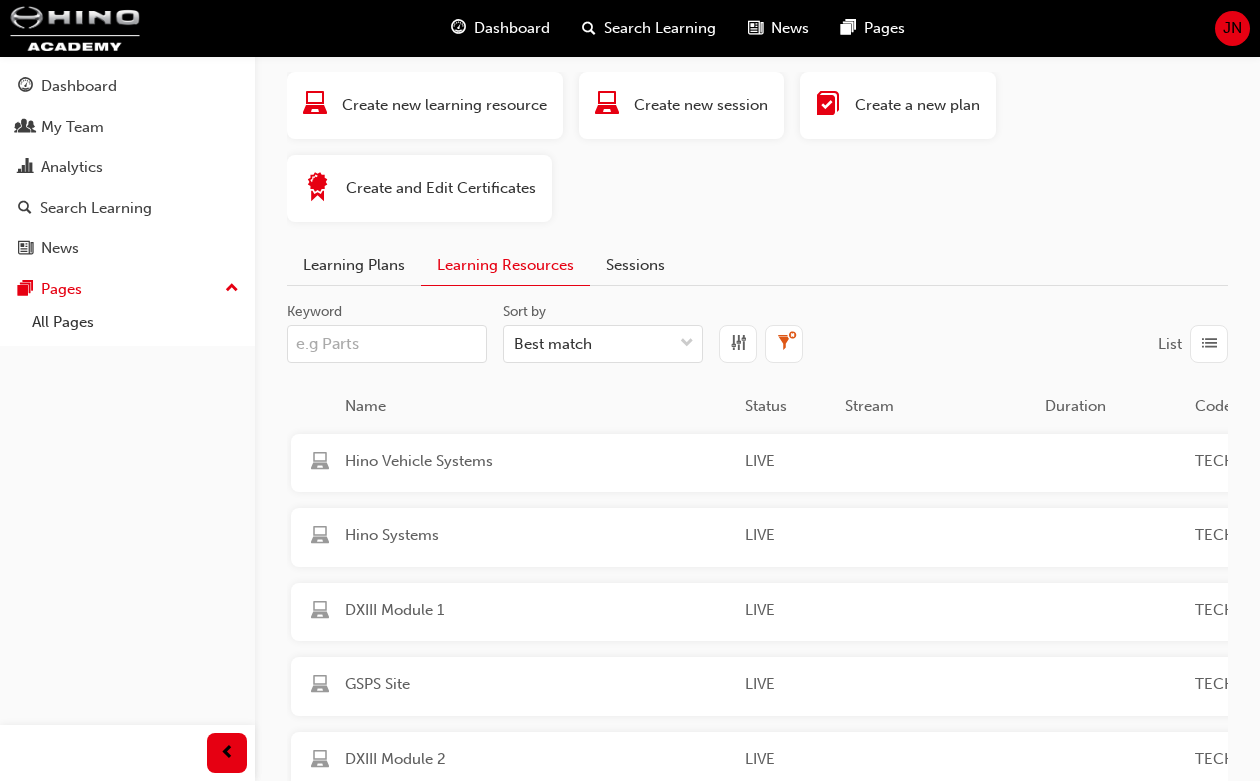 scroll, scrollTop: 427, scrollLeft: 0, axis: vertical 